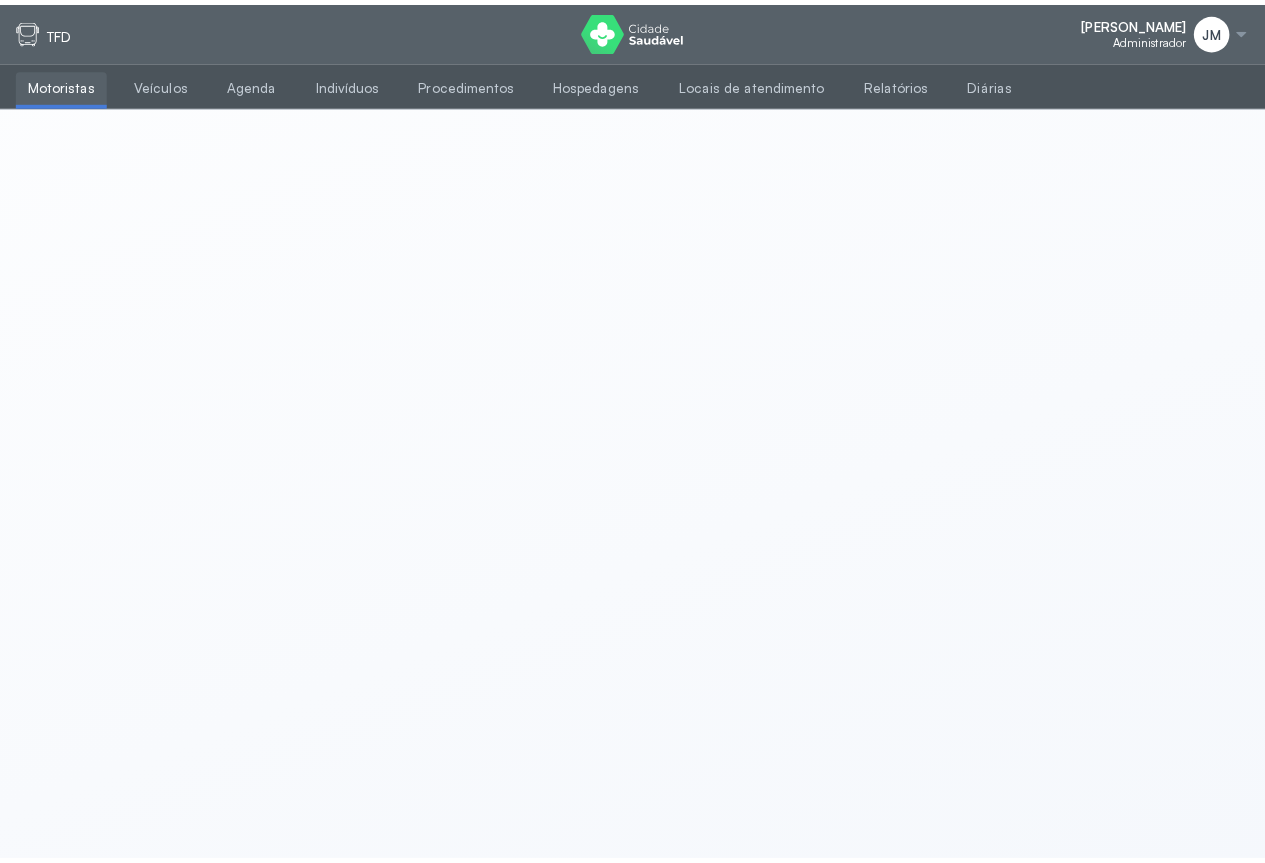 scroll, scrollTop: 0, scrollLeft: 0, axis: both 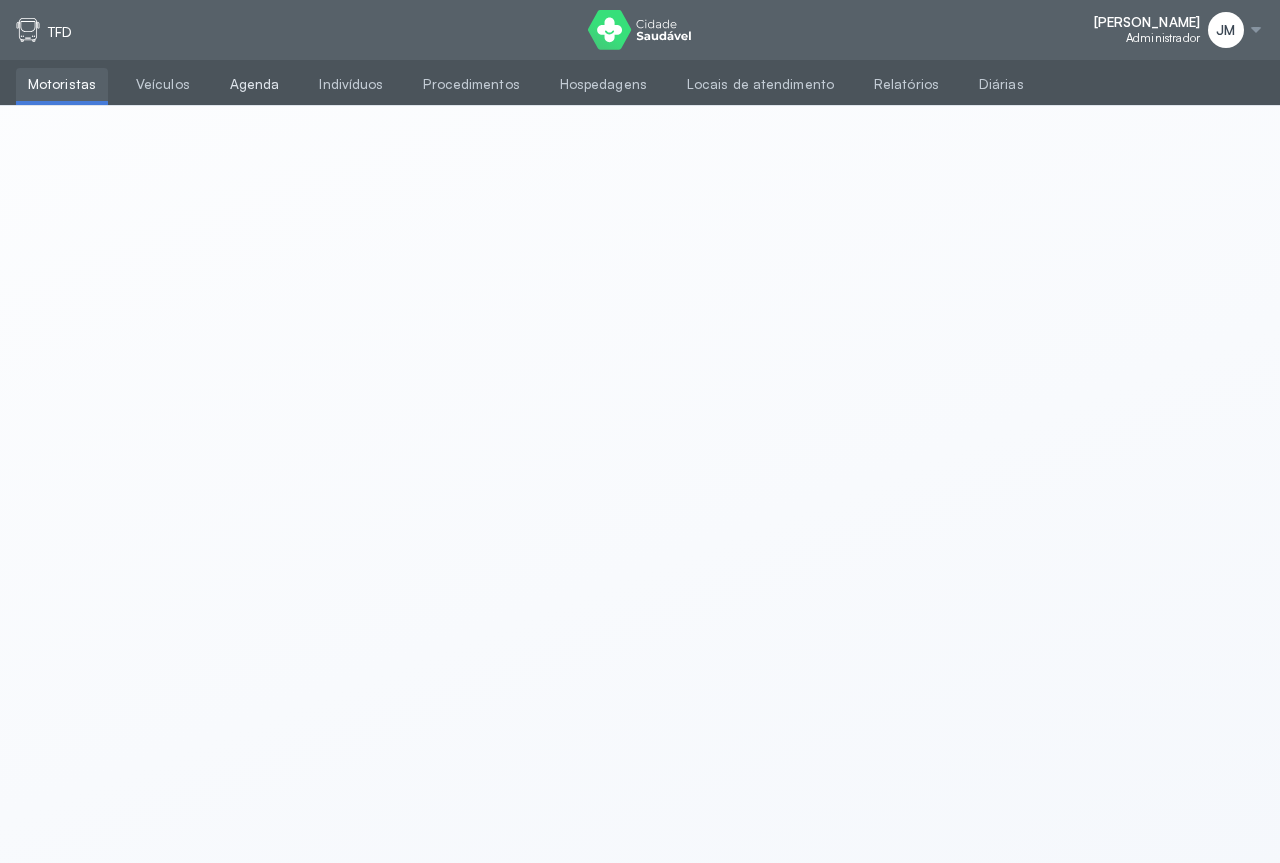 click on "Agenda" at bounding box center [255, 84] 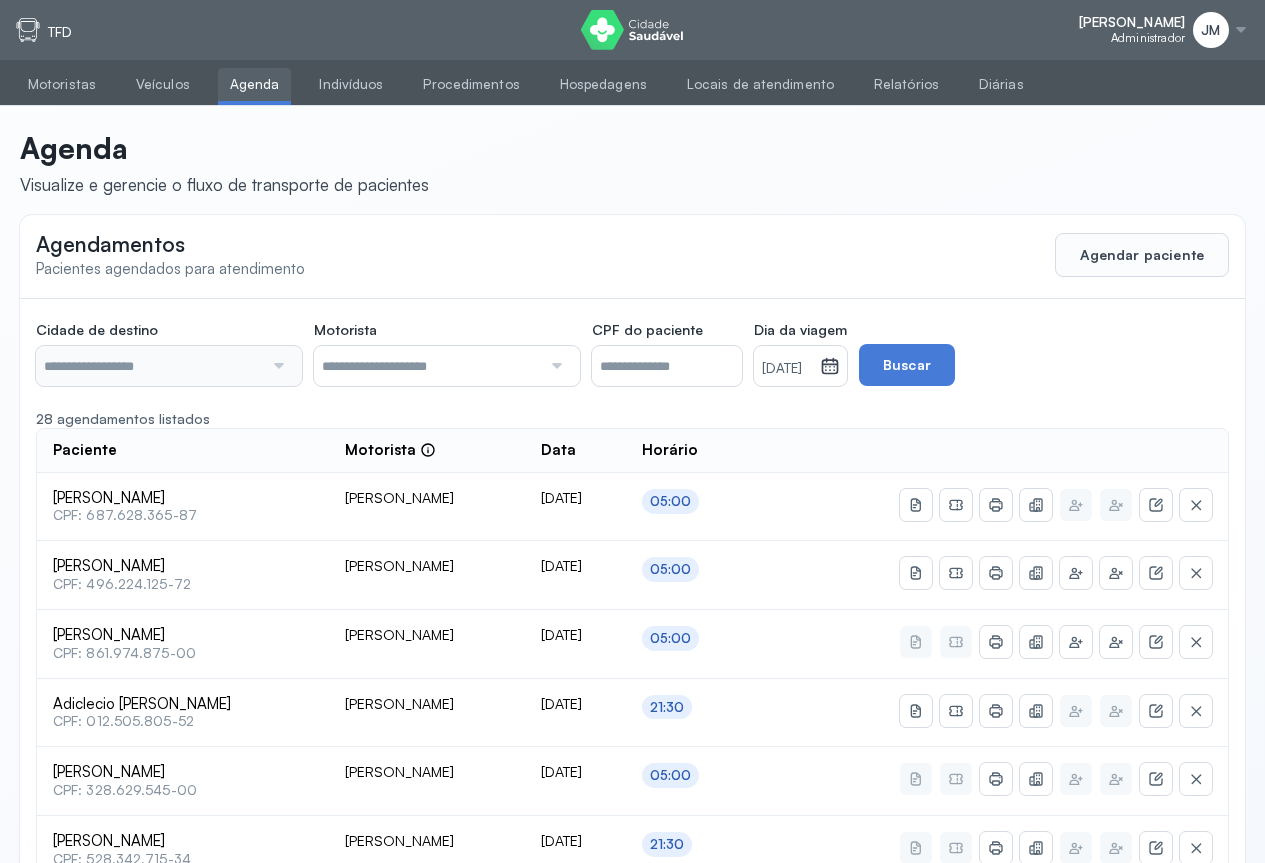 click at bounding box center [276, 366] 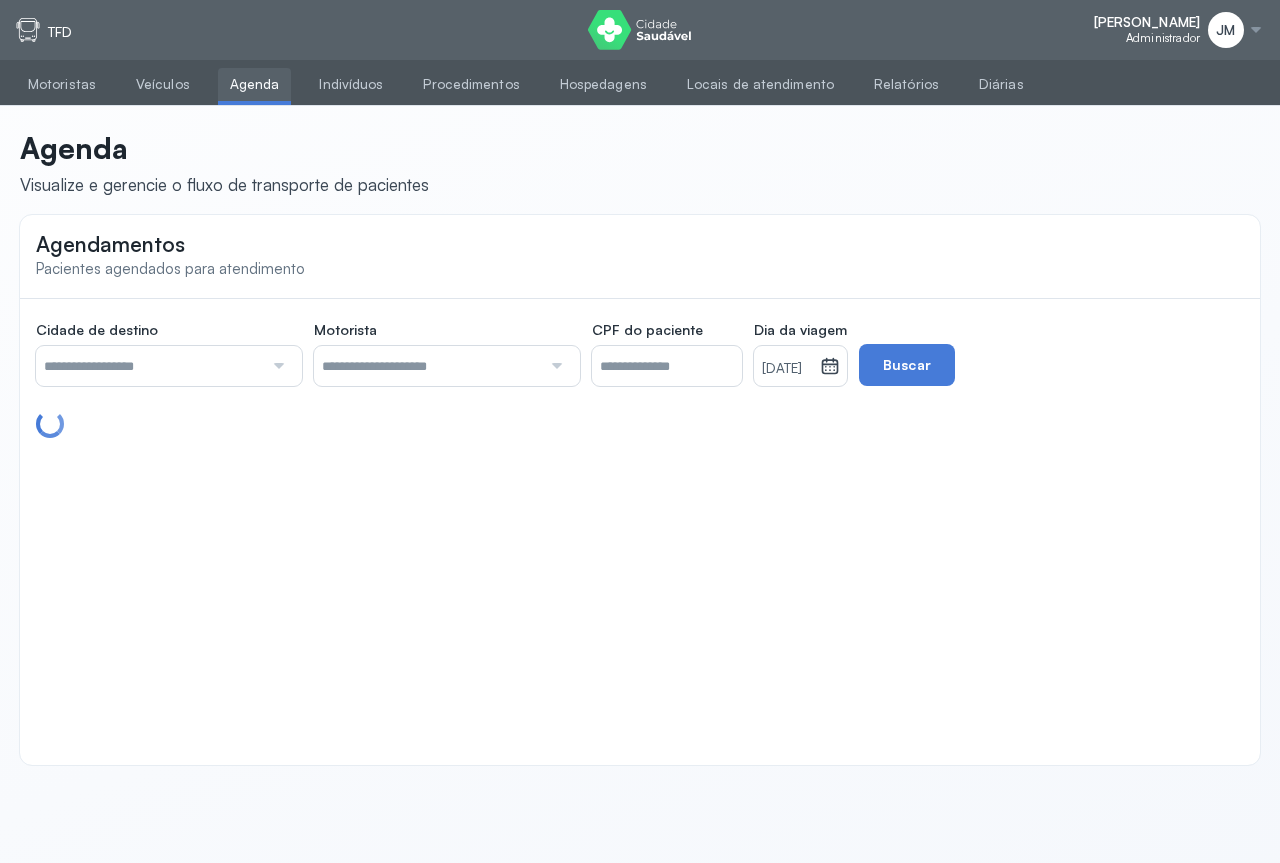 click at bounding box center (276, 366) 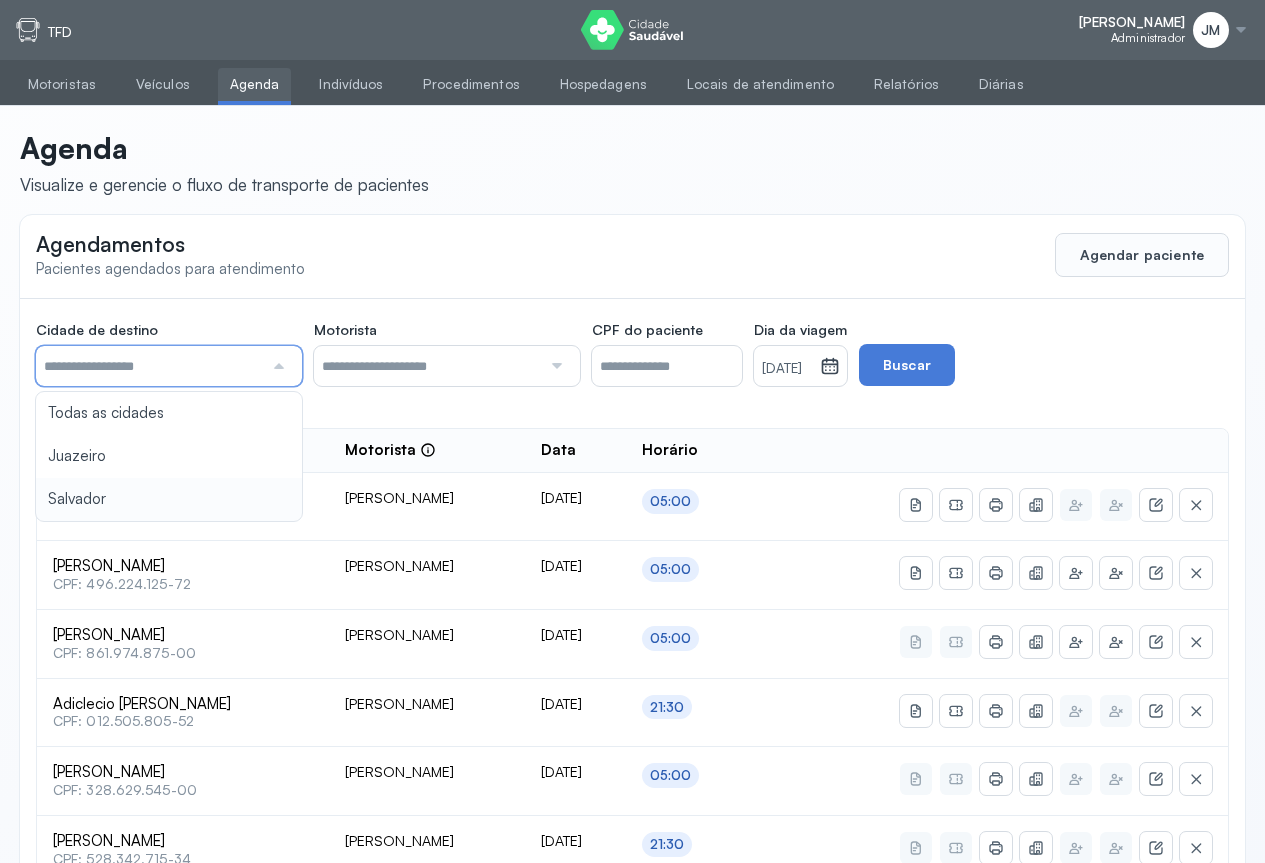 type on "********" 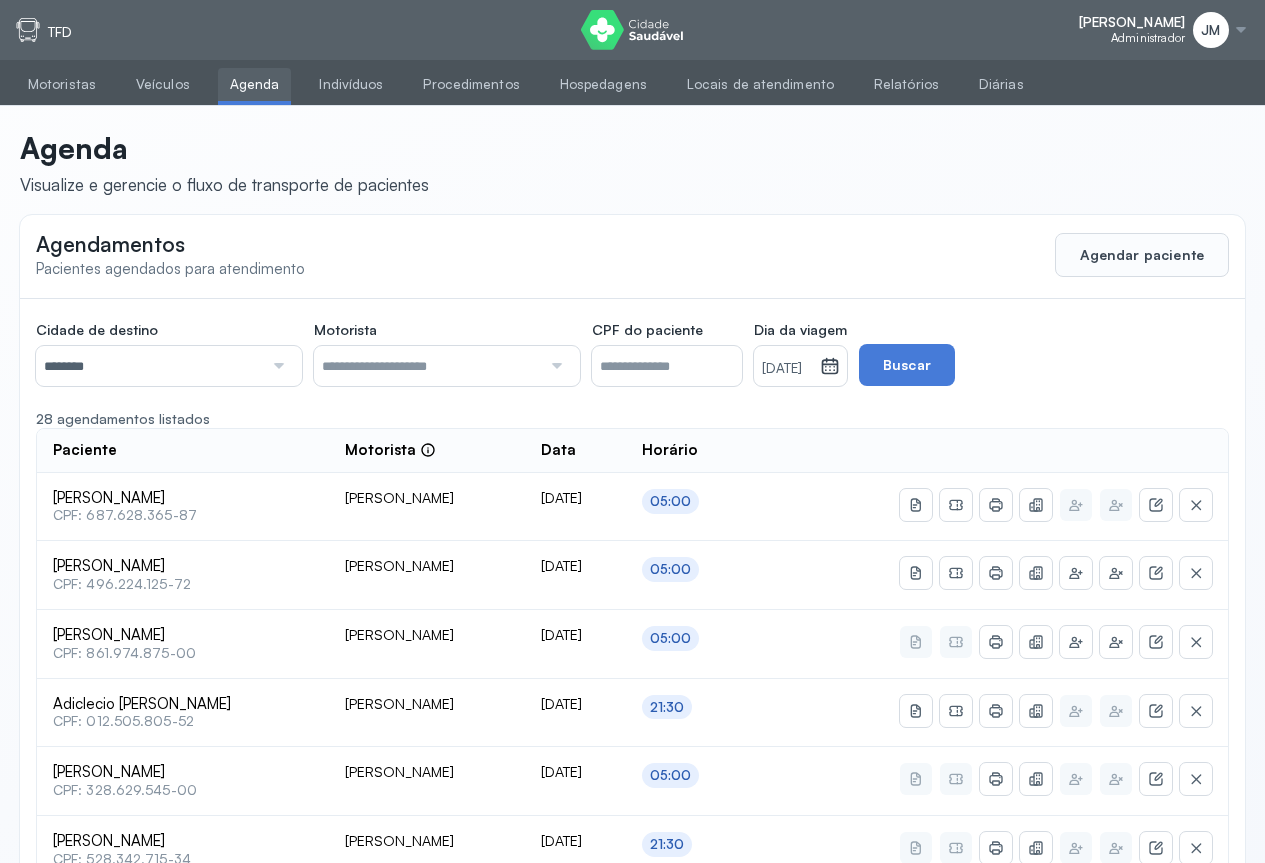 drag, startPoint x: 77, startPoint y: 493, endPoint x: 314, endPoint y: 437, distance: 243.52618 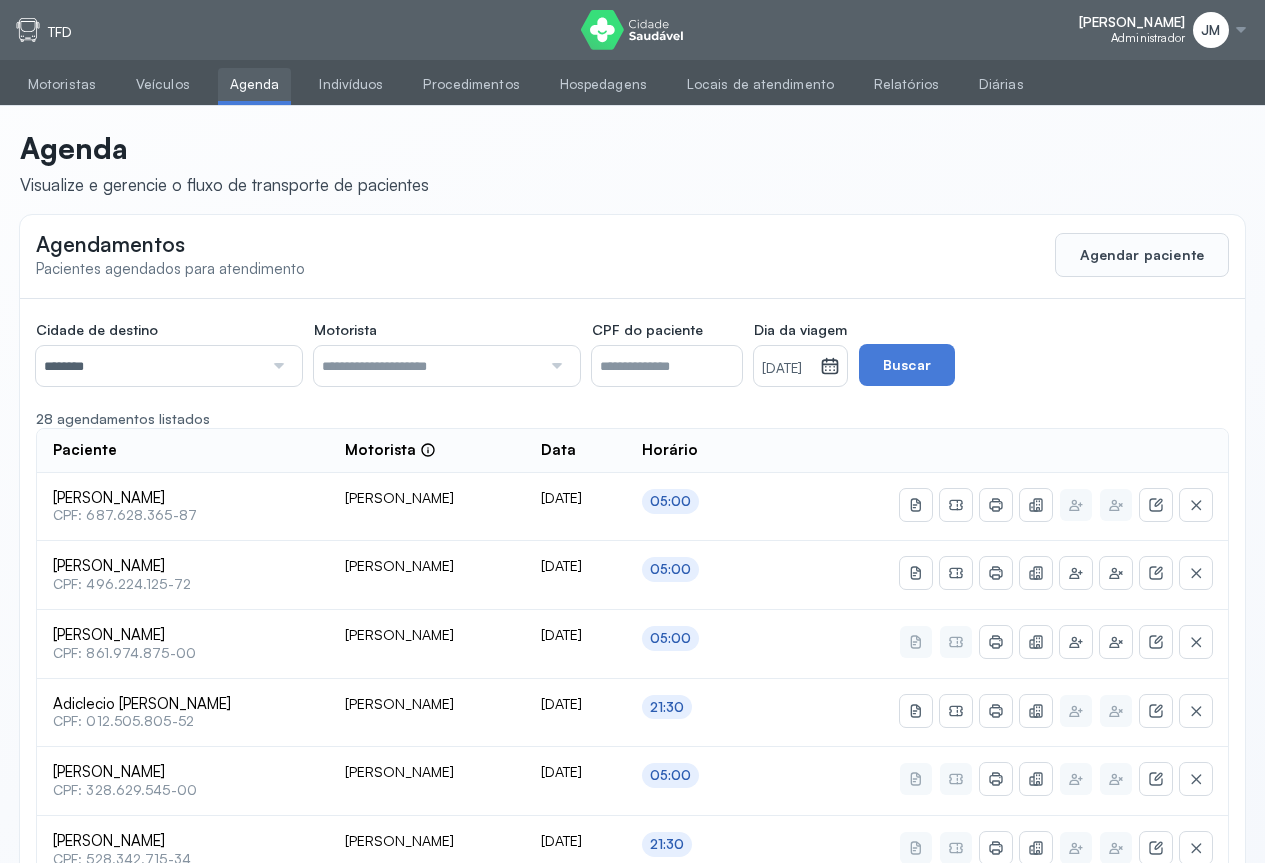 click 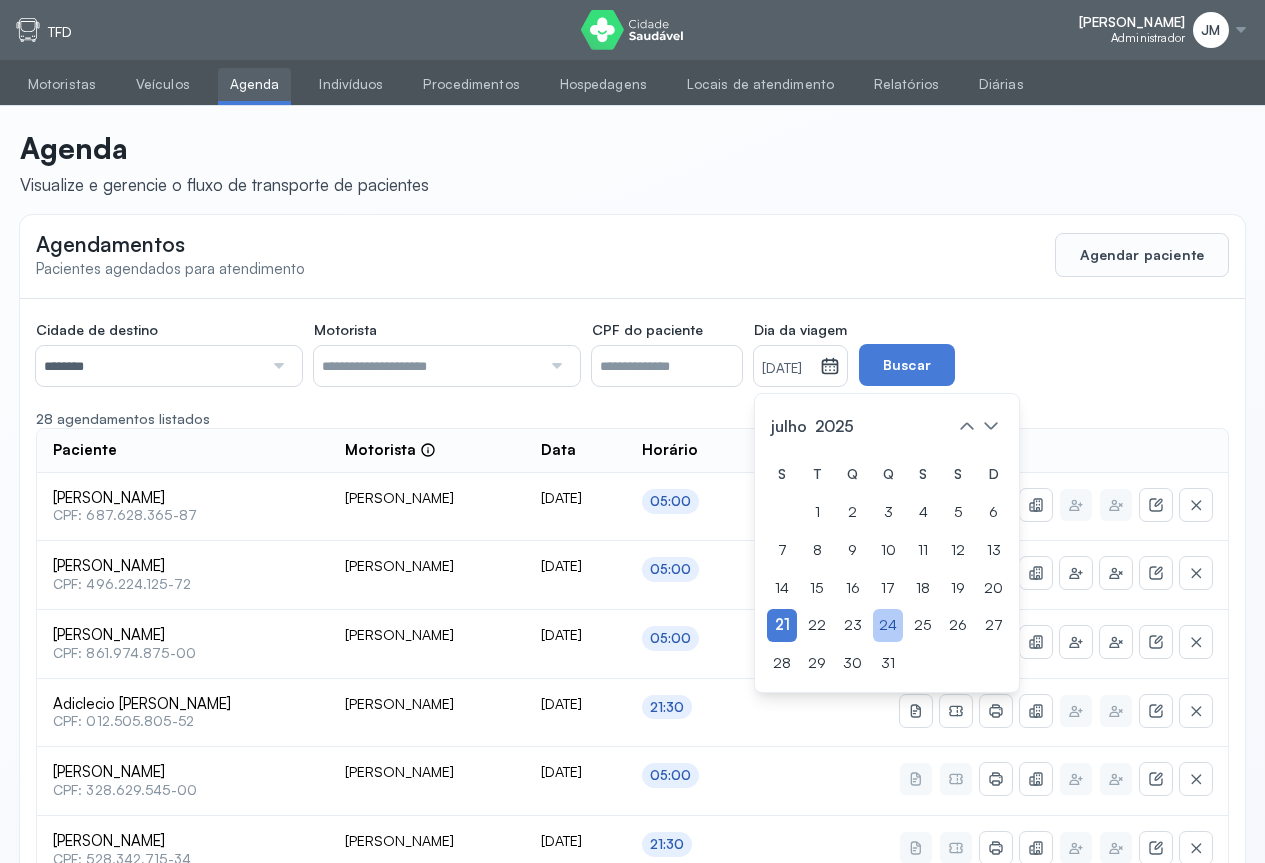 click on "24" 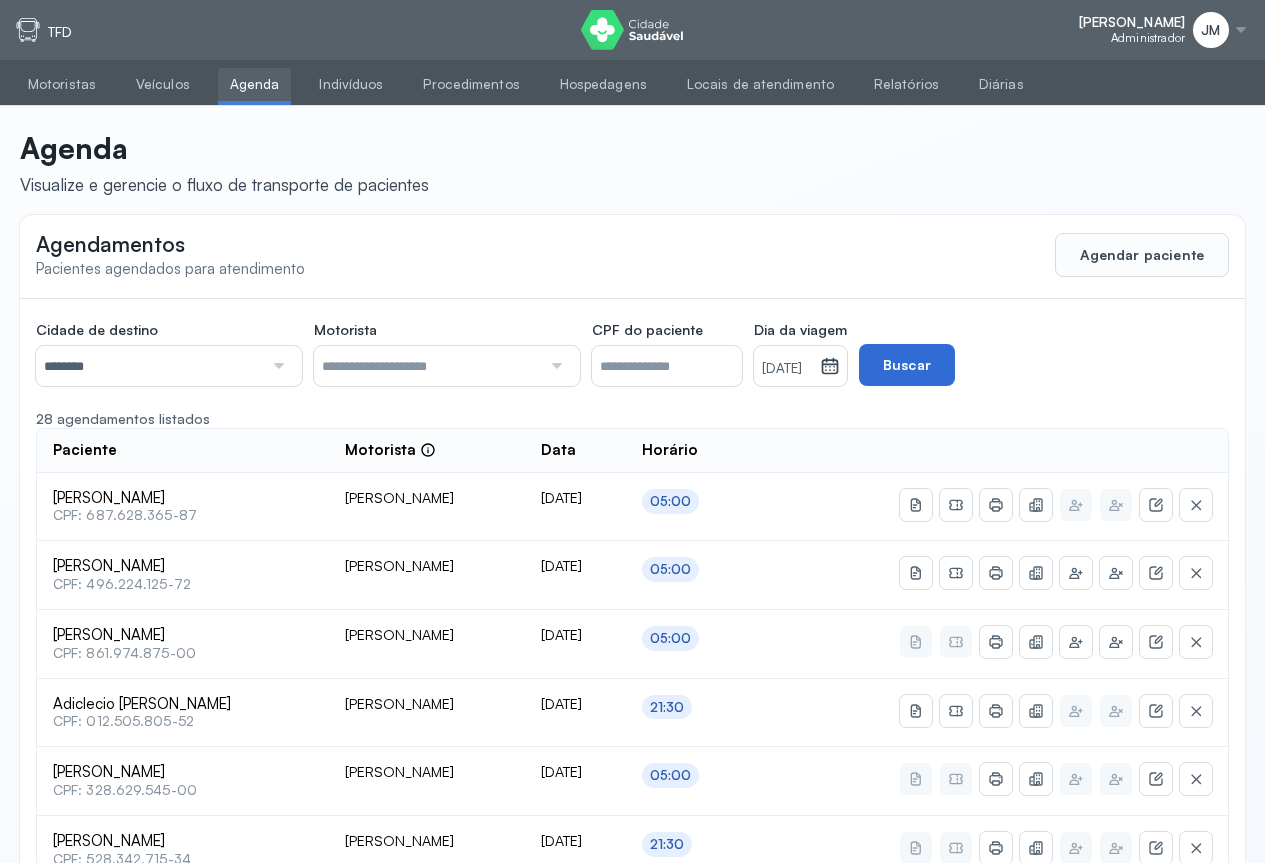click on "Buscar" at bounding box center [907, 365] 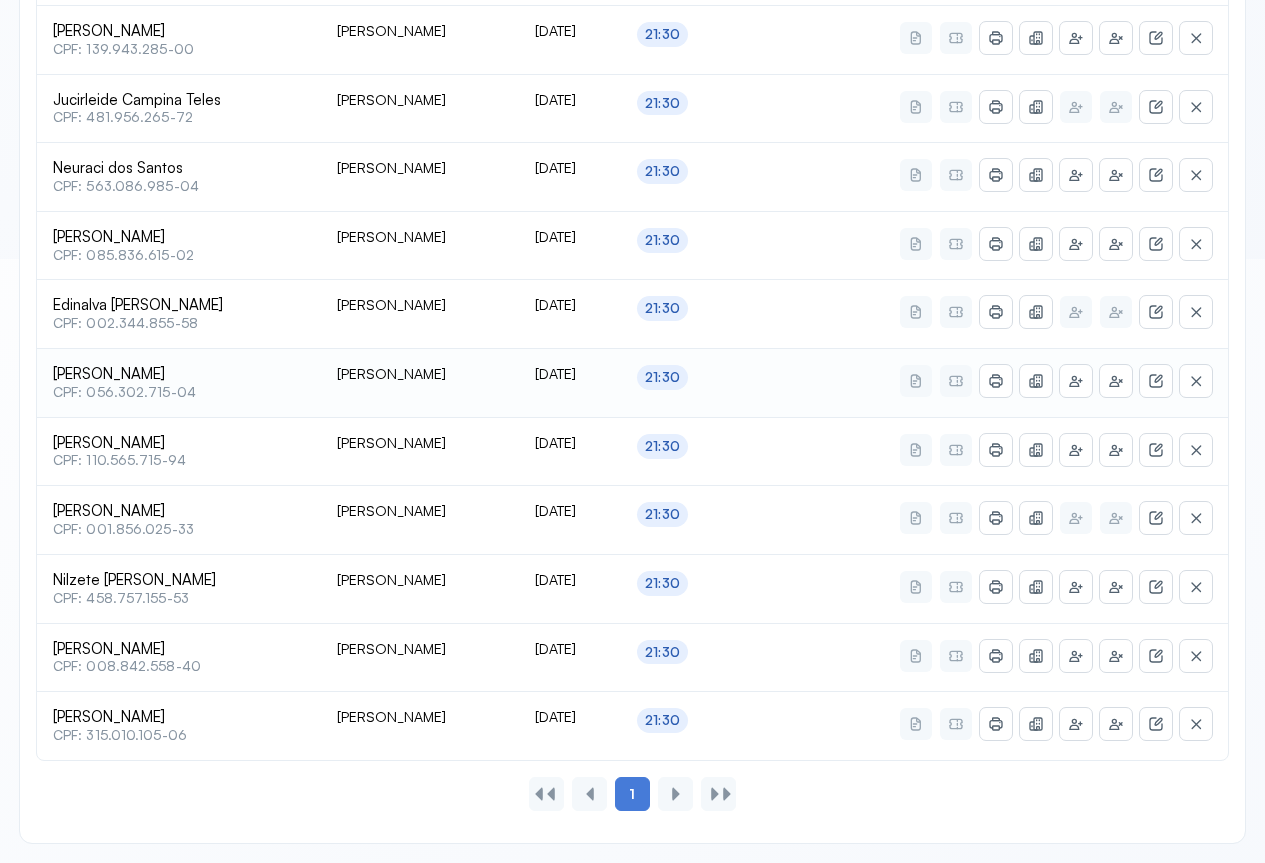 scroll, scrollTop: 0, scrollLeft: 0, axis: both 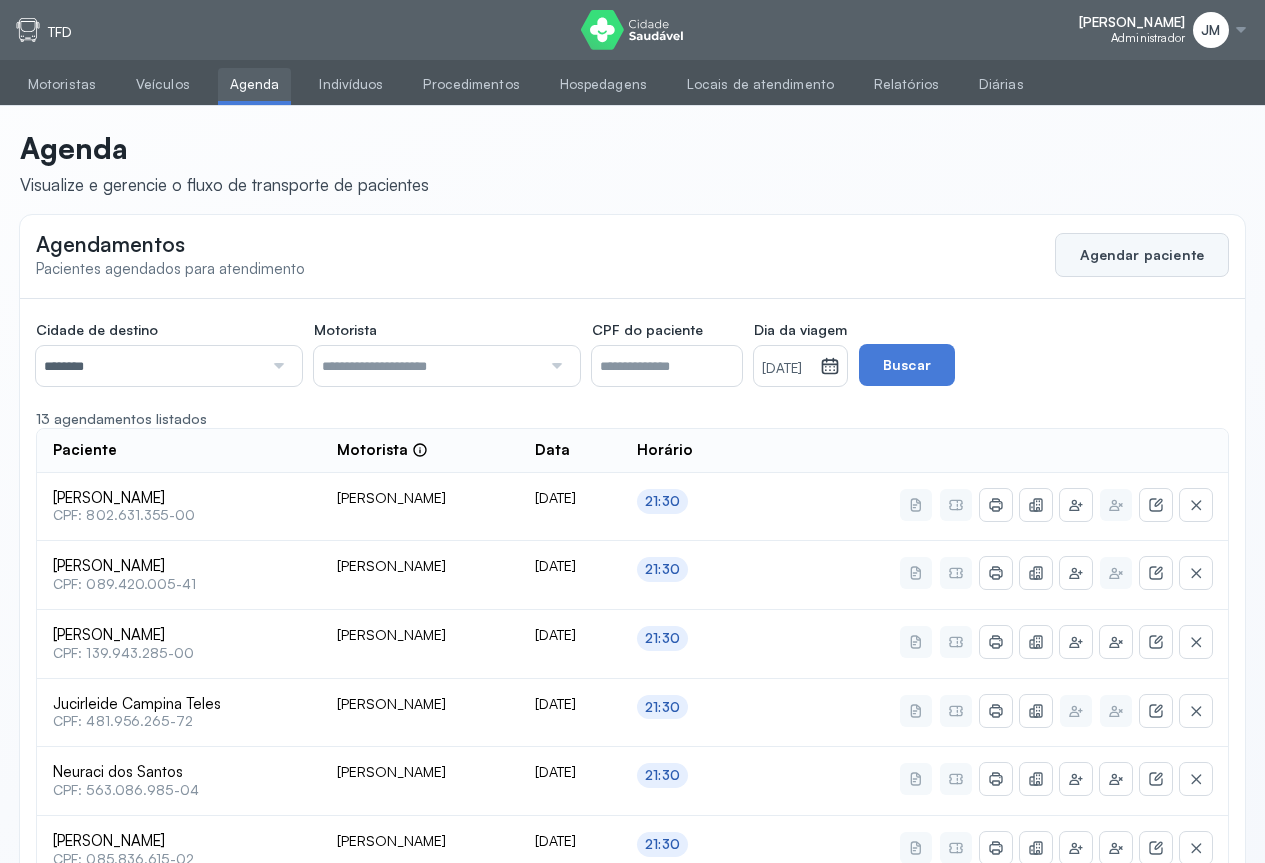 click on "Agendar paciente" 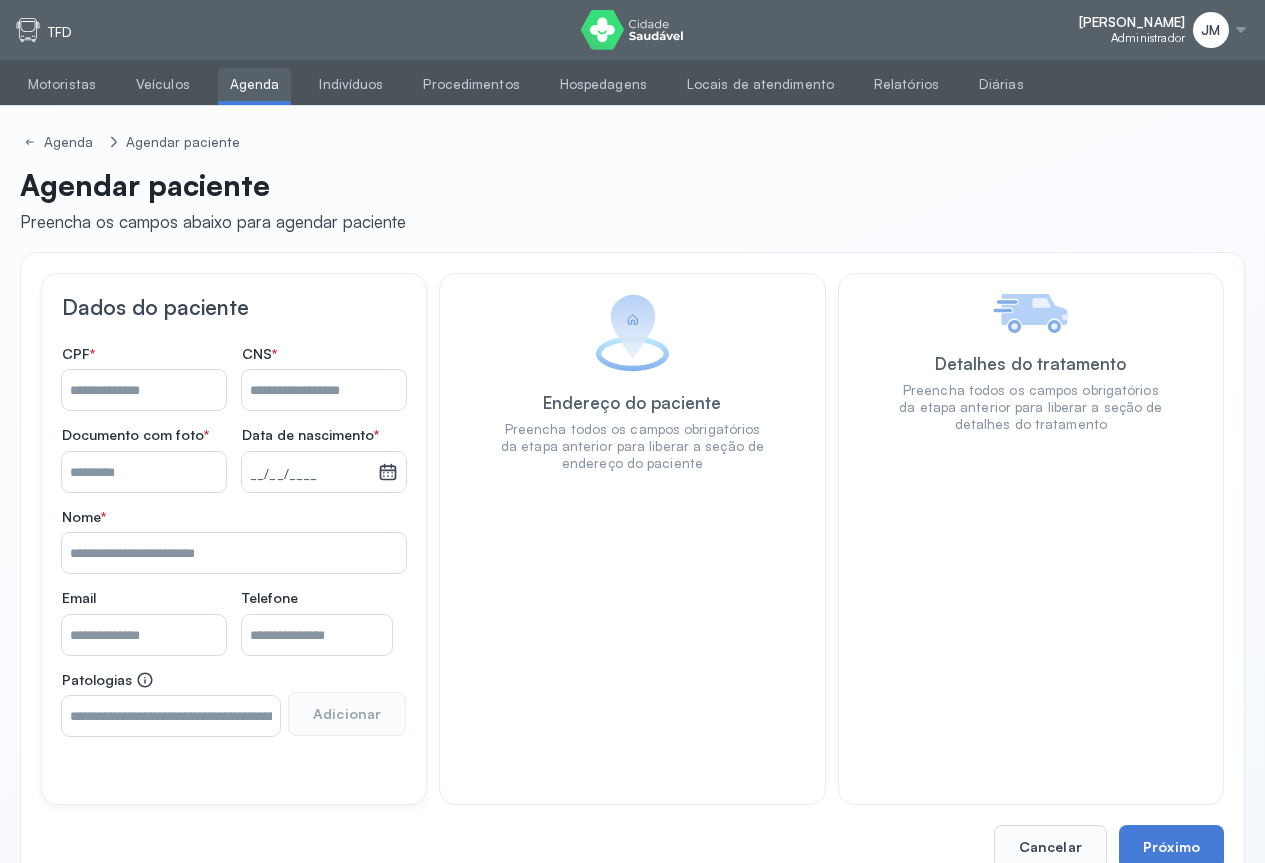 drag, startPoint x: 262, startPoint y: 383, endPoint x: 349, endPoint y: 385, distance: 87.02299 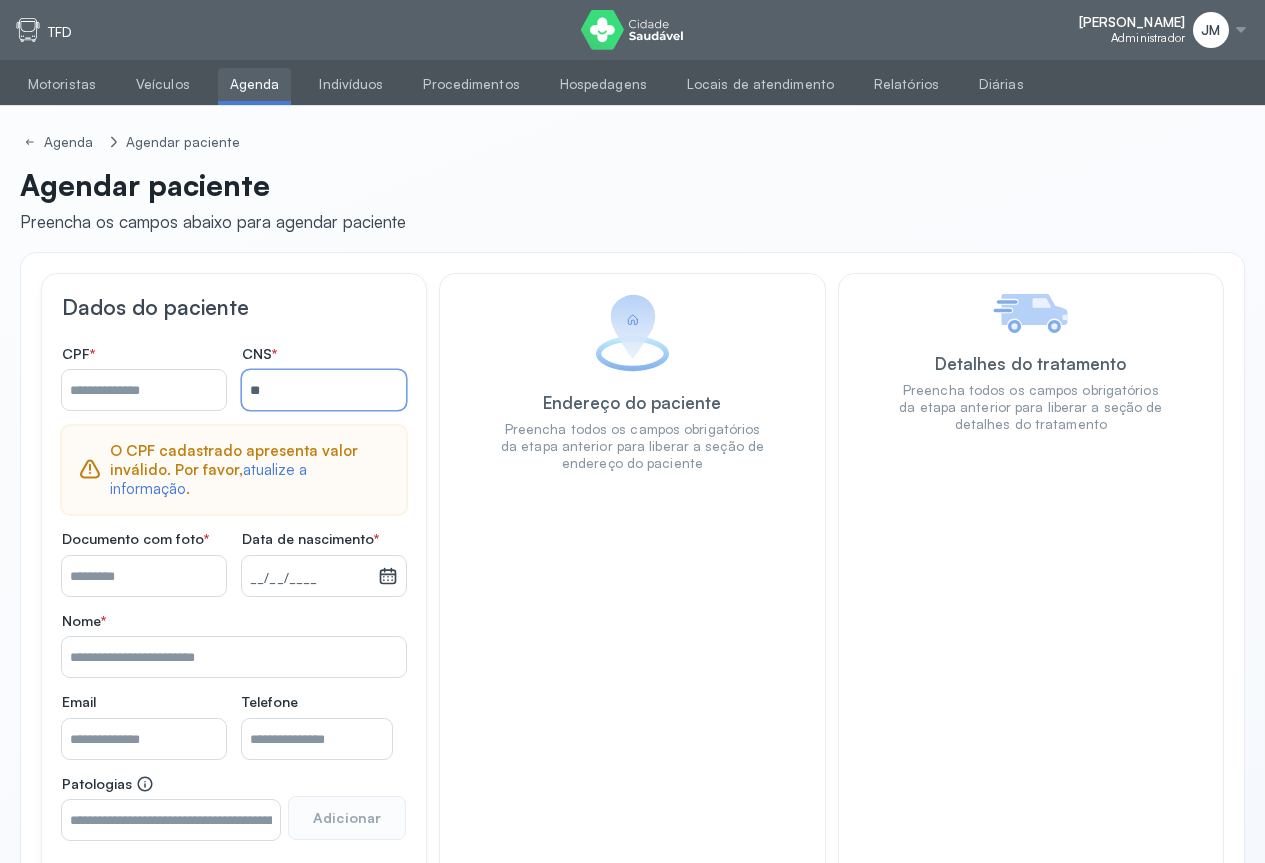 type on "*" 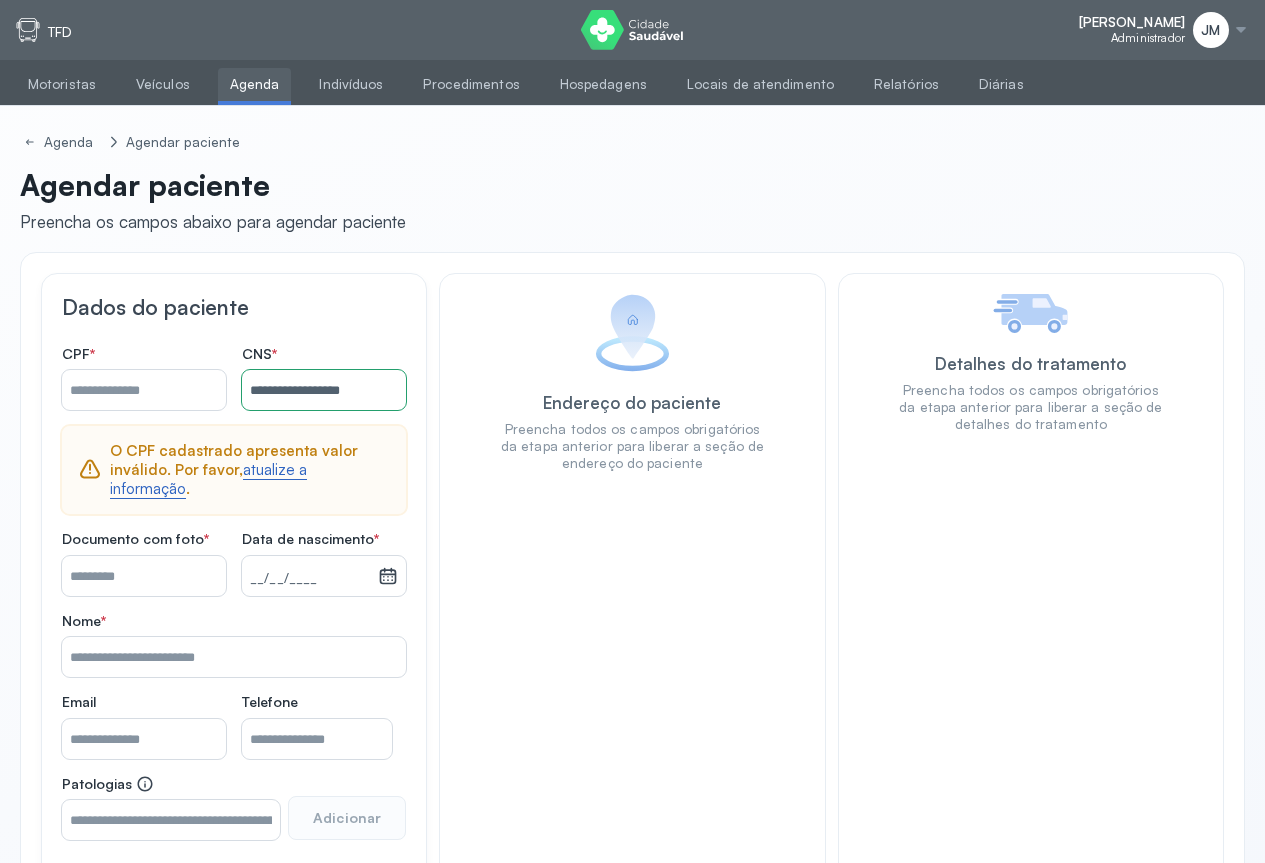 click on "atualize a informação" at bounding box center (208, 479) 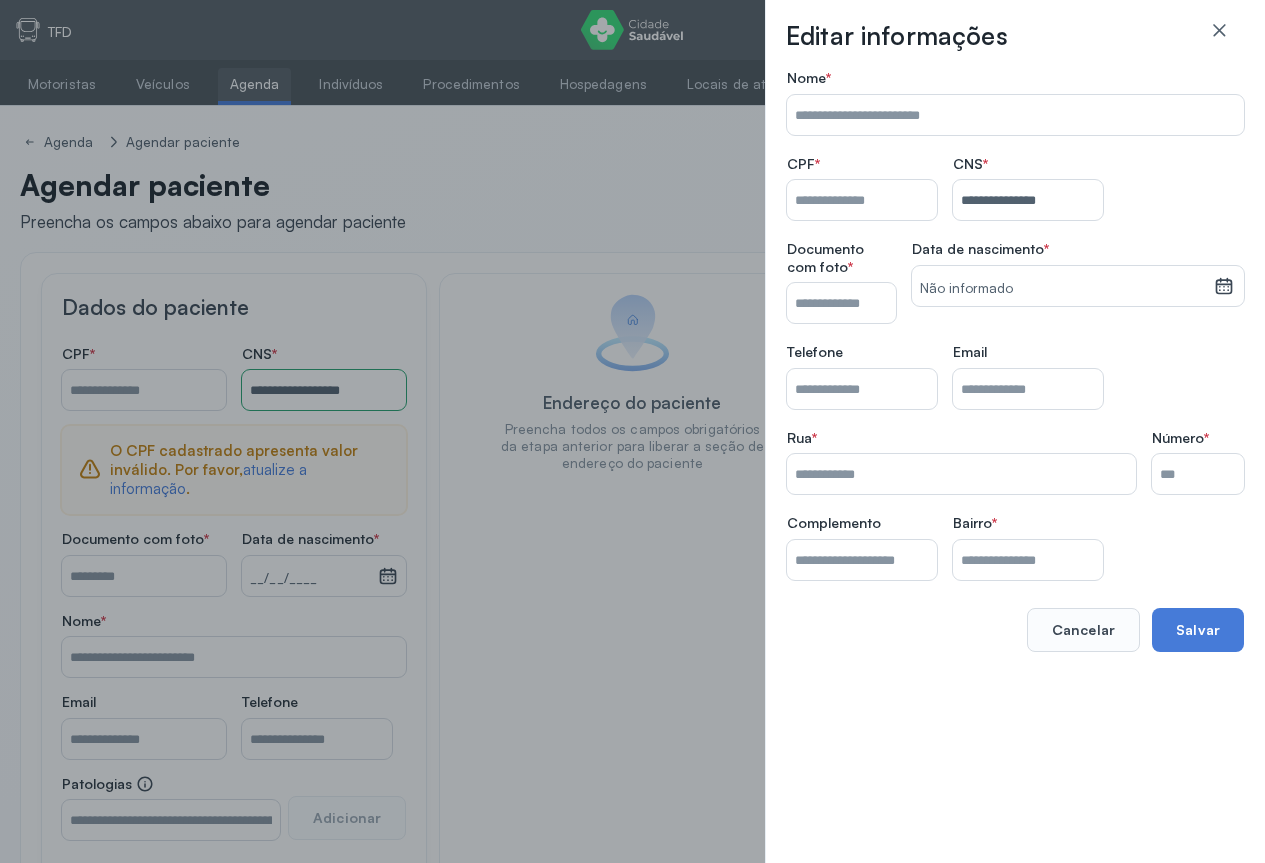 click on "**********" 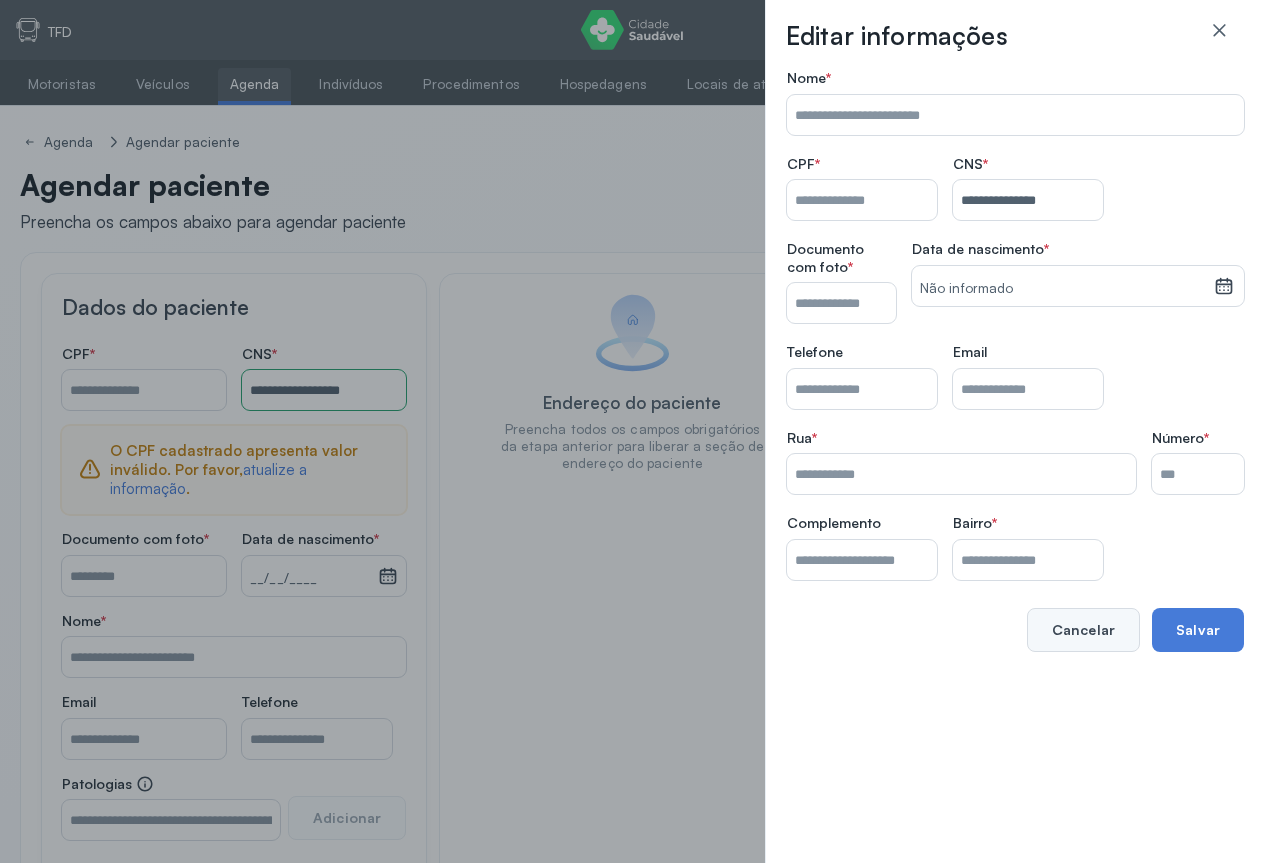 click on "Cancelar" at bounding box center (1083, 630) 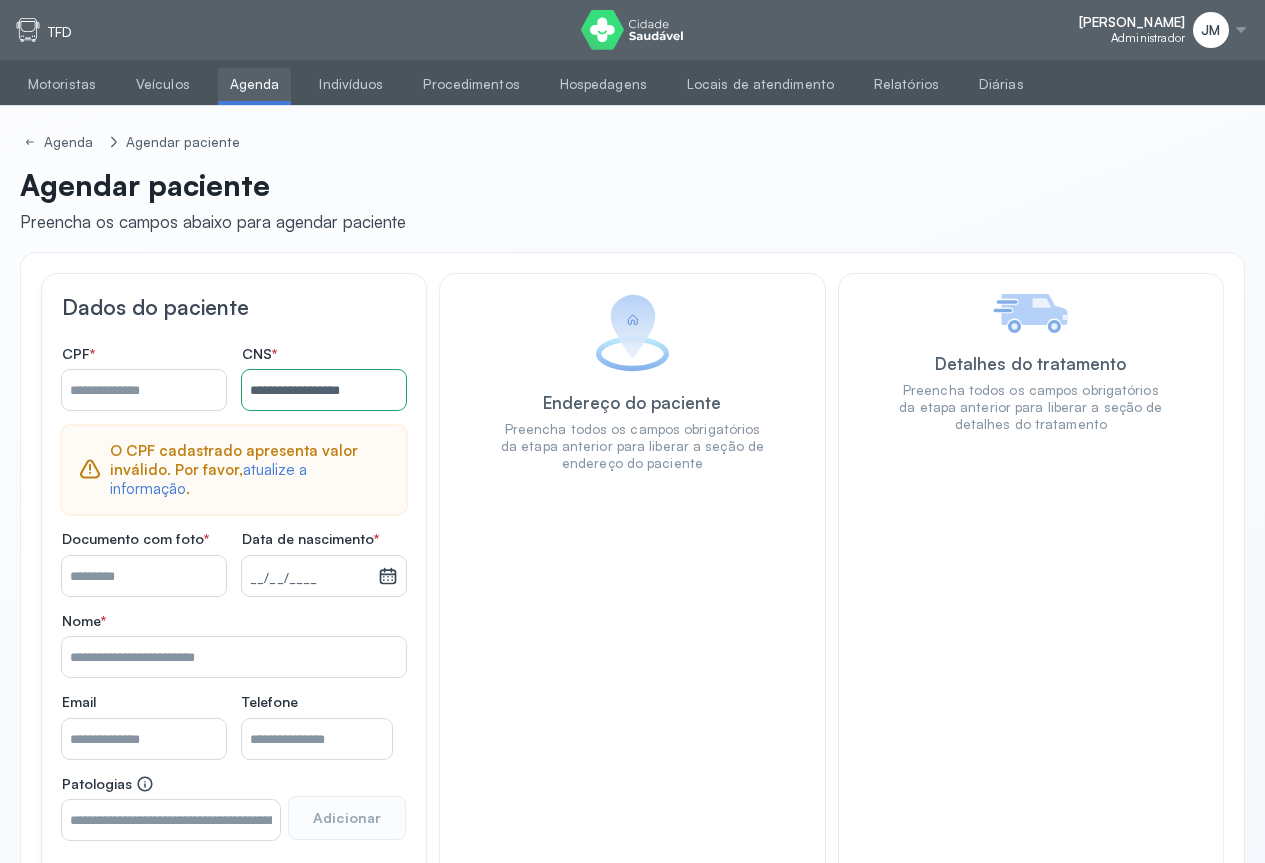 click on "**********" at bounding box center [324, 390] 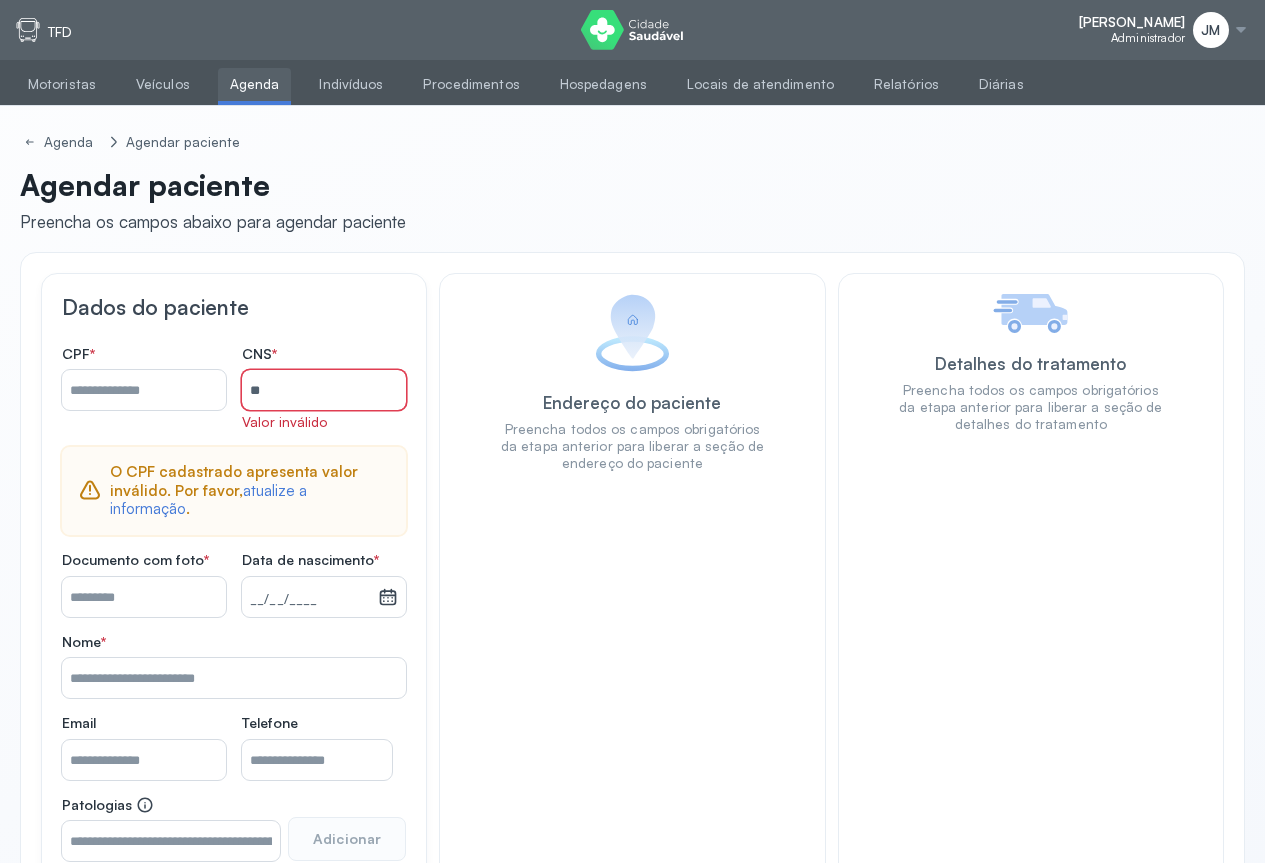 type on "*" 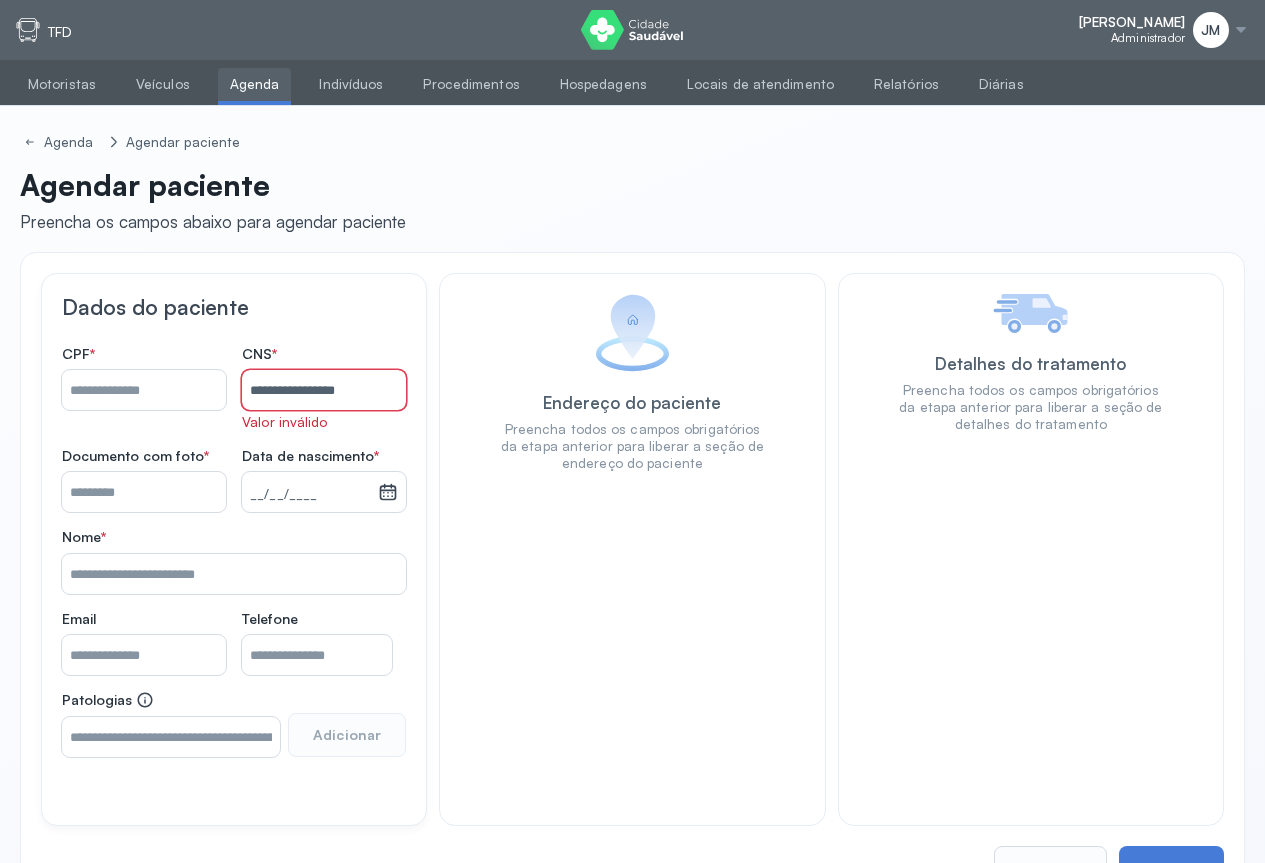 type on "**********" 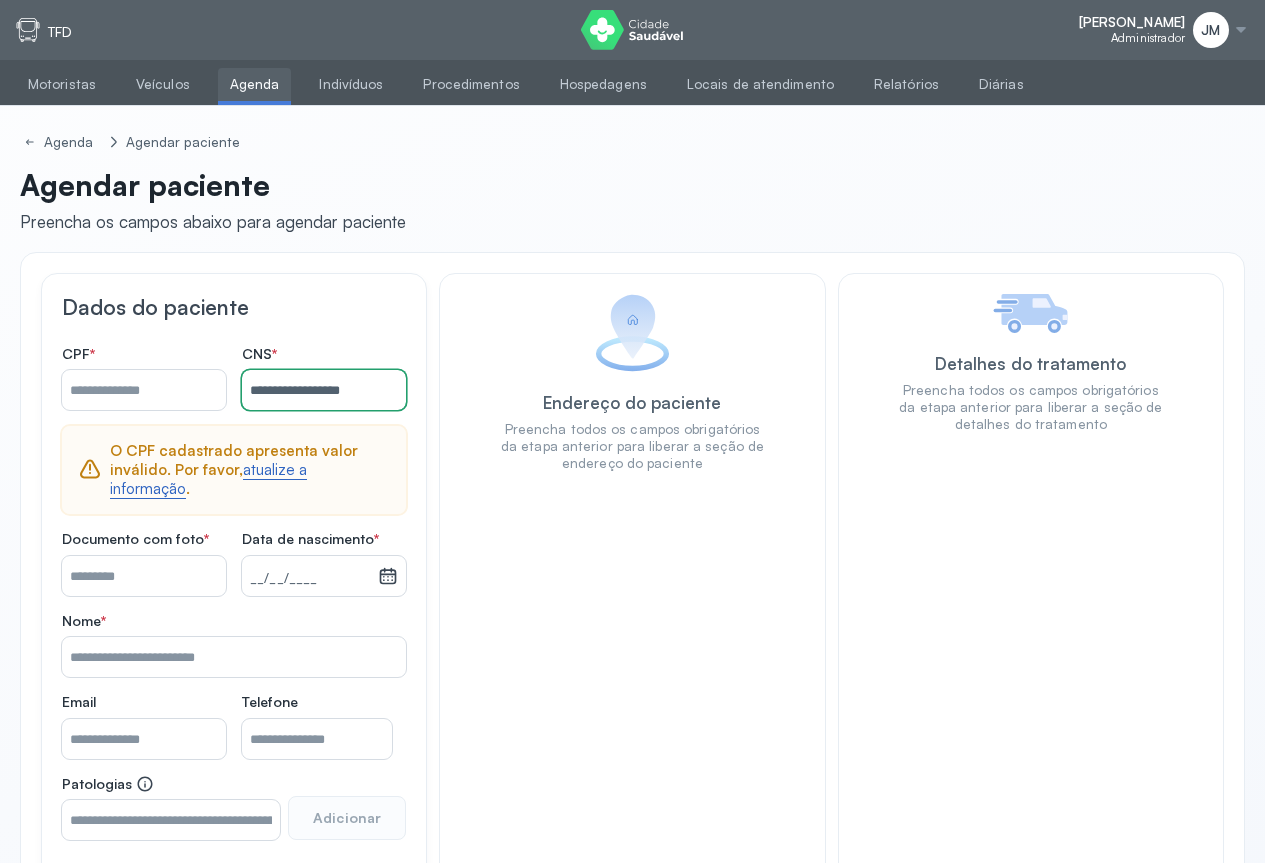 scroll, scrollTop: 133, scrollLeft: 0, axis: vertical 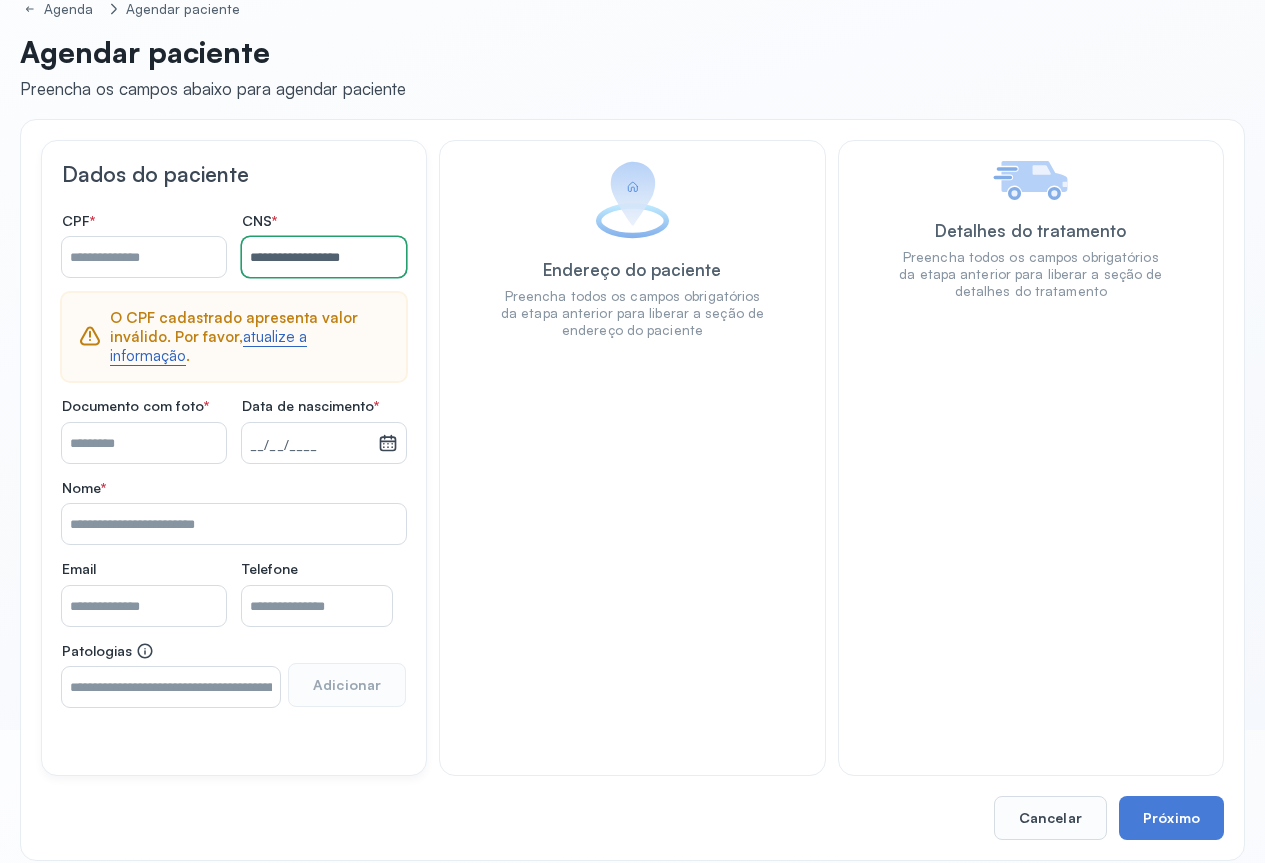 click on "atualize a informação" at bounding box center [208, 346] 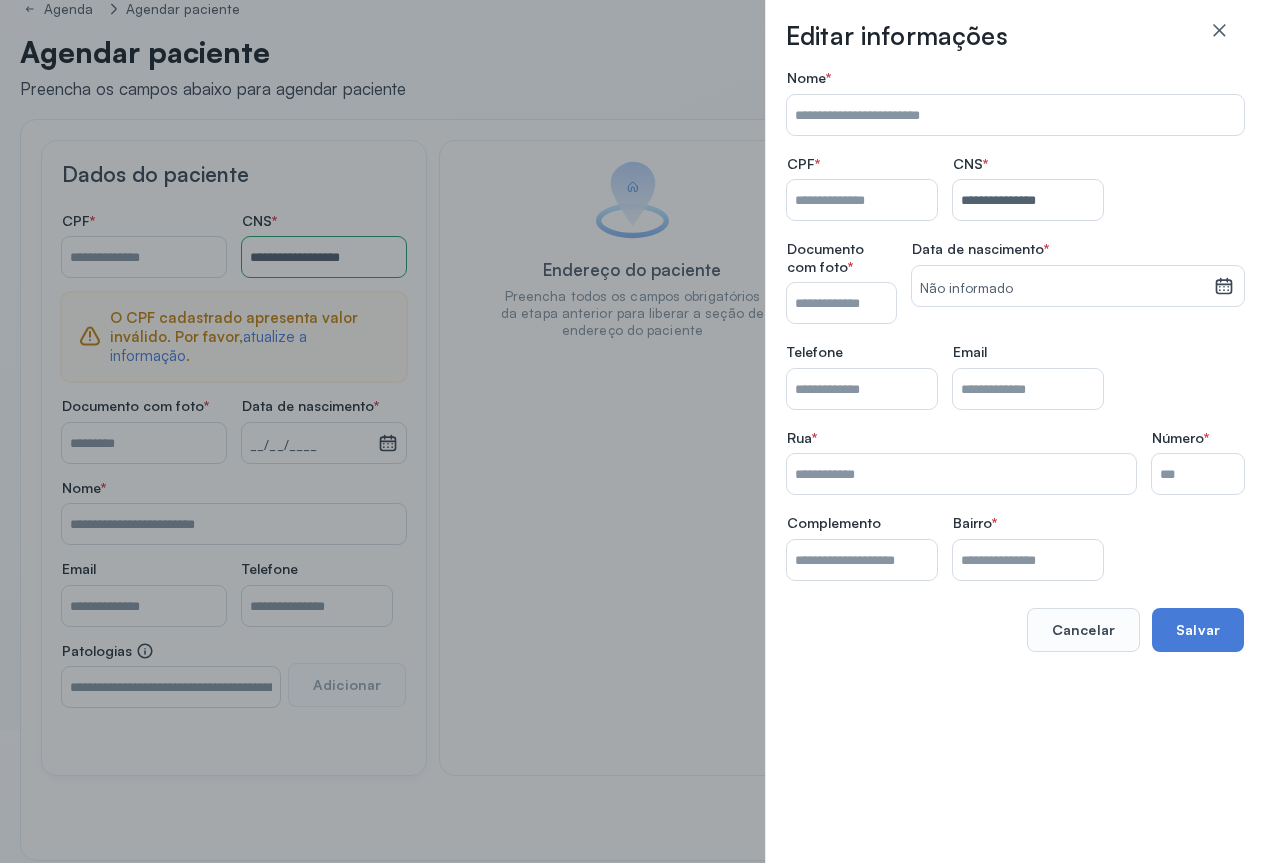 click on "Nome   *" at bounding box center [862, 200] 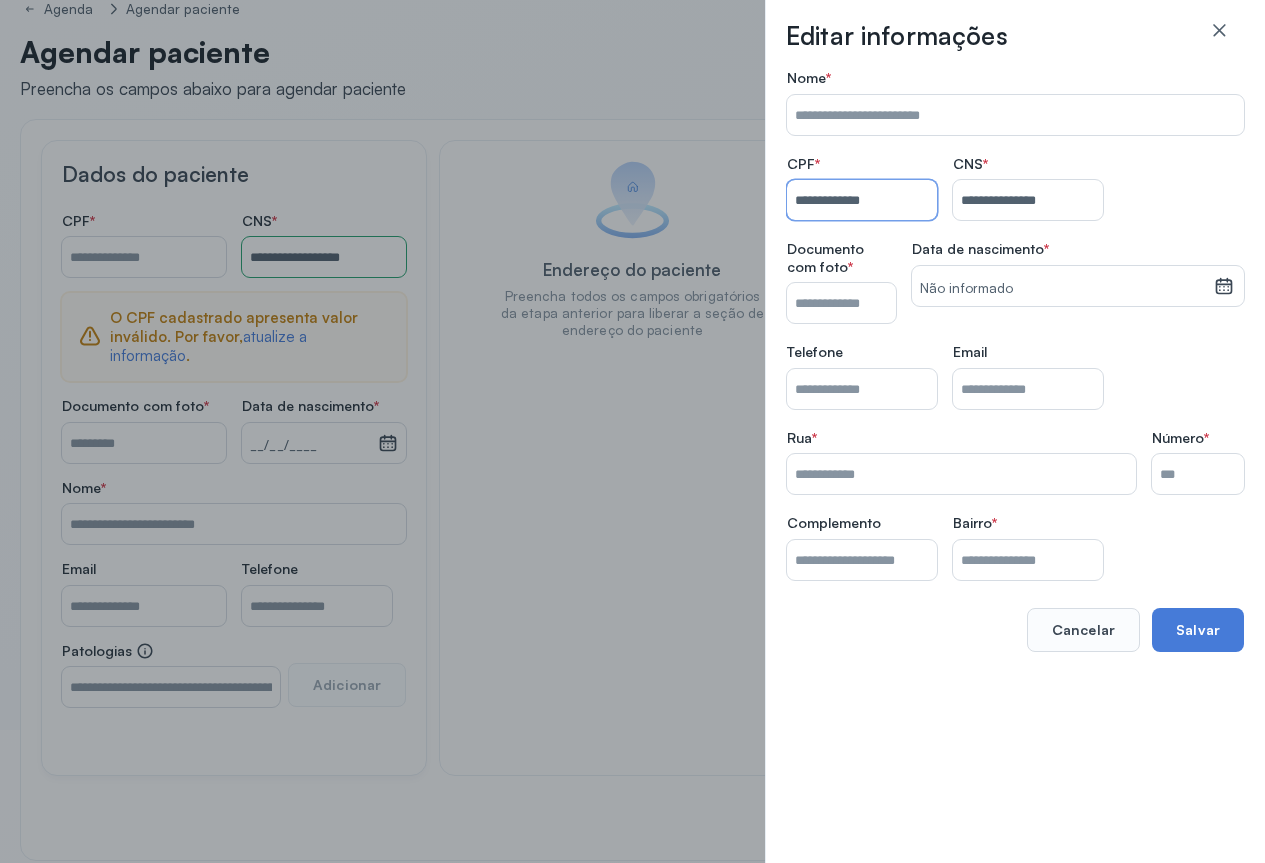 type on "**********" 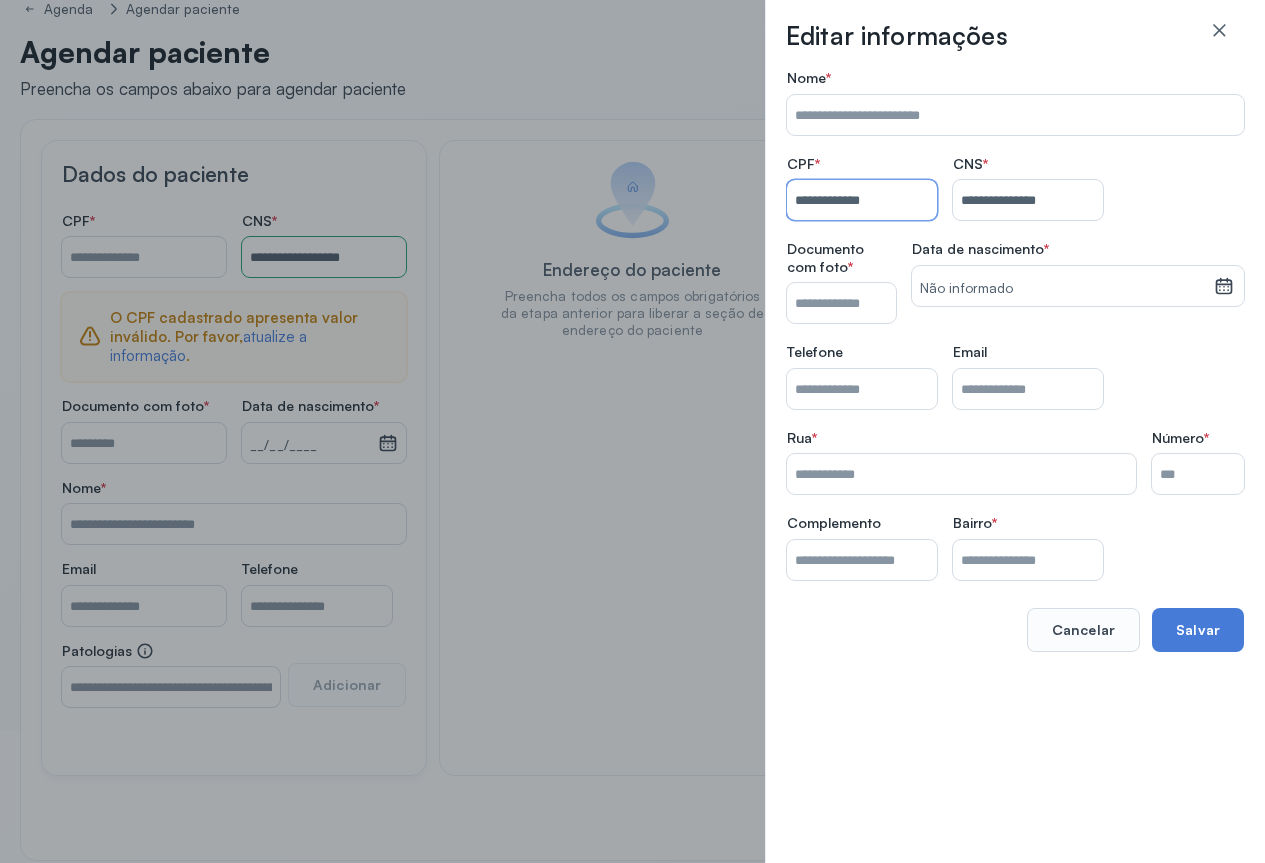 type on "**********" 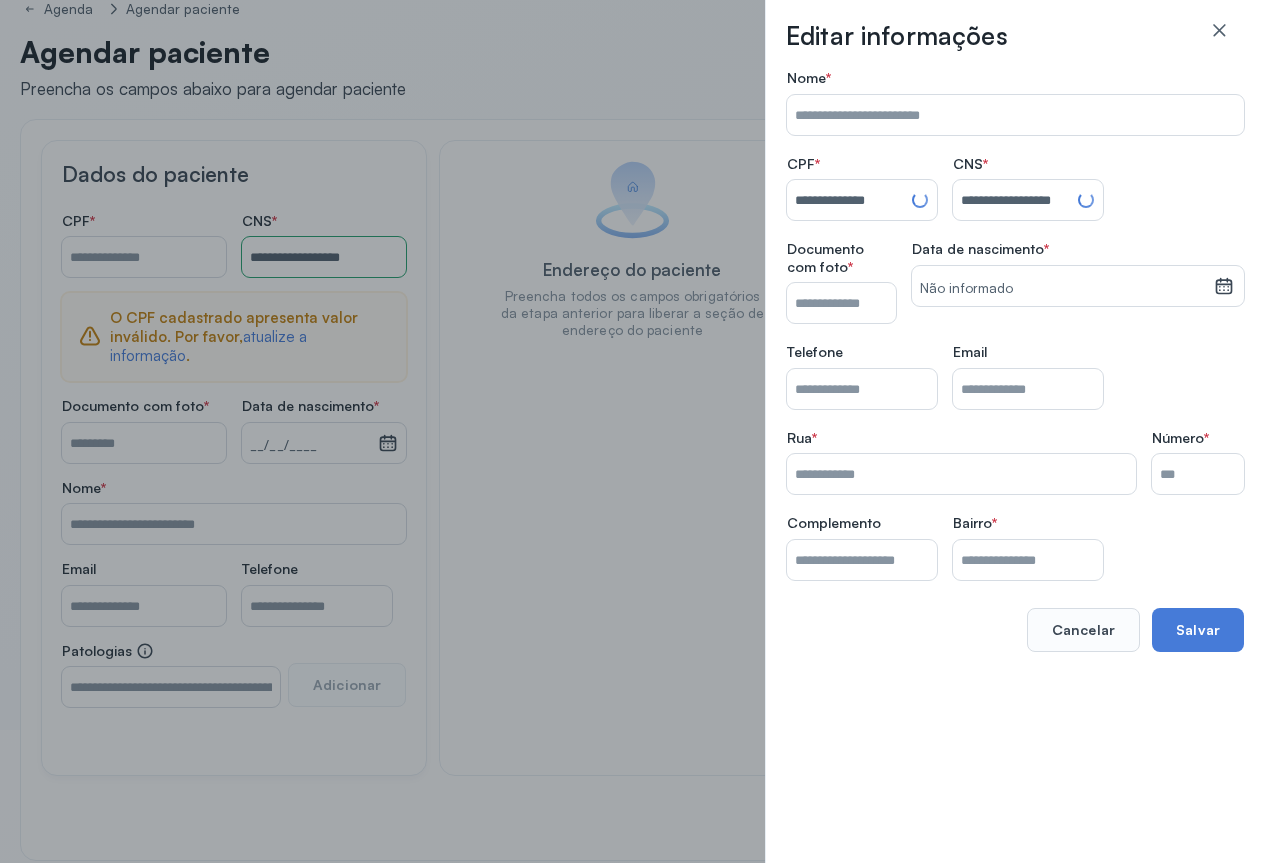type on "**********" 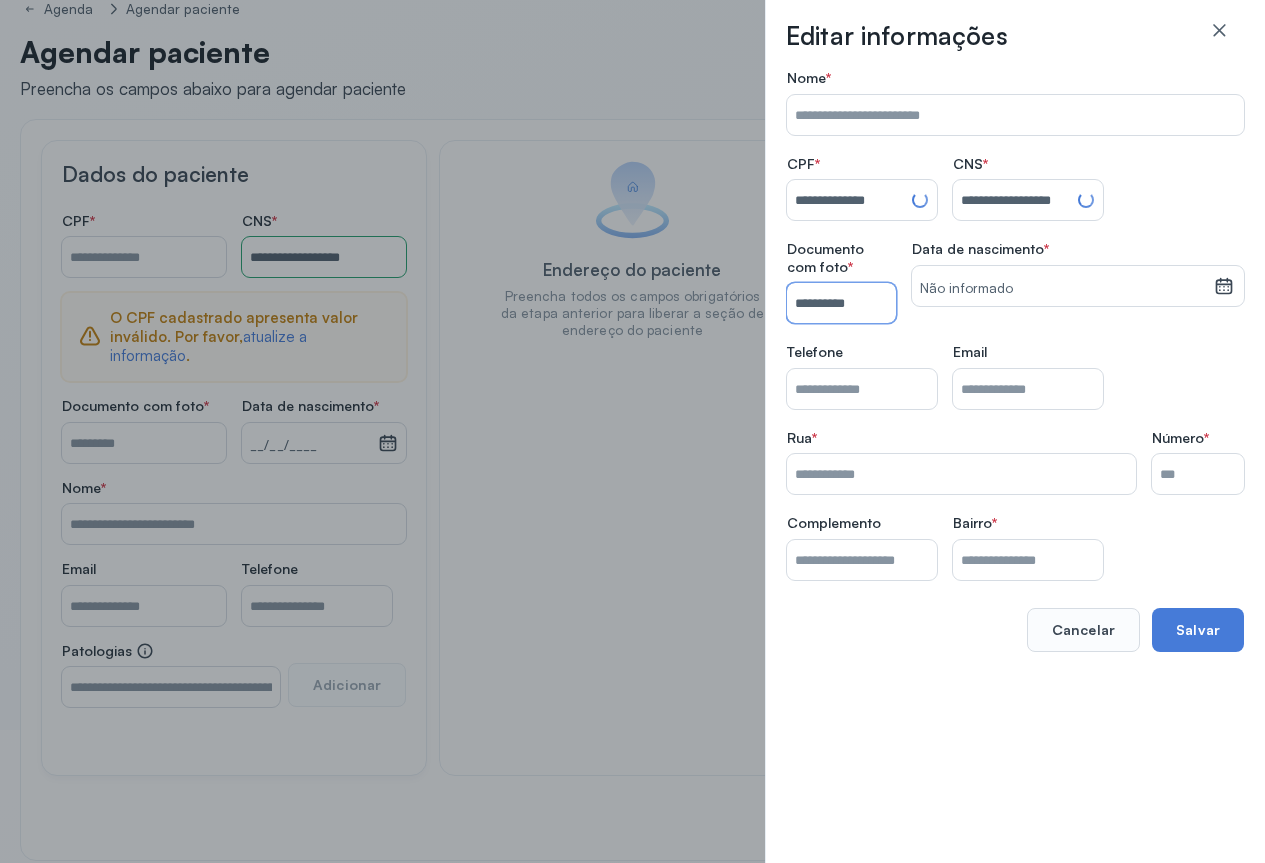 type on "**********" 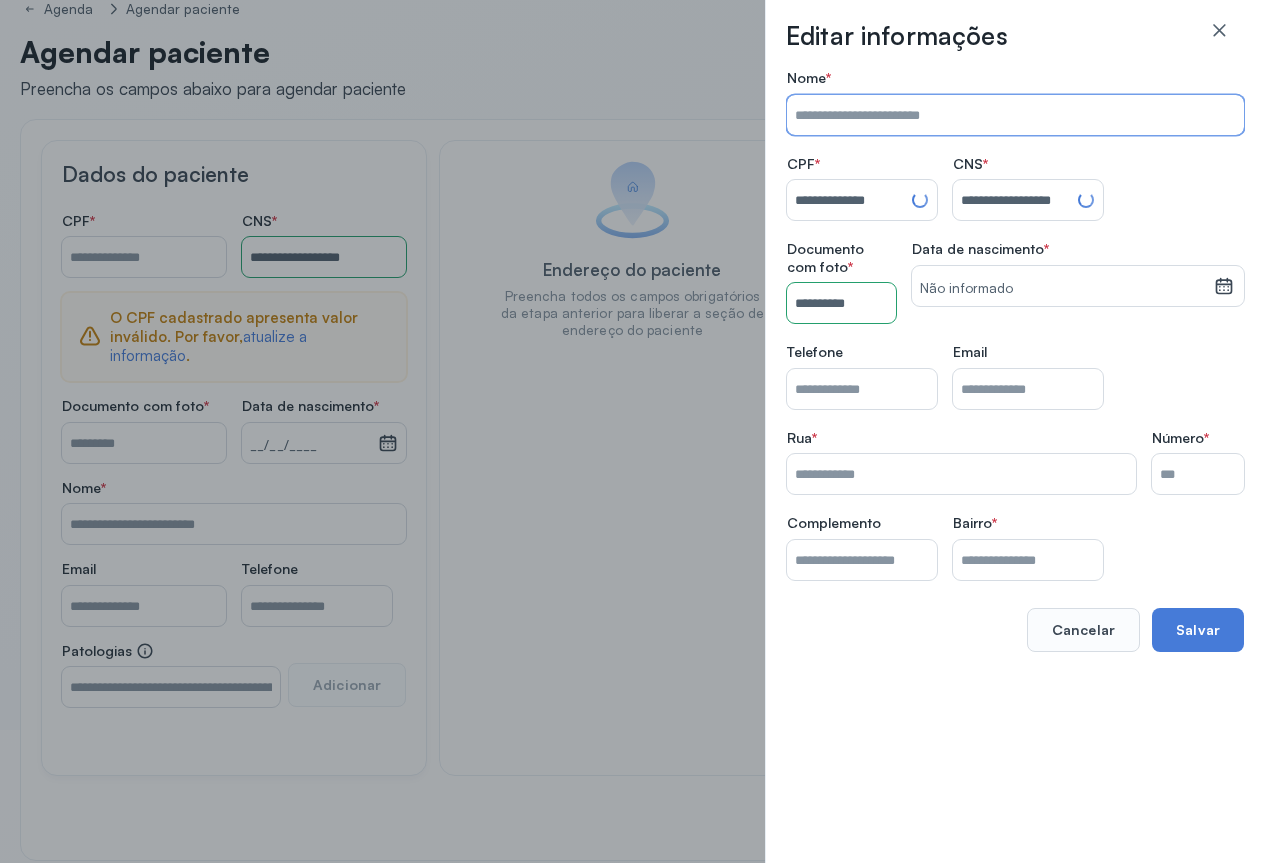 drag, startPoint x: 819, startPoint y: 116, endPoint x: 908, endPoint y: 132, distance: 90.426765 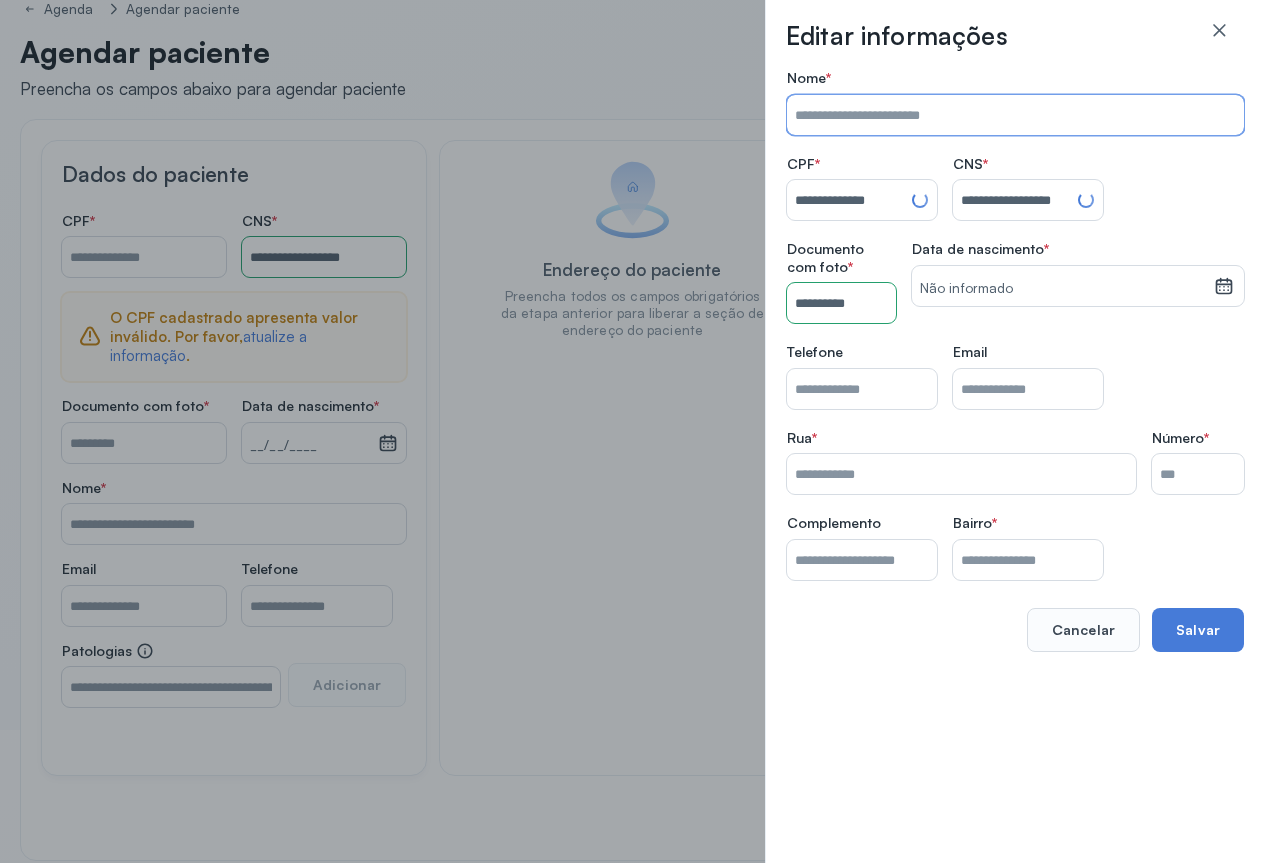 click on "Nome   *" at bounding box center [1015, 115] 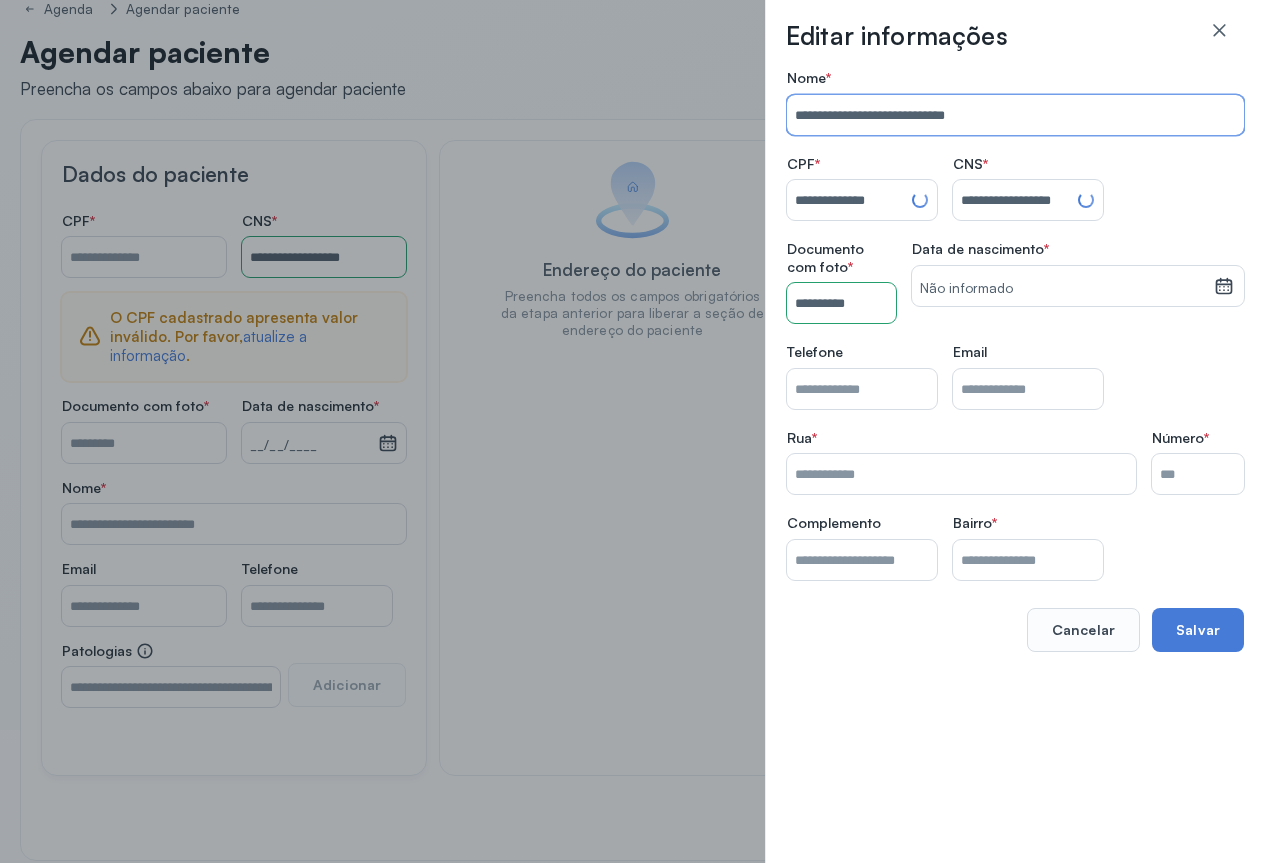 type on "**********" 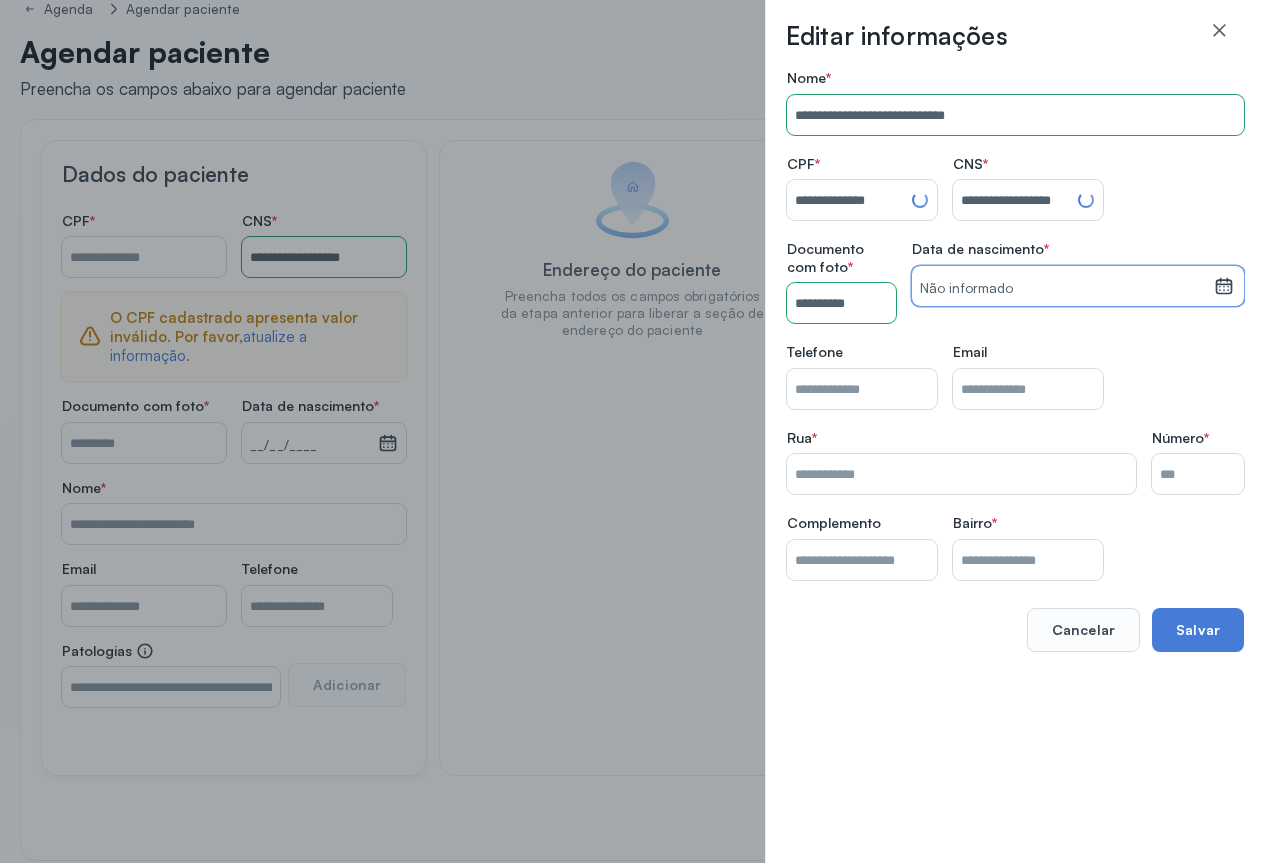 click on "Não informado" at bounding box center [1063, 289] 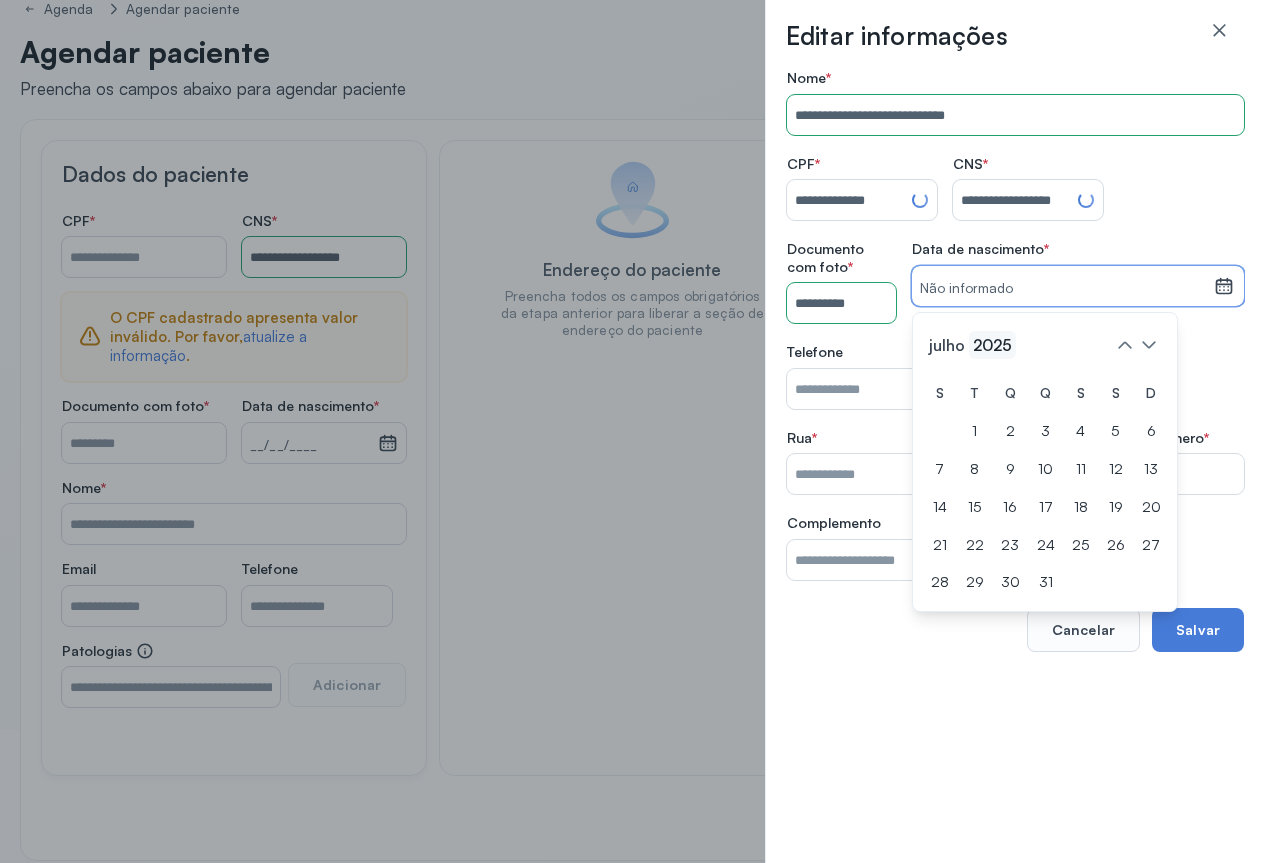 click on "2025" 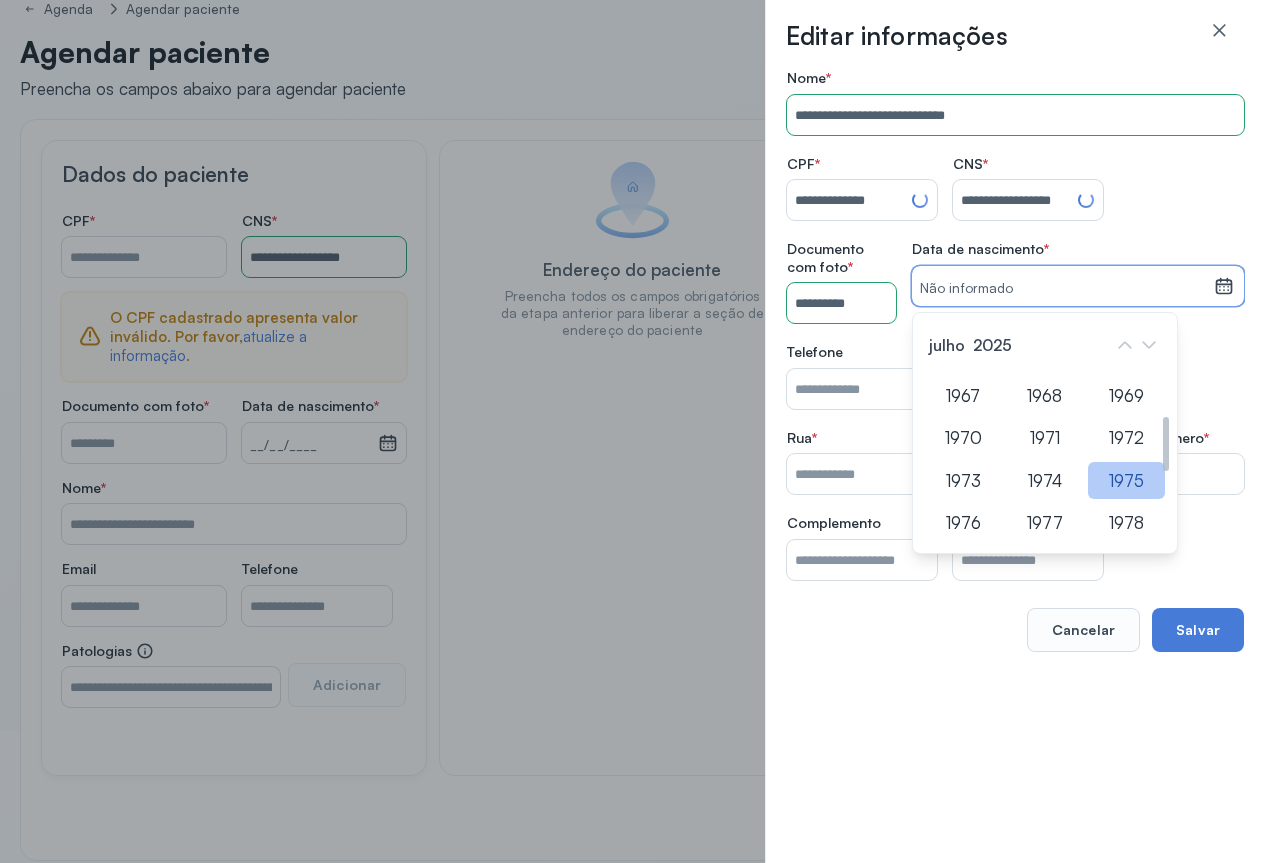 click on "1975" 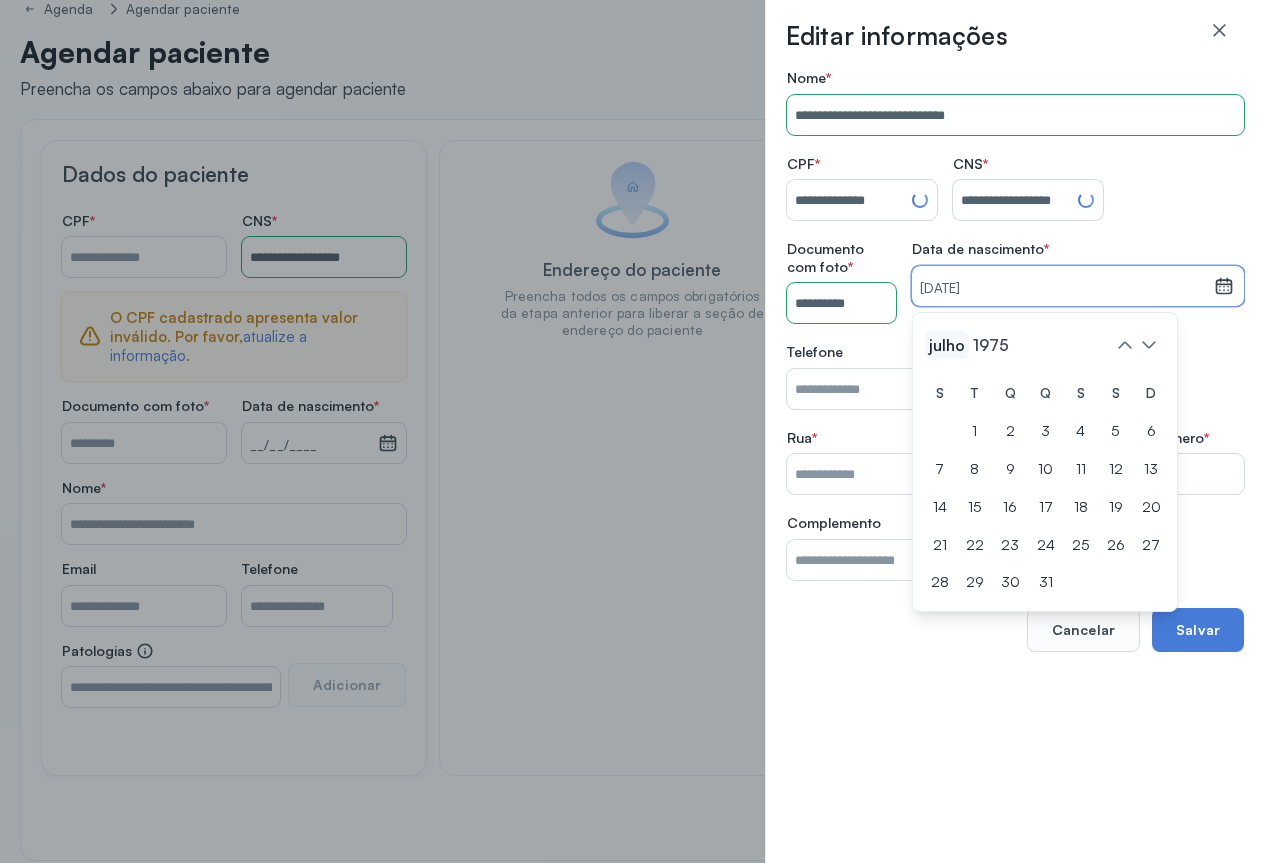 click on "julho" 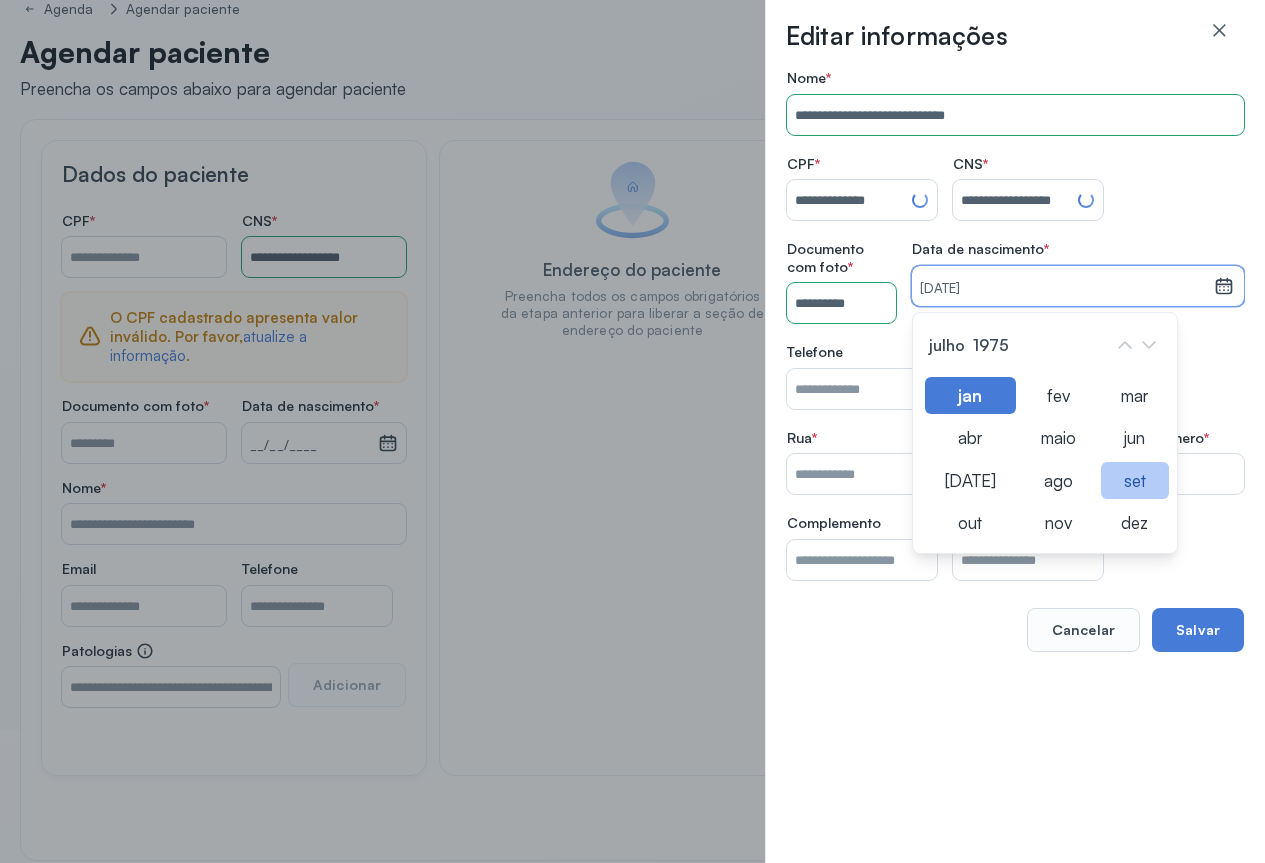 click on "set" 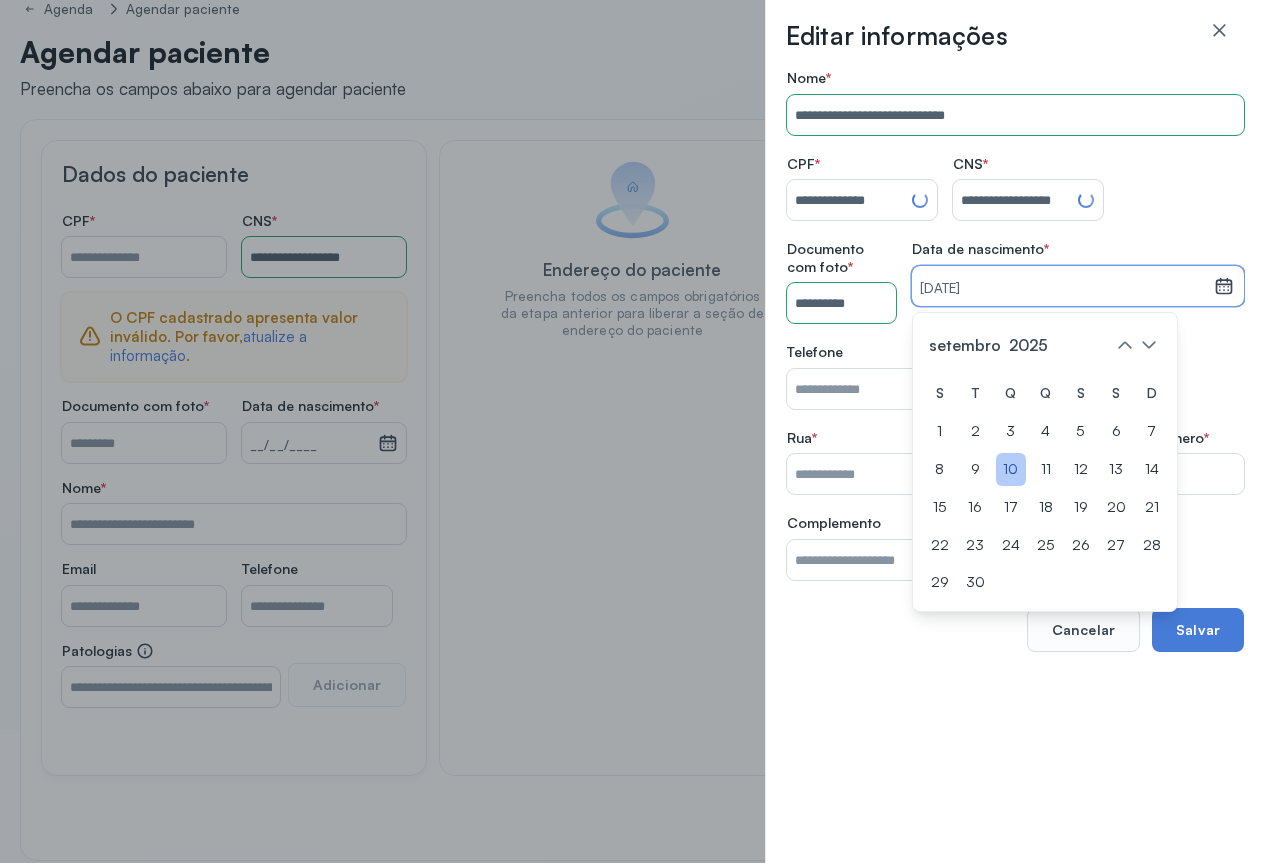 click on "10" 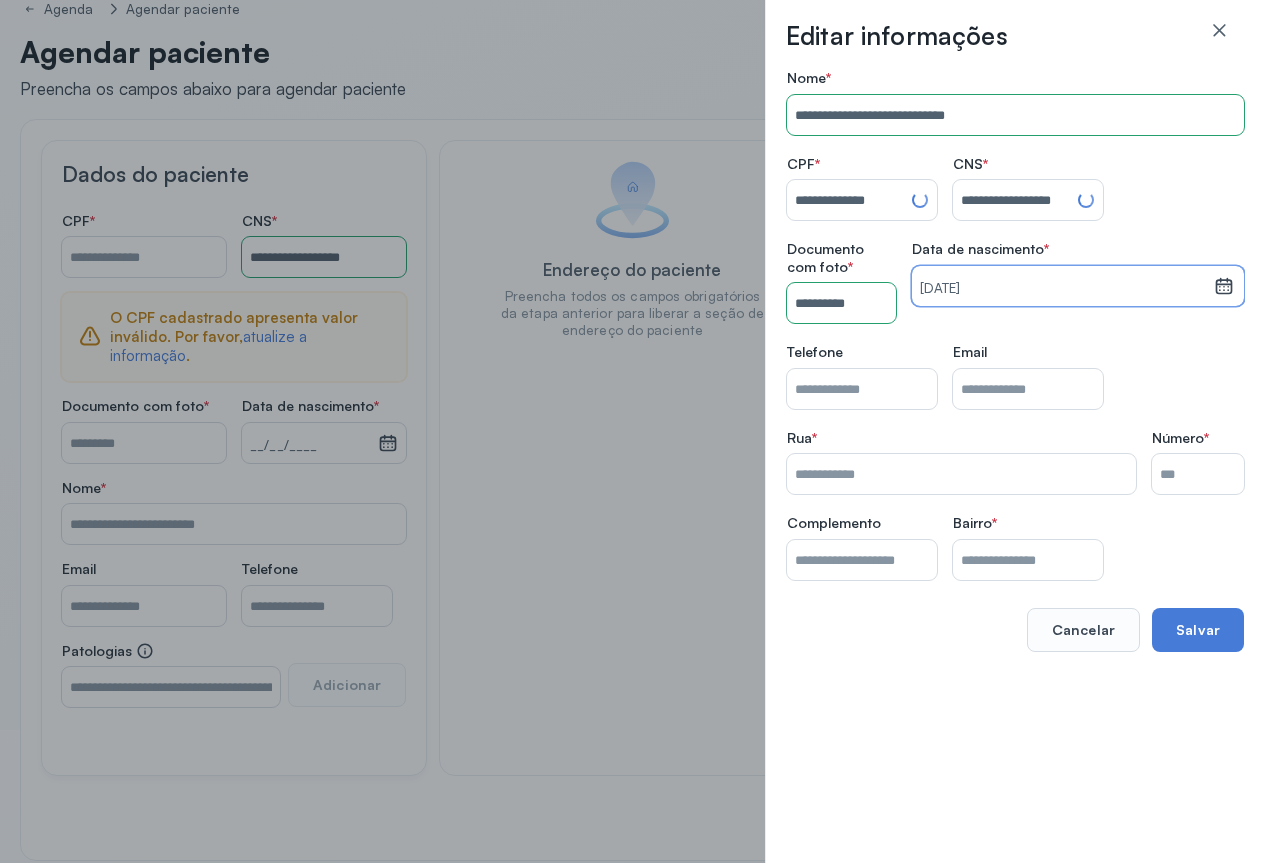 drag, startPoint x: 866, startPoint y: 383, endPoint x: 997, endPoint y: 396, distance: 131.64346 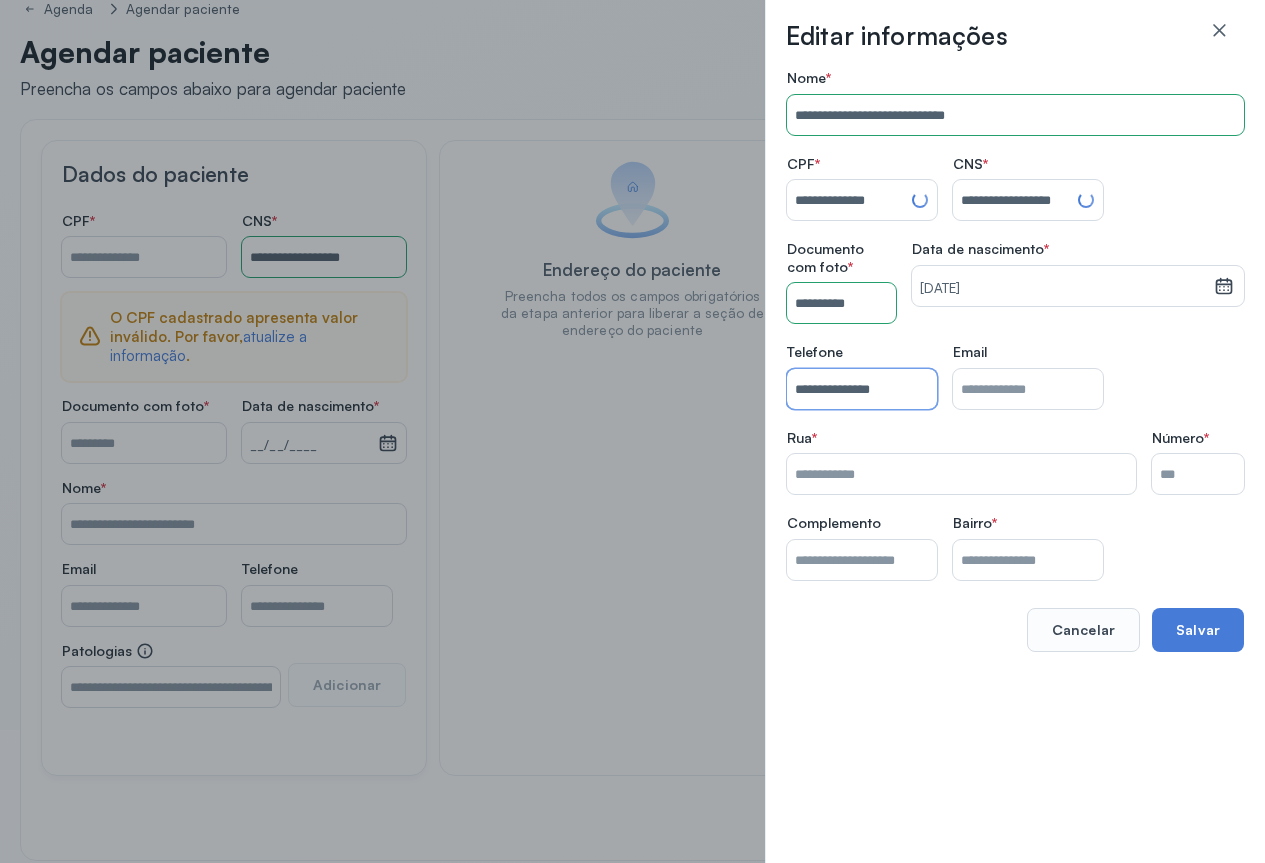 type on "**********" 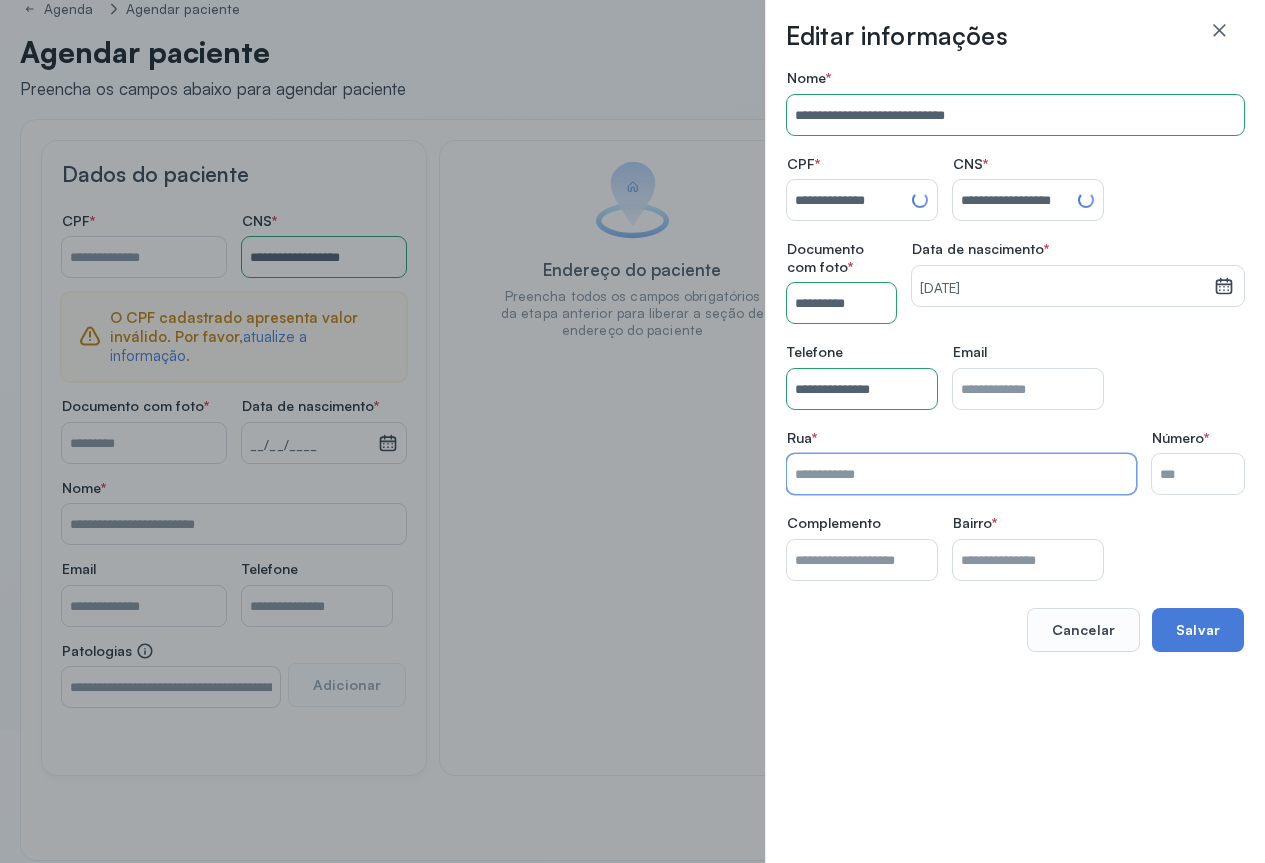 type on "*" 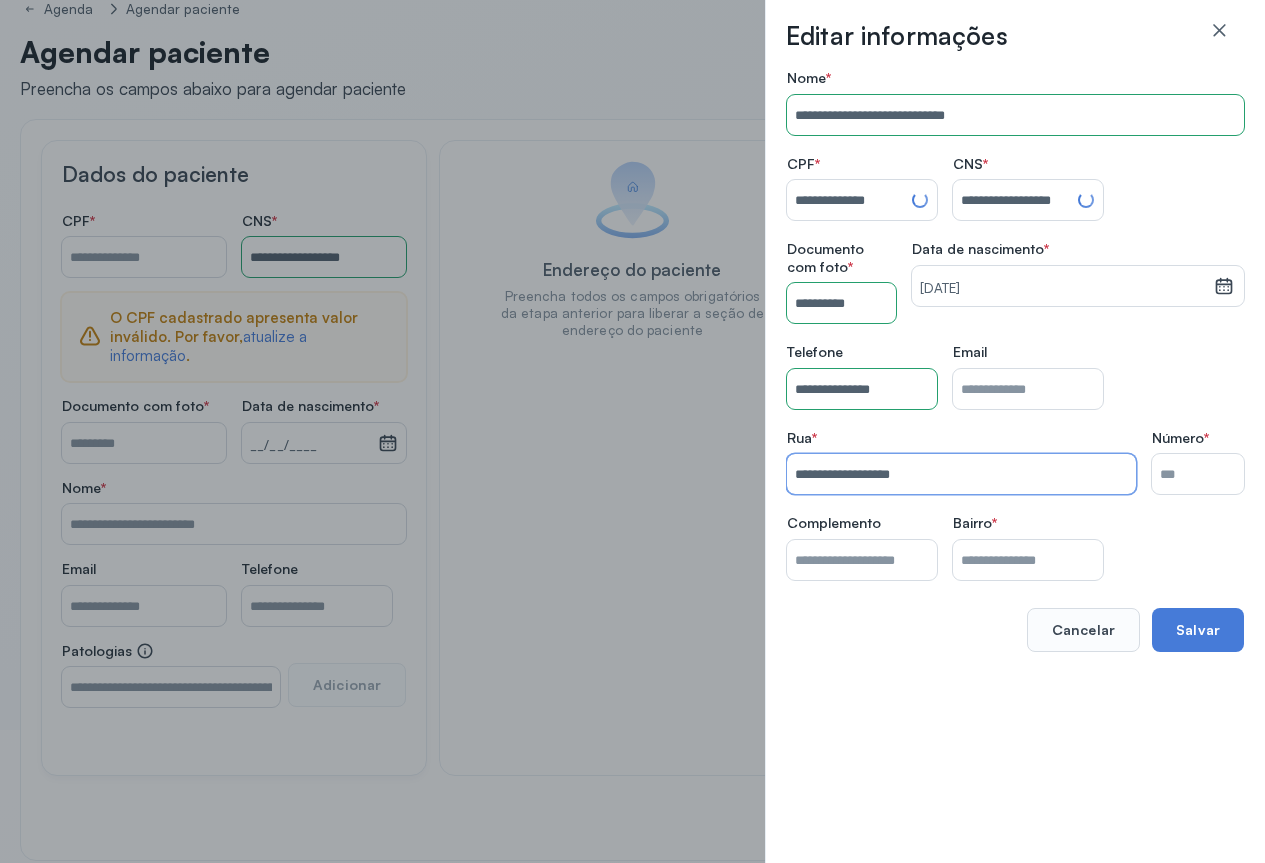 type on "**********" 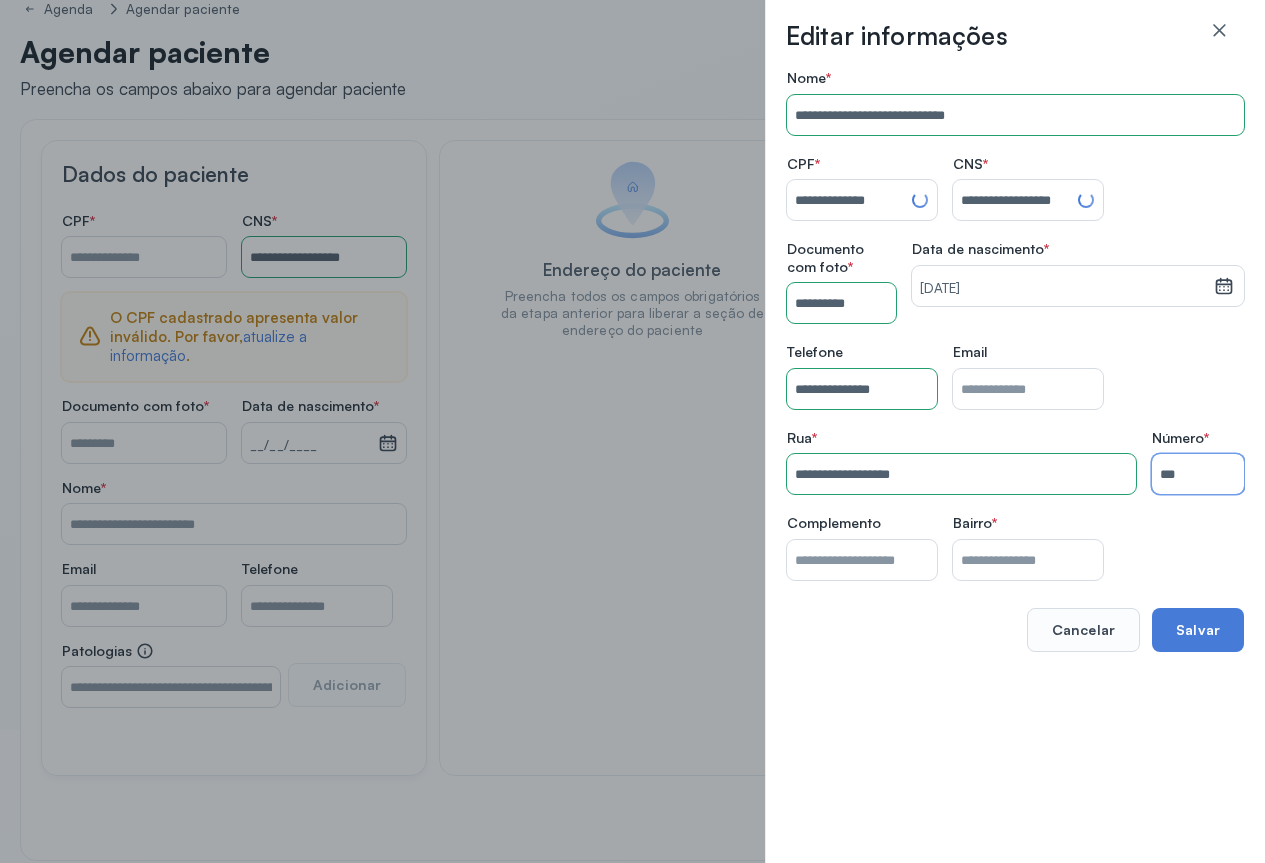 type on "***" 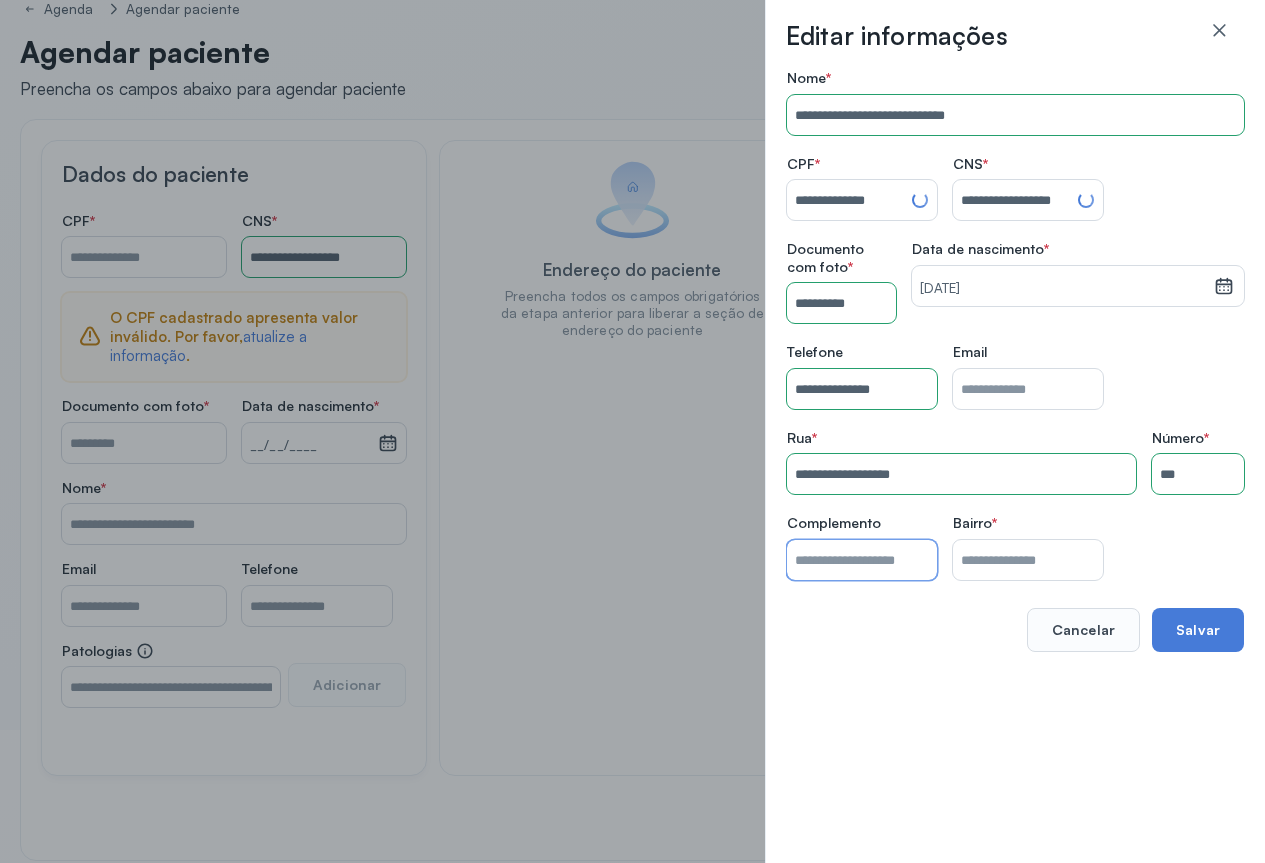 drag, startPoint x: 838, startPoint y: 567, endPoint x: 854, endPoint y: 541, distance: 30.528675 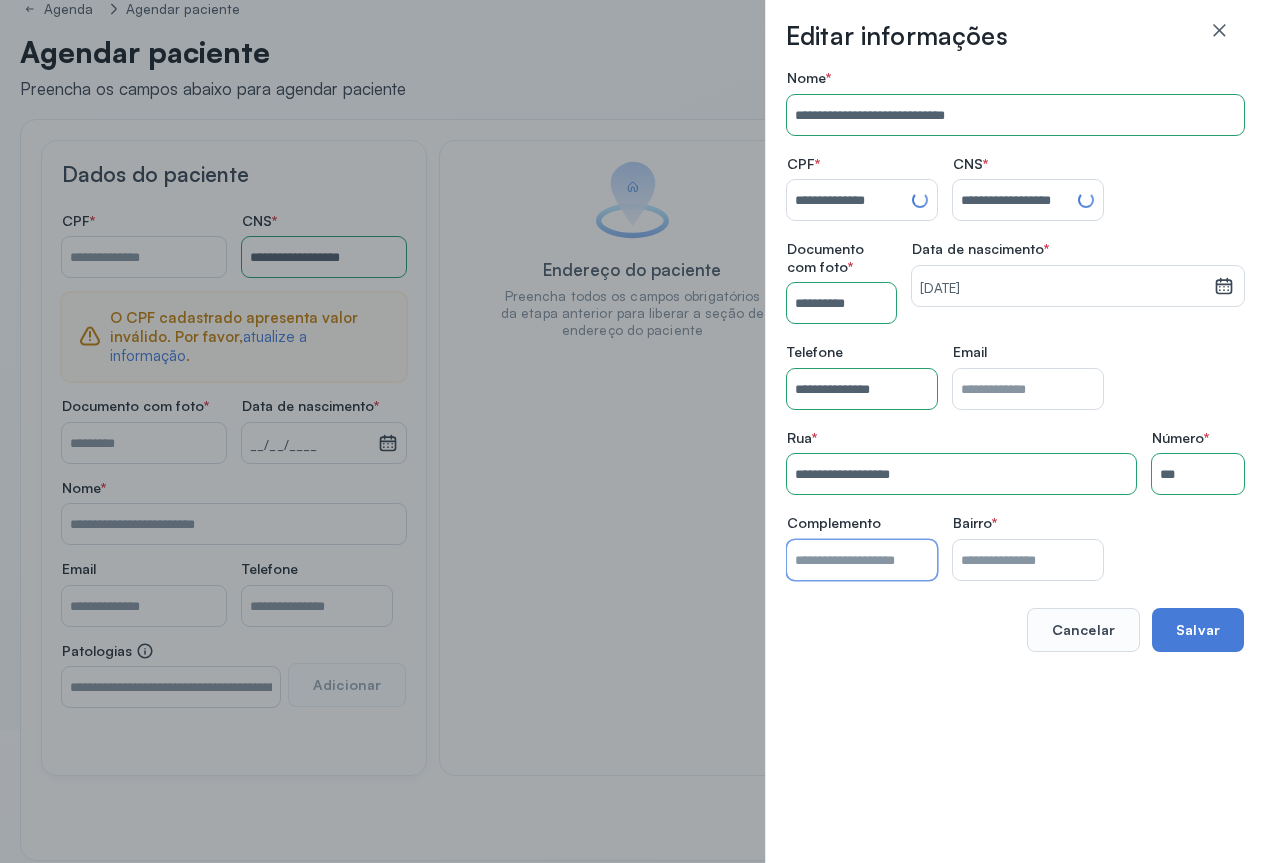 click on "Nome   *" at bounding box center [862, 560] 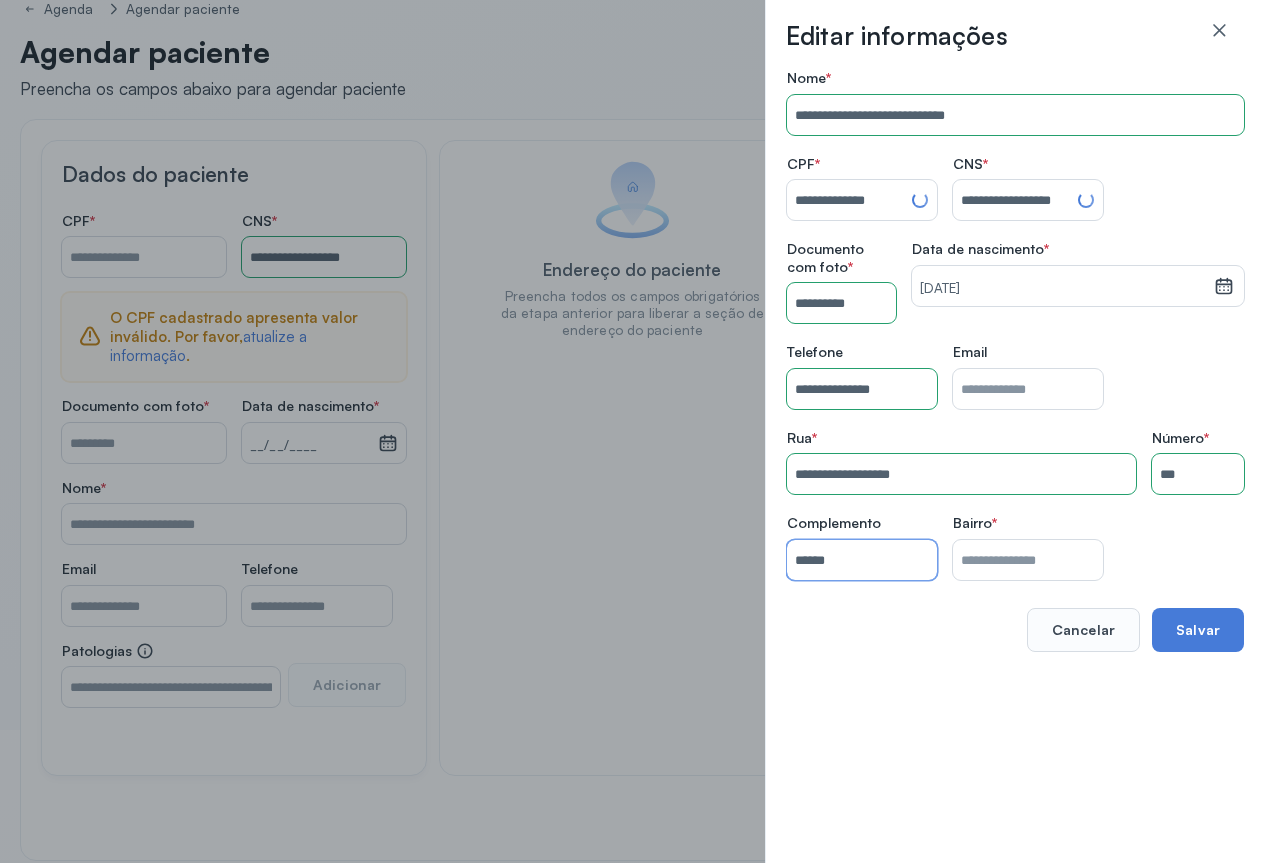 click on "Nome   *" at bounding box center (1028, 560) 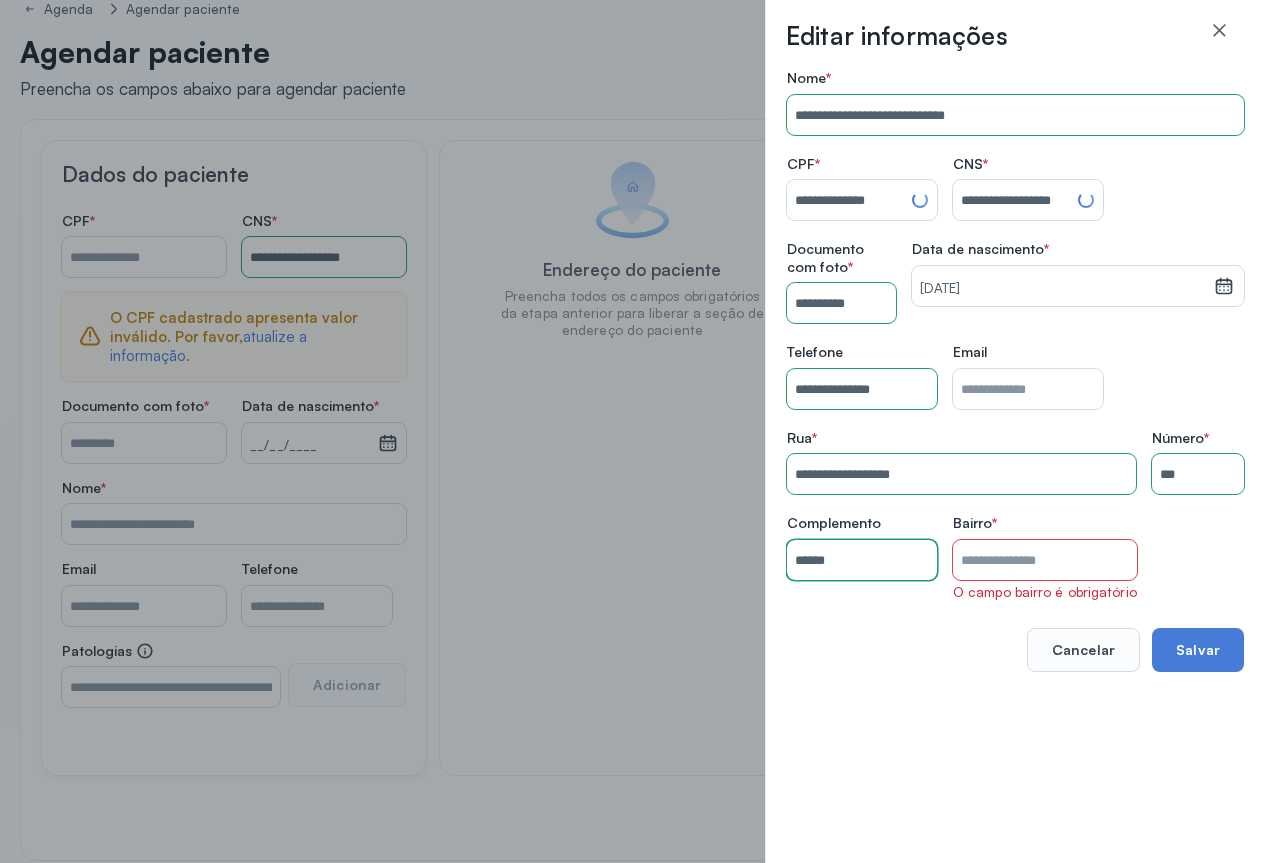 click on "******" at bounding box center [862, 560] 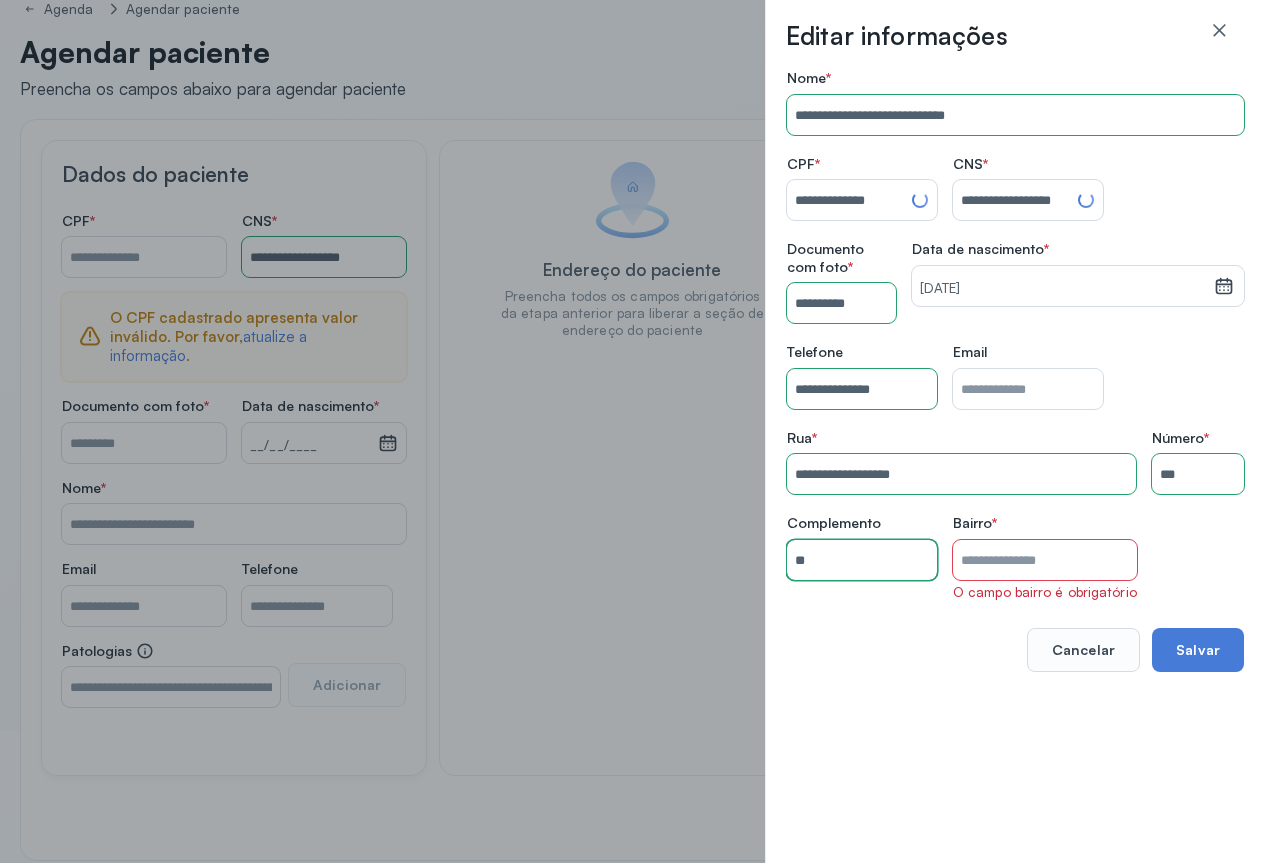 type on "*" 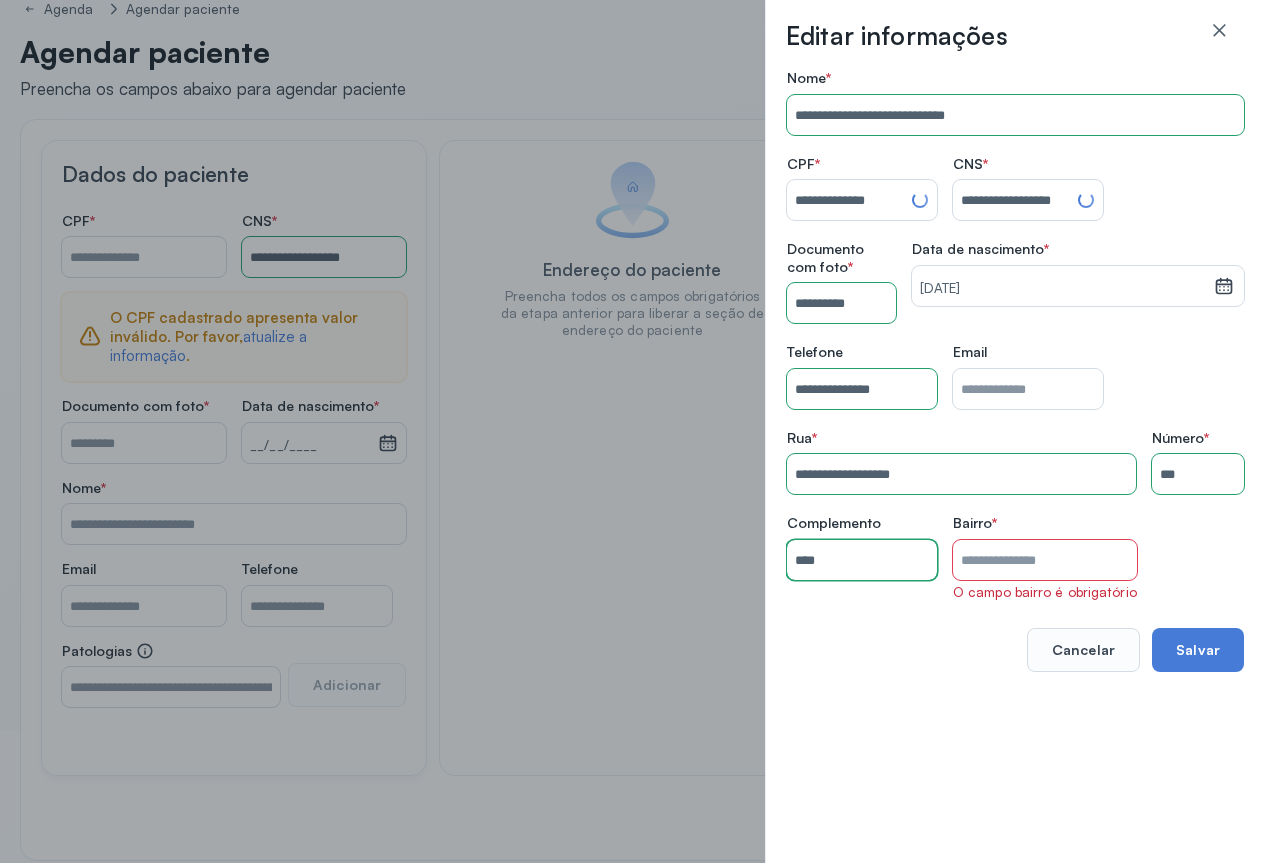 type on "****" 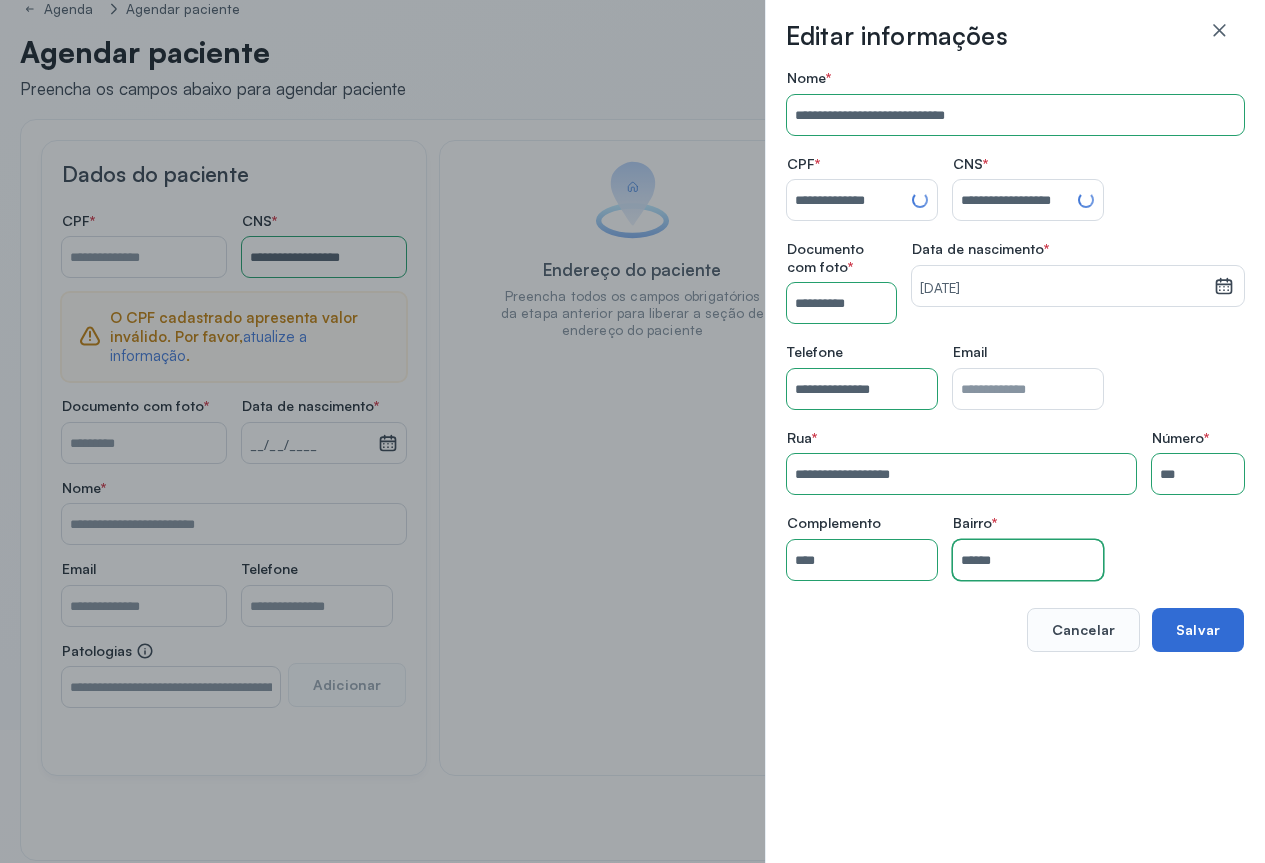 type on "******" 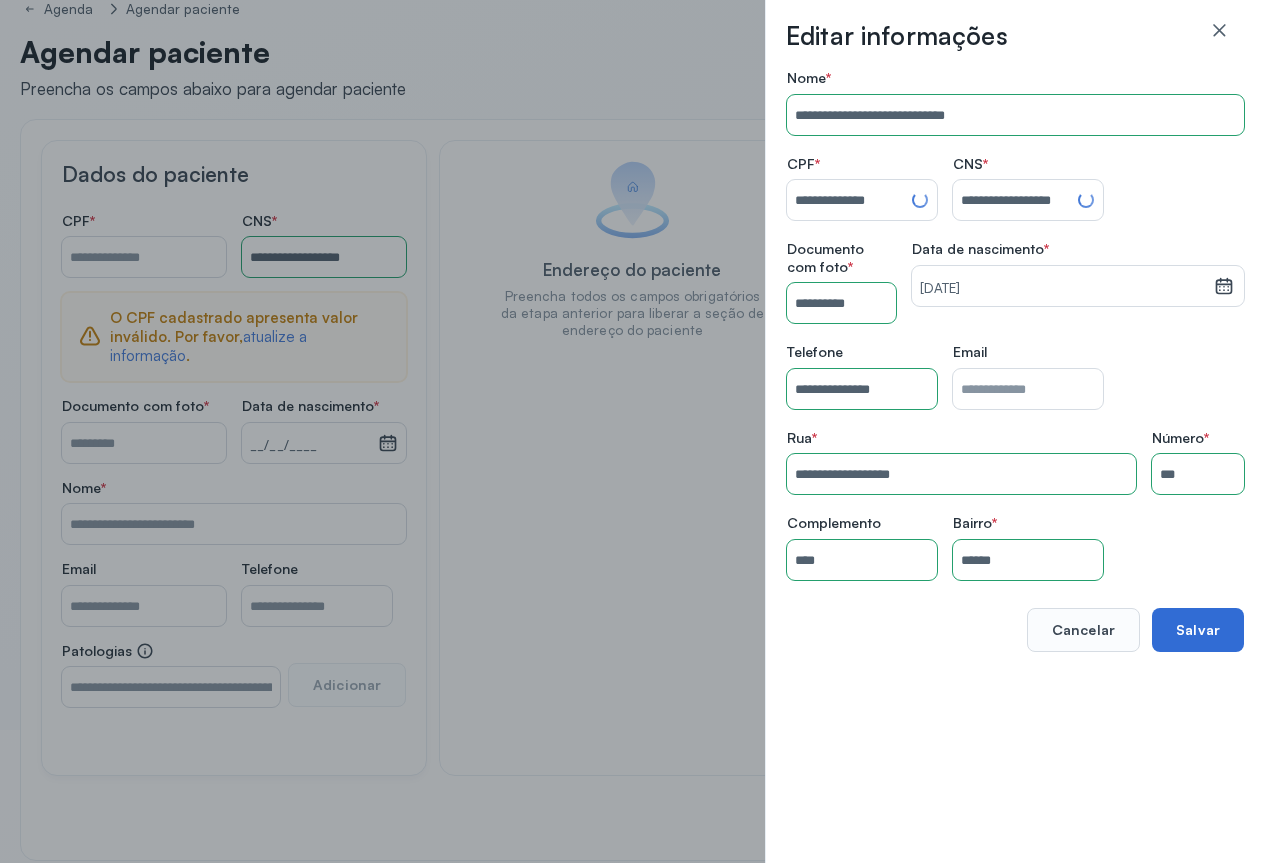 click on "Salvar" at bounding box center [1198, 630] 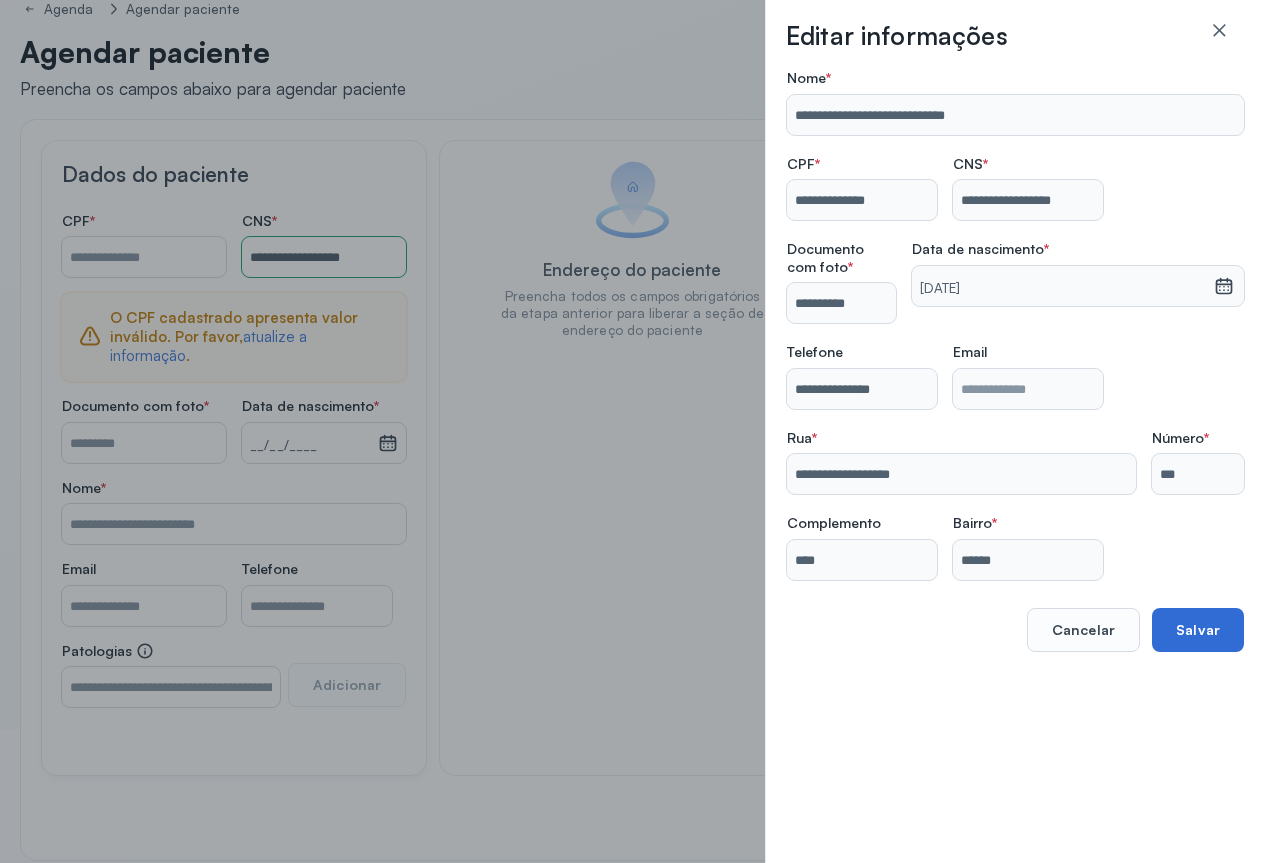 click on "Salvar" at bounding box center (1198, 630) 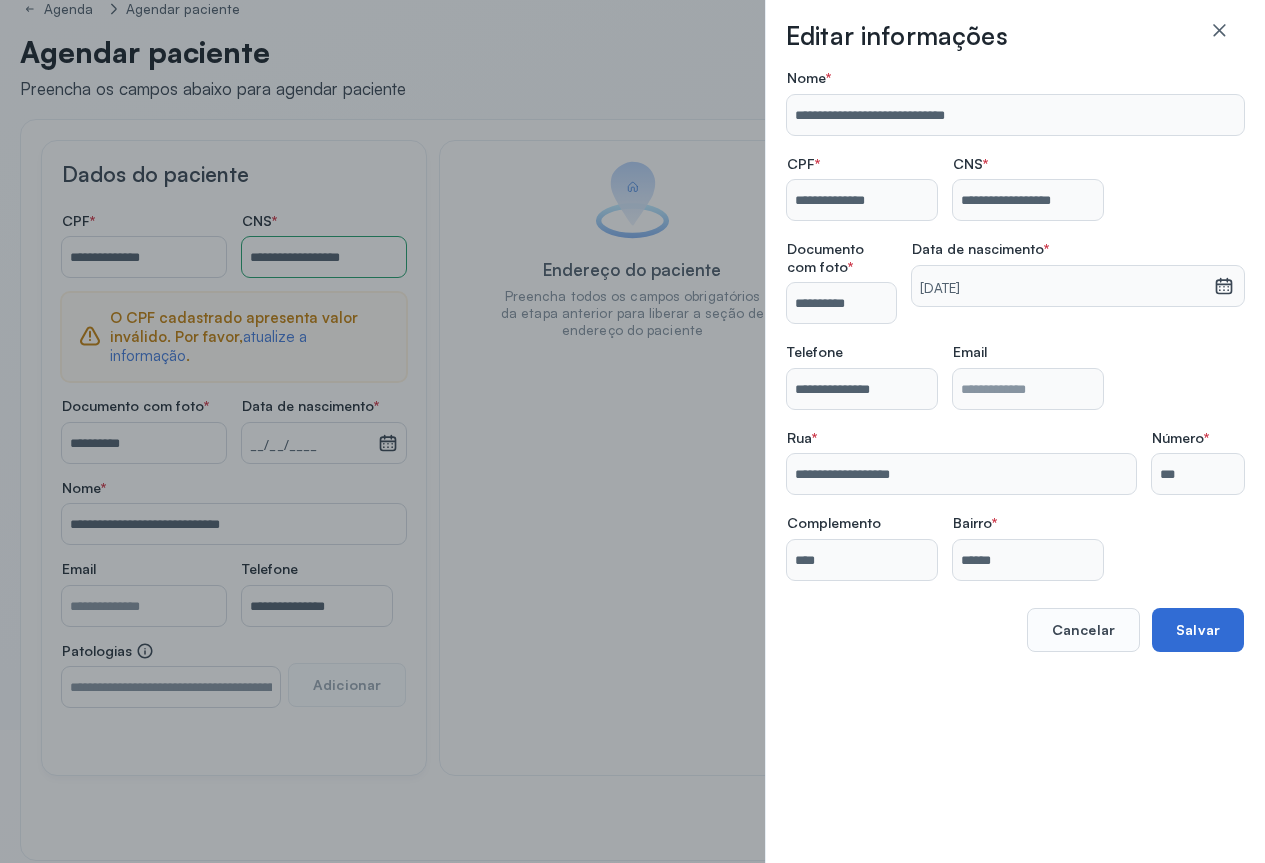 scroll, scrollTop: 47, scrollLeft: 0, axis: vertical 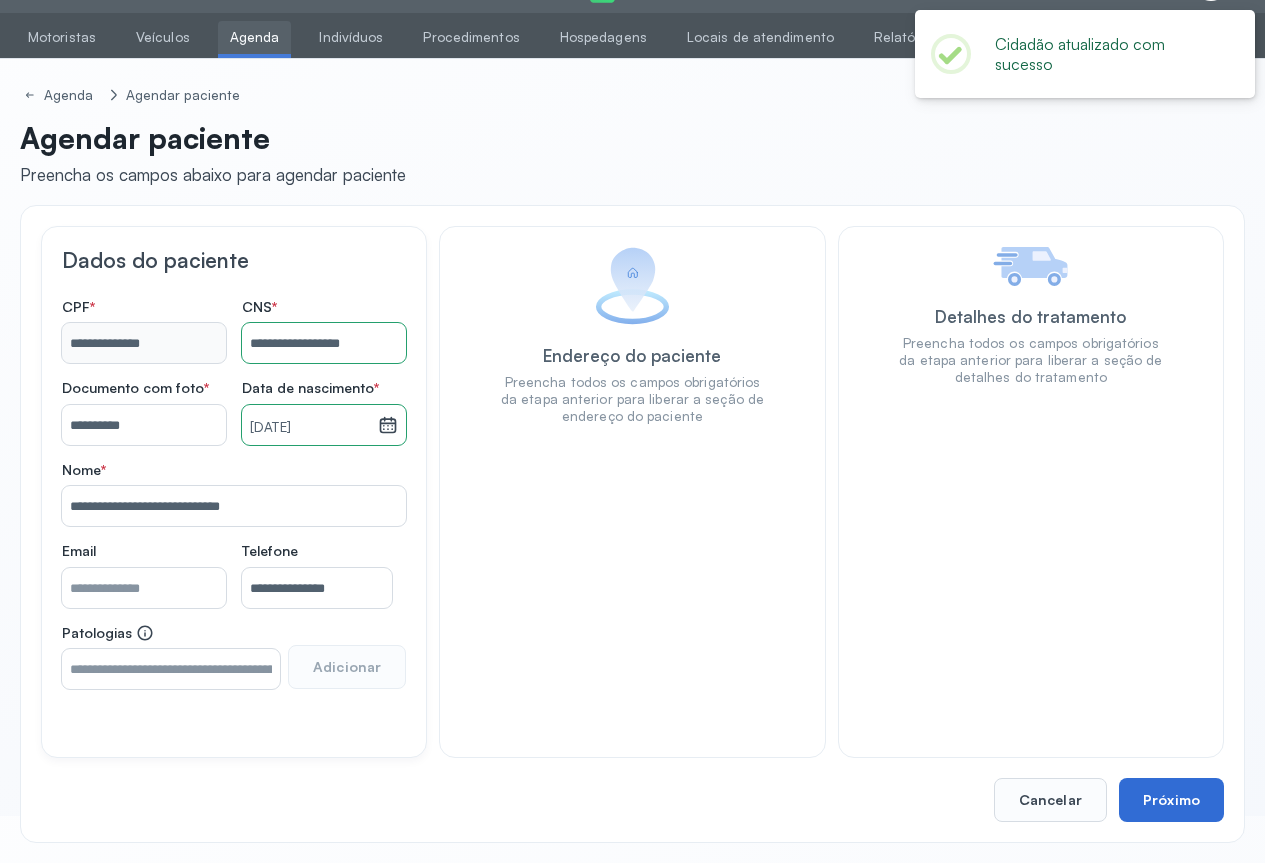 click on "Próximo" at bounding box center [1171, 800] 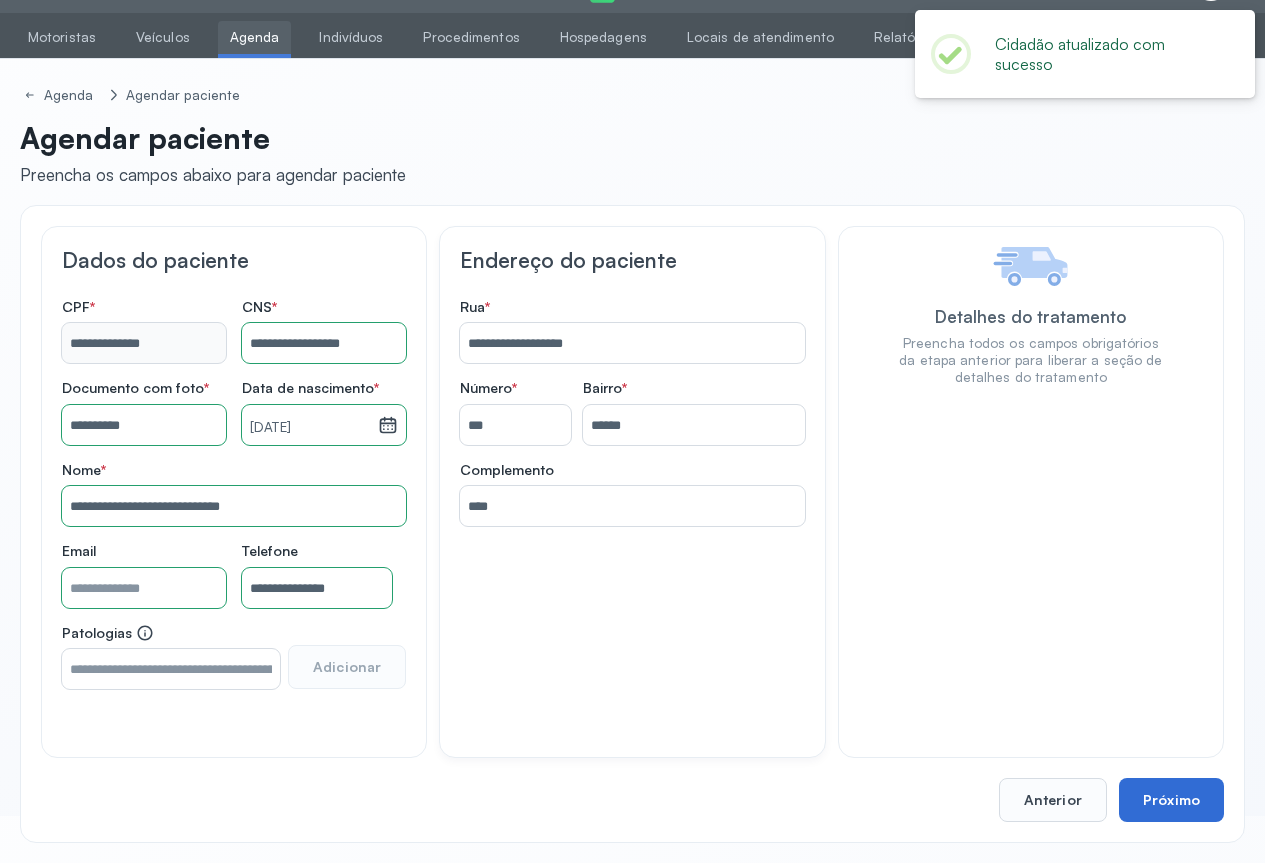 click on "Próximo" at bounding box center [1171, 800] 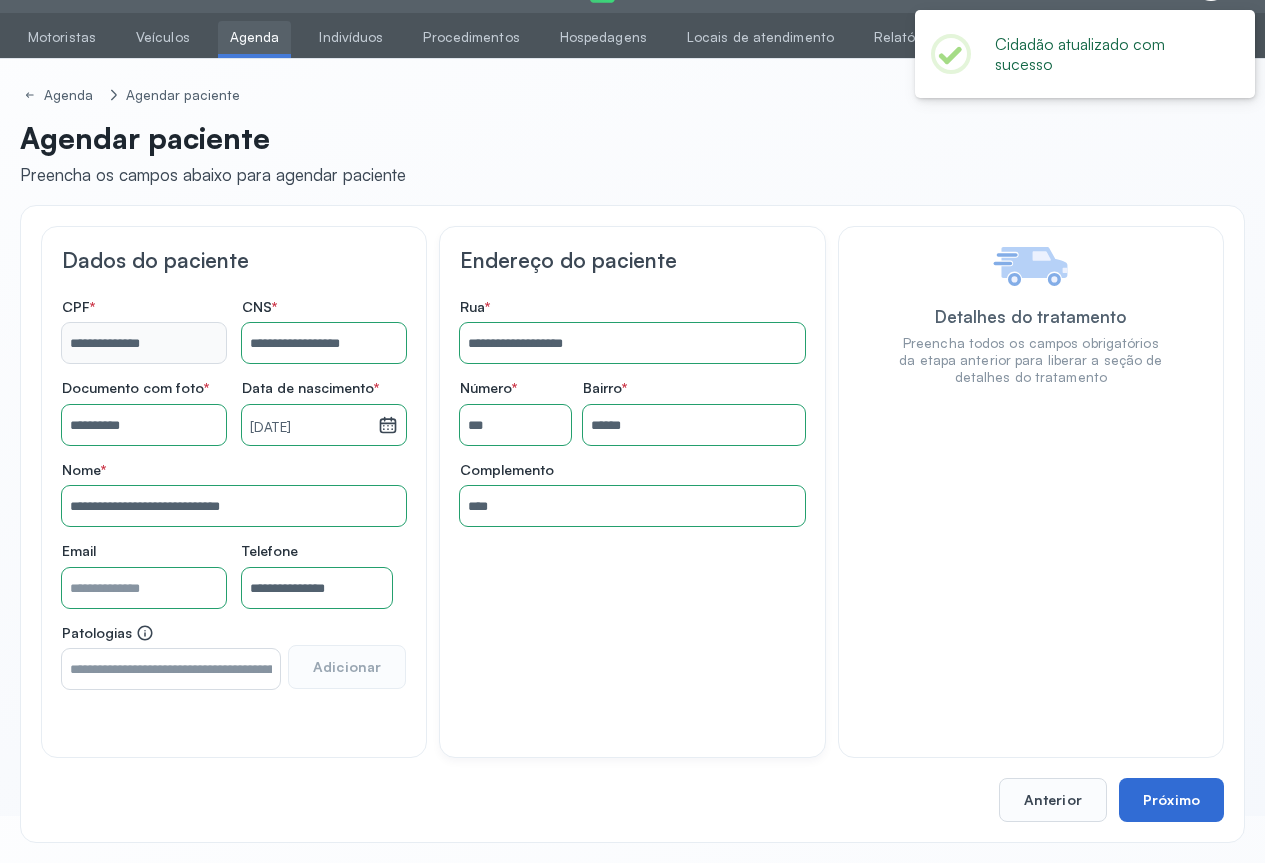 click on "Próximo" at bounding box center (1171, 800) 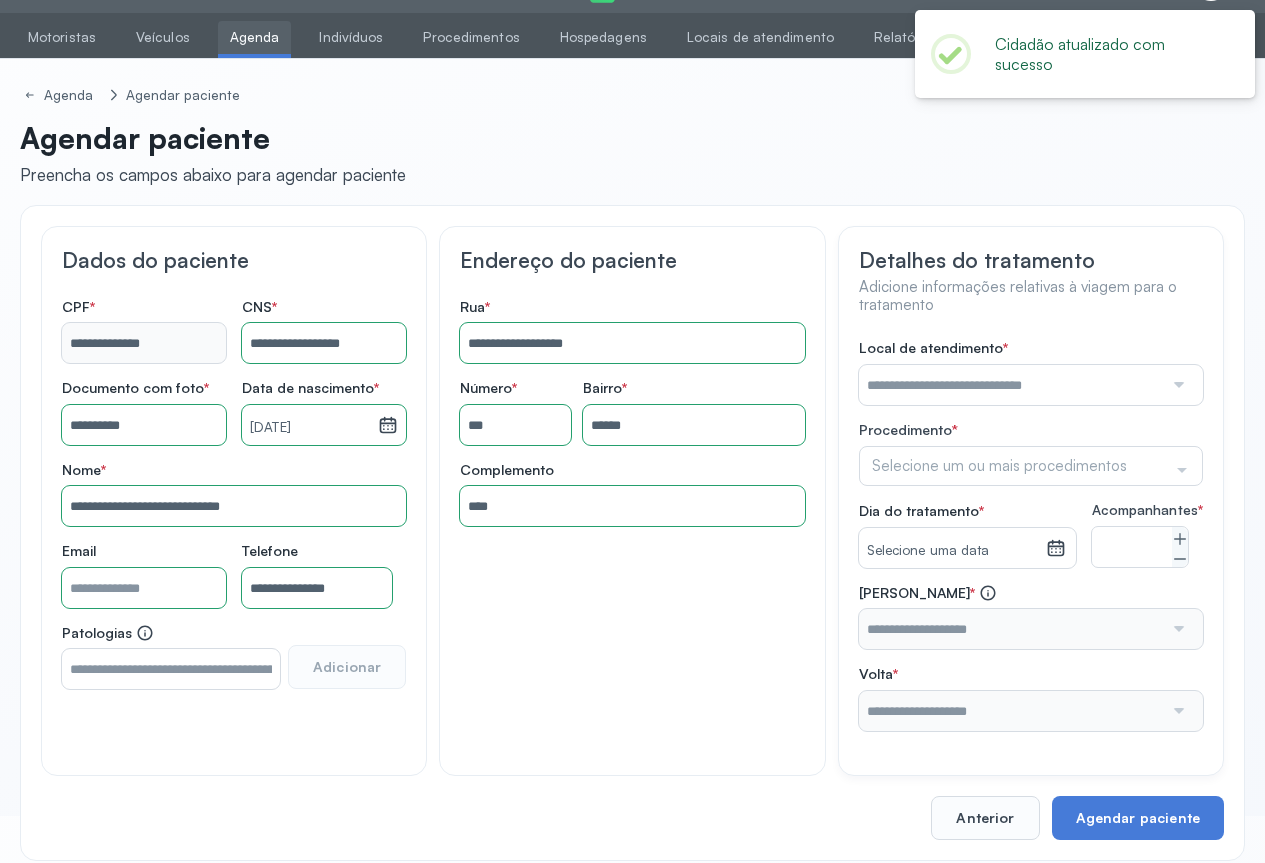 click at bounding box center (1011, 385) 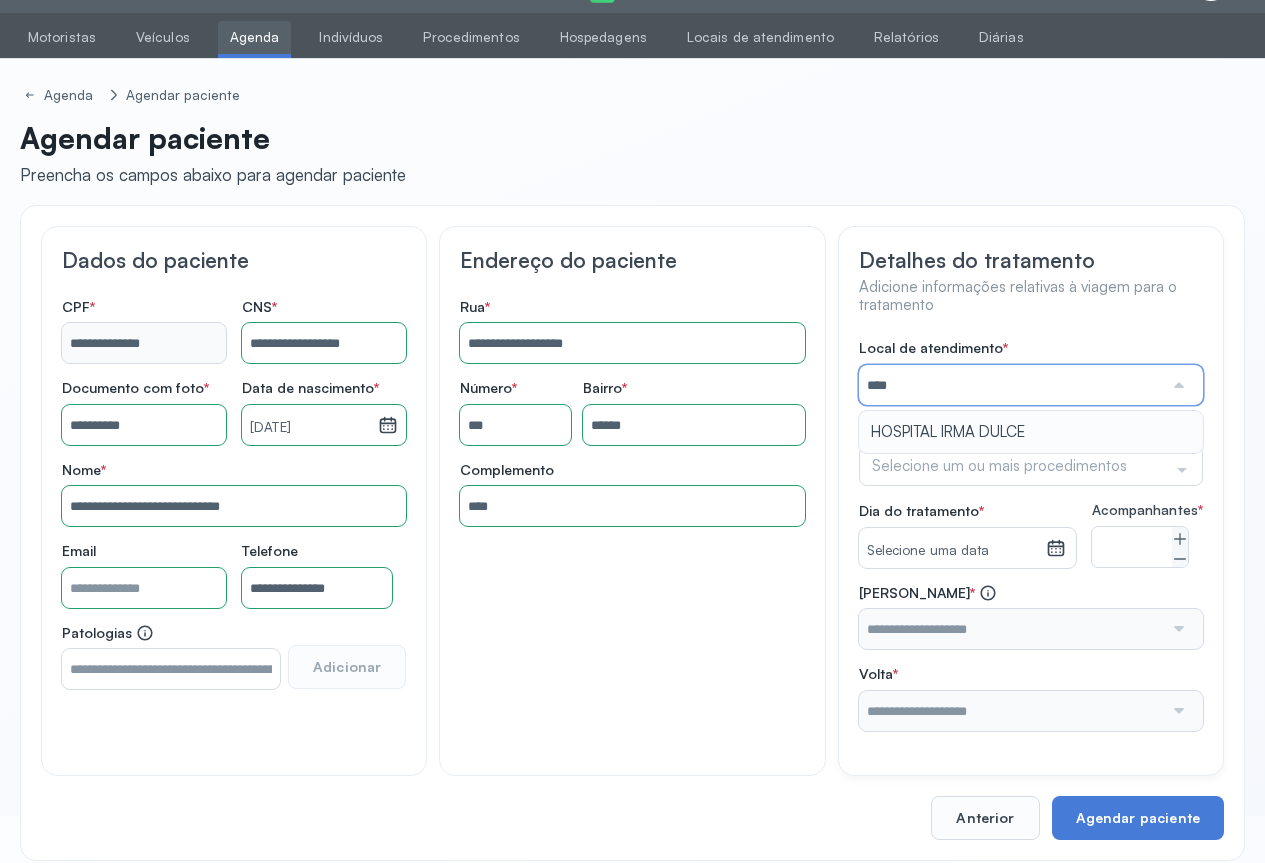 type on "**********" 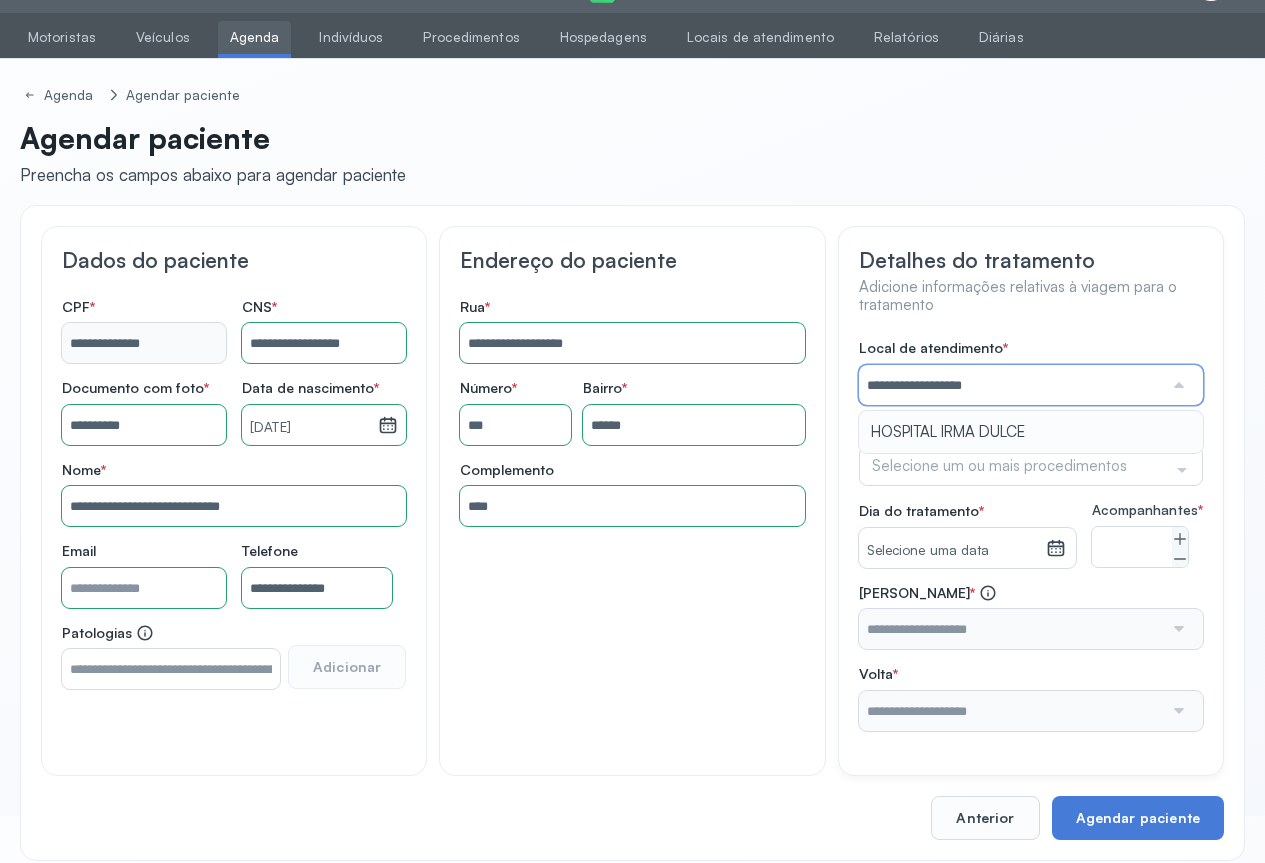 click on "**********" at bounding box center (1031, 535) 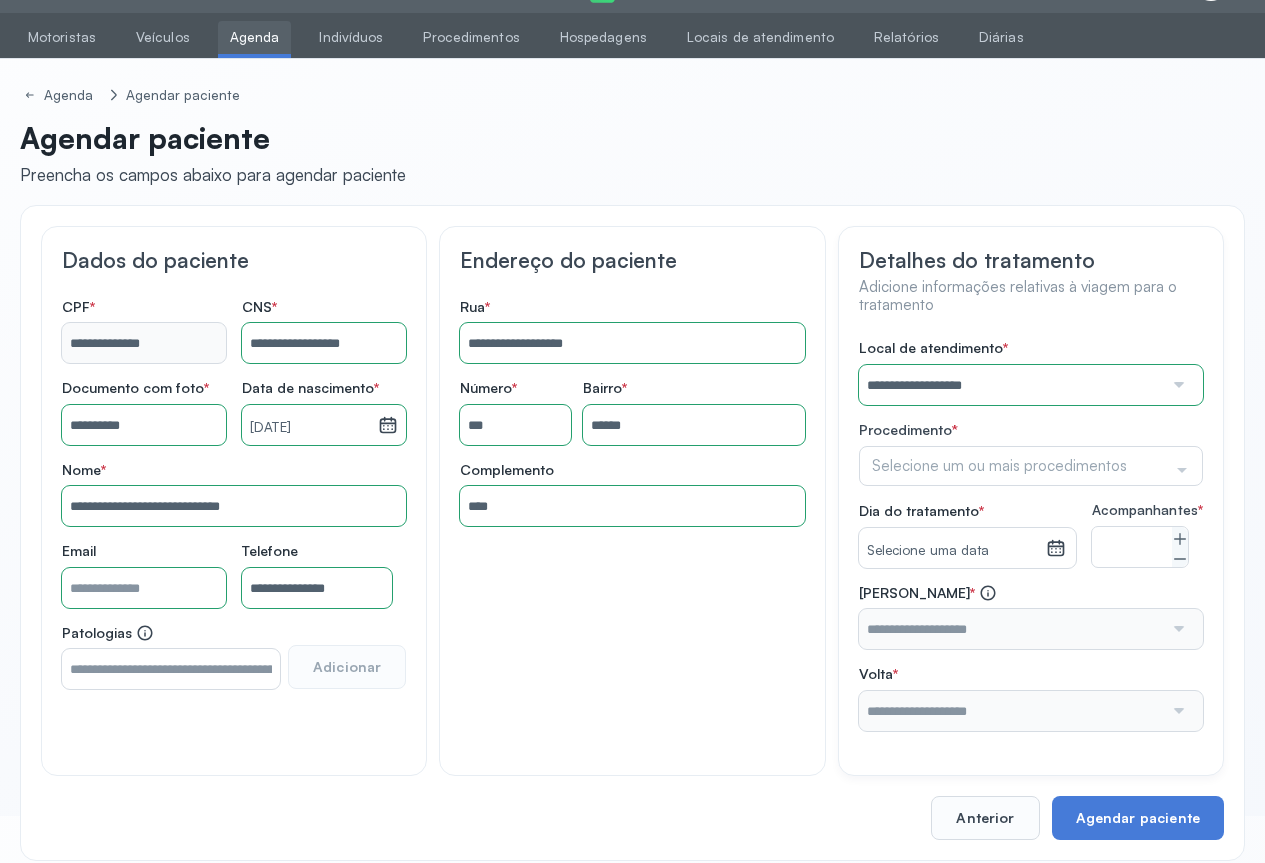 click on "Selecione um ou mais procedimentos" 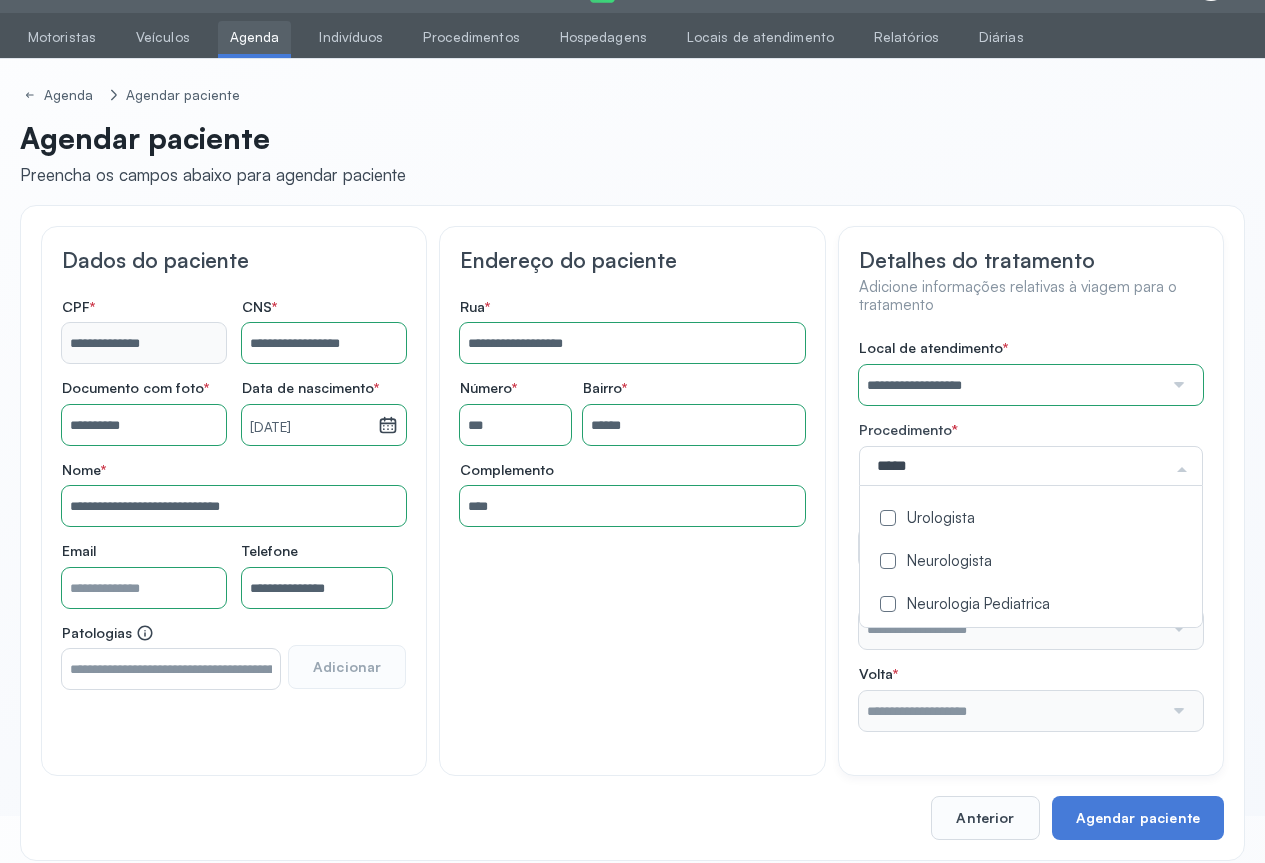 click on "Urologista" 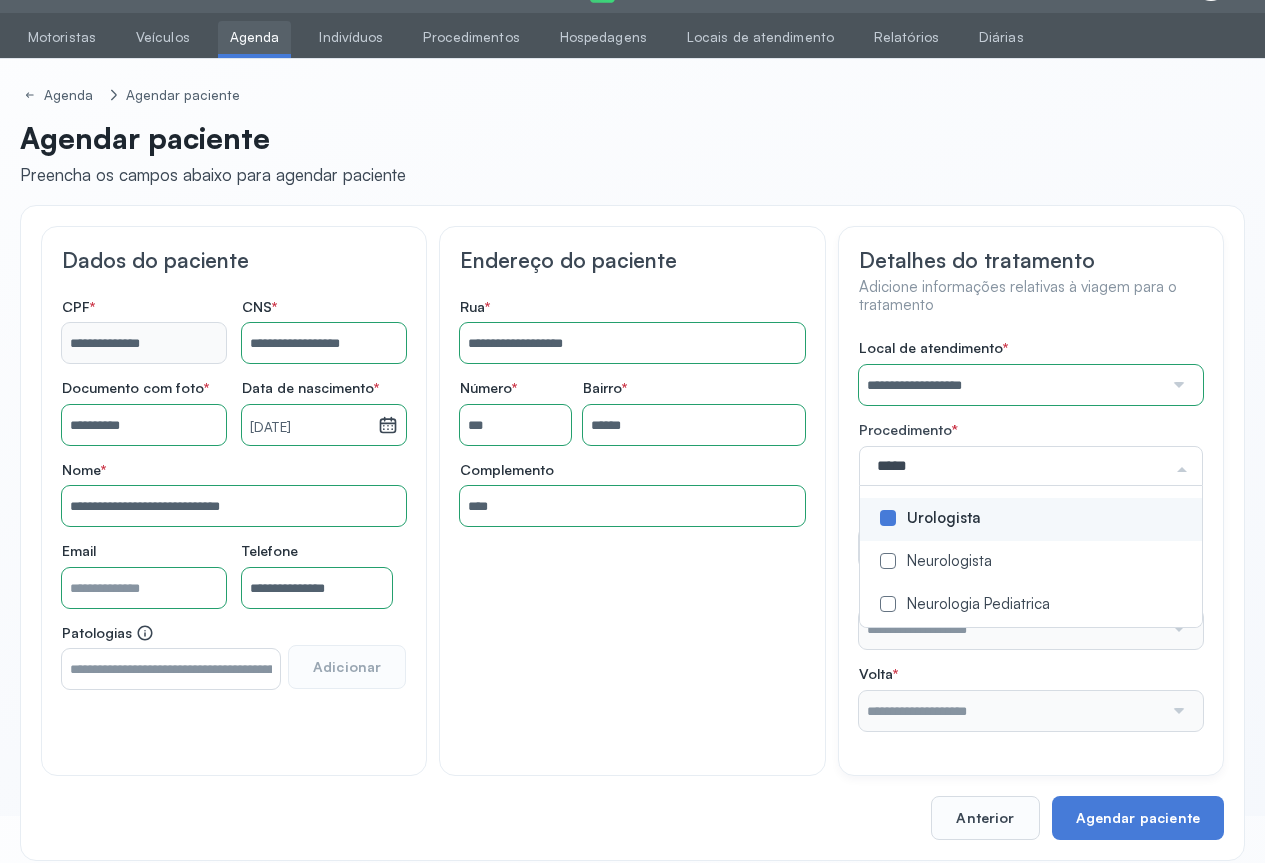 type on "*****" 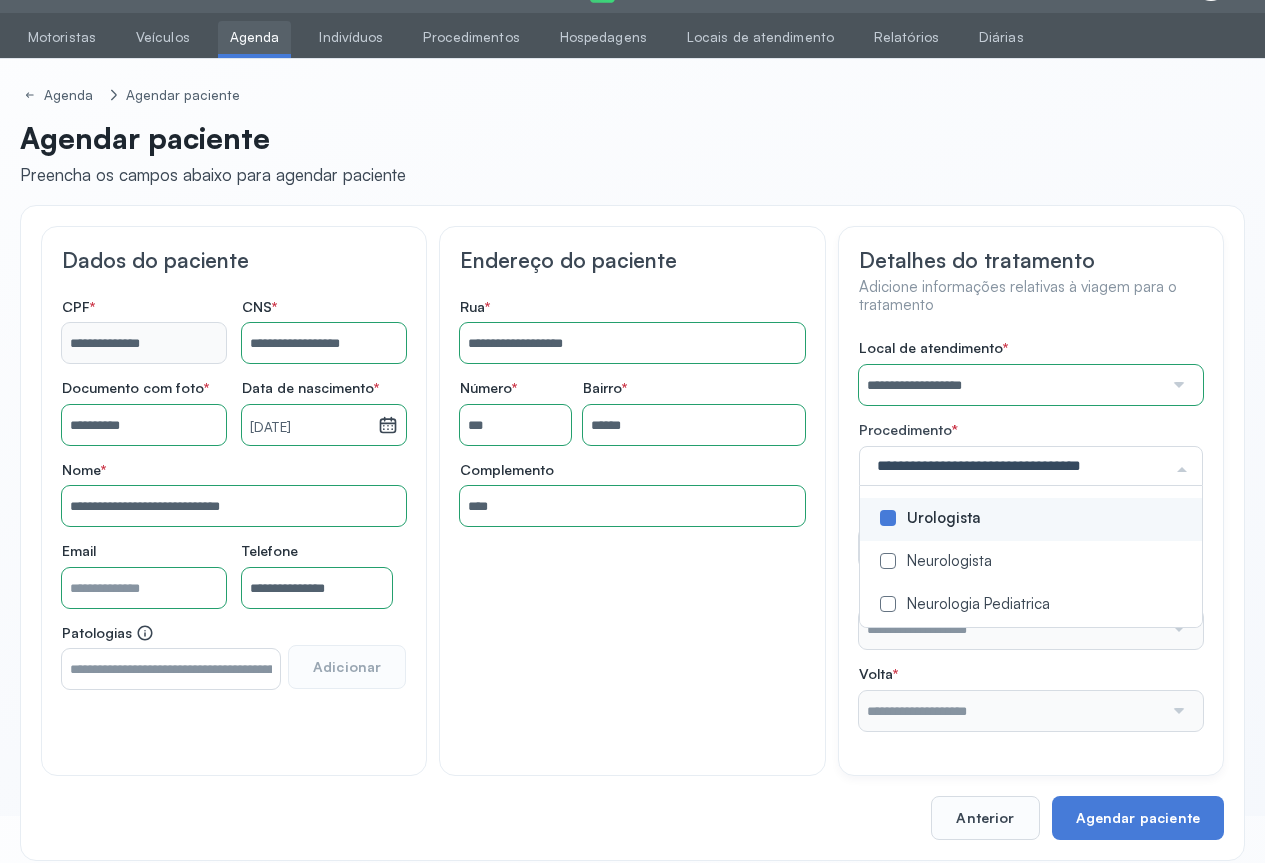drag, startPoint x: 1225, startPoint y: 536, endPoint x: 1206, endPoint y: 532, distance: 19.416489 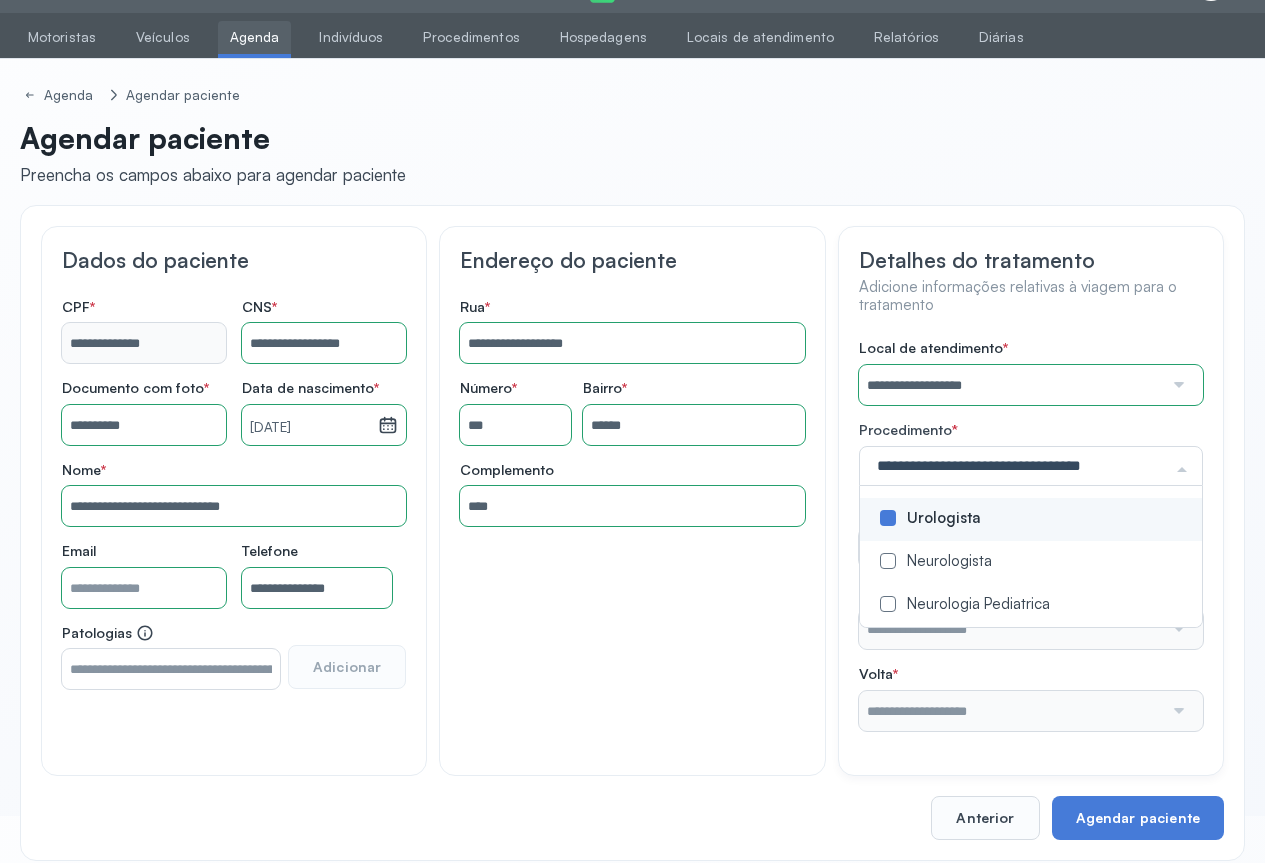 click on "**********" at bounding box center [632, 532] 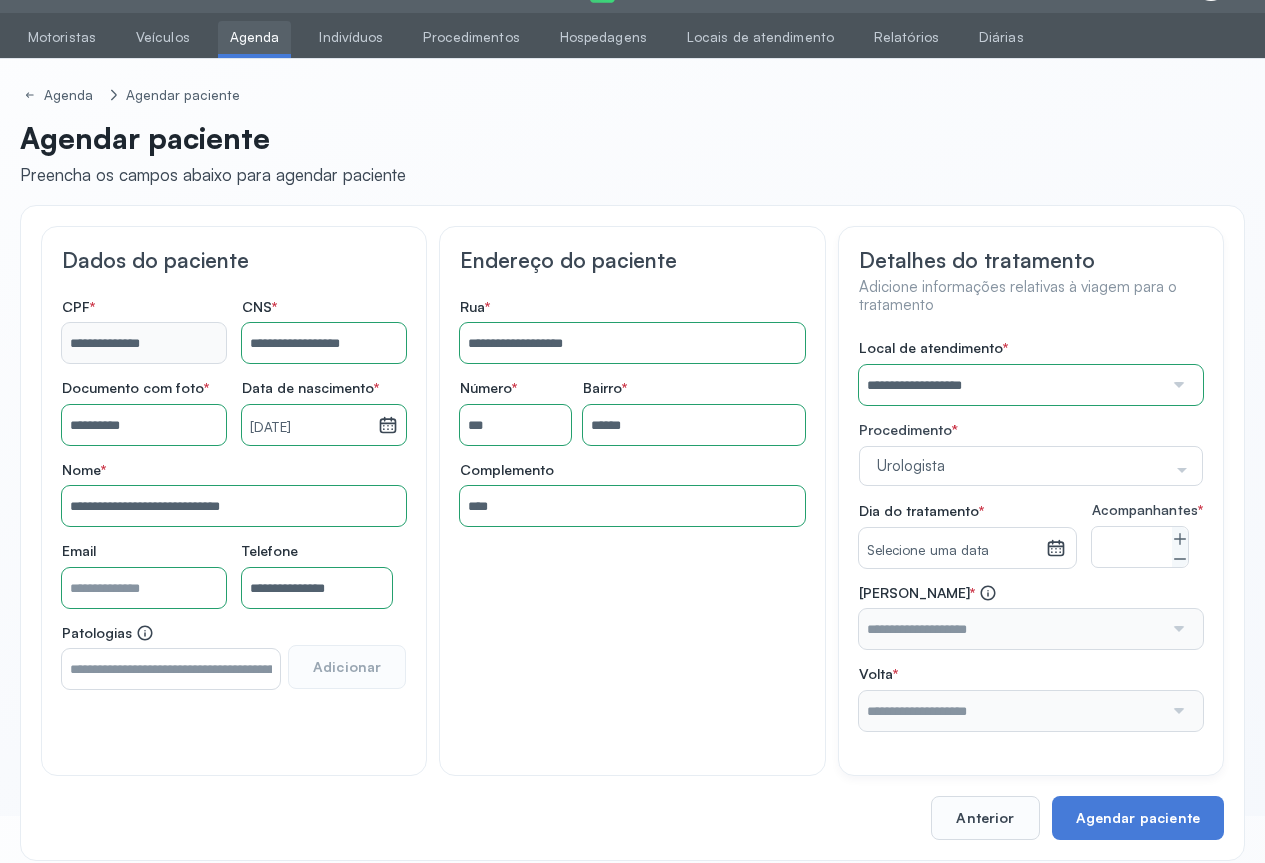click on "Selecione uma data" at bounding box center [953, 551] 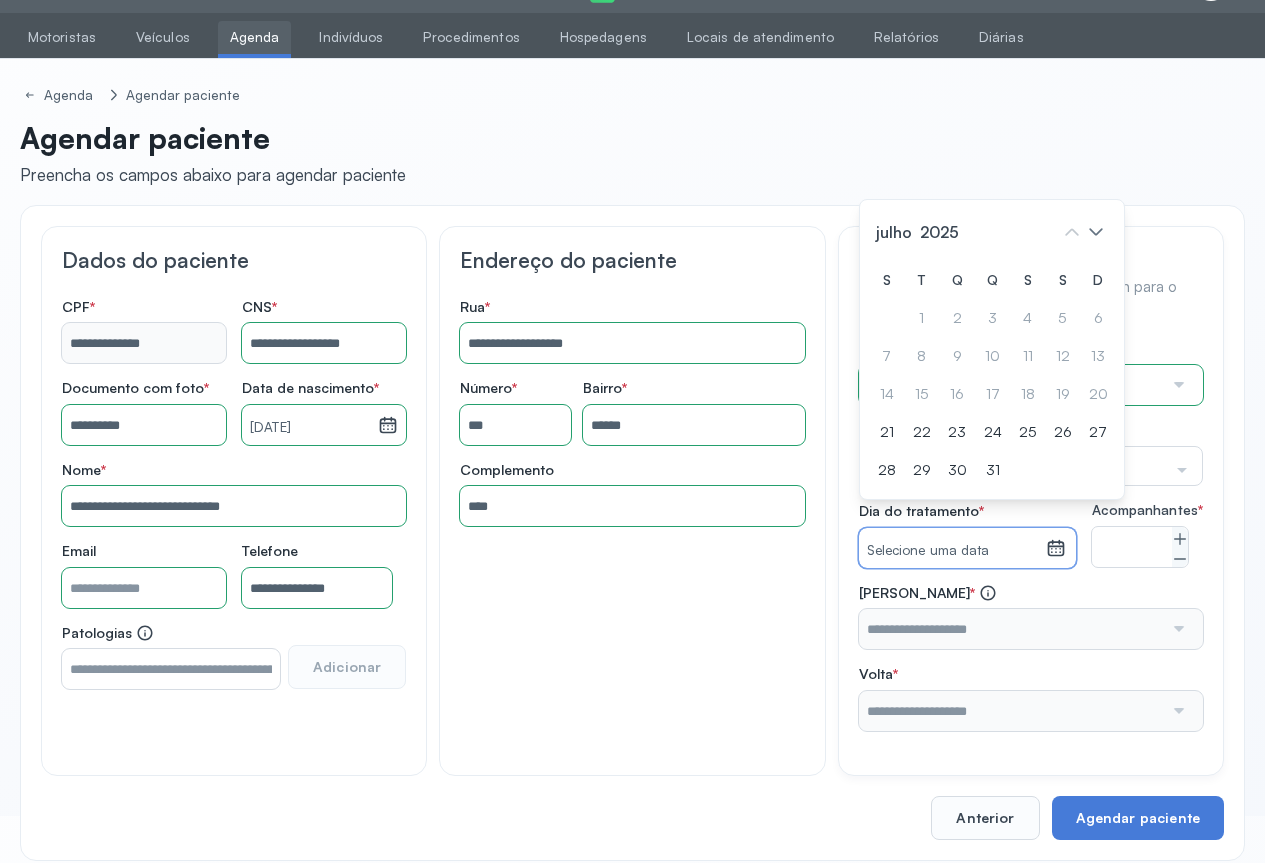 click on "Dia do tratamento   *  Selecione uma data [DATE] S T Q Q S S D 1 2 3 4 5 6 7 8 9 10 11 12 13 14 15 16 17 18 19 20 21 22 23 24 25 26 27 28 29 30 [DATE] fev mar abr maio jun [DATE] ago set out nov [DATE] 2019 2020 2021 2022 2023 2024 2025 2026 2027 2028 2029 Acompanhantes   *  *" 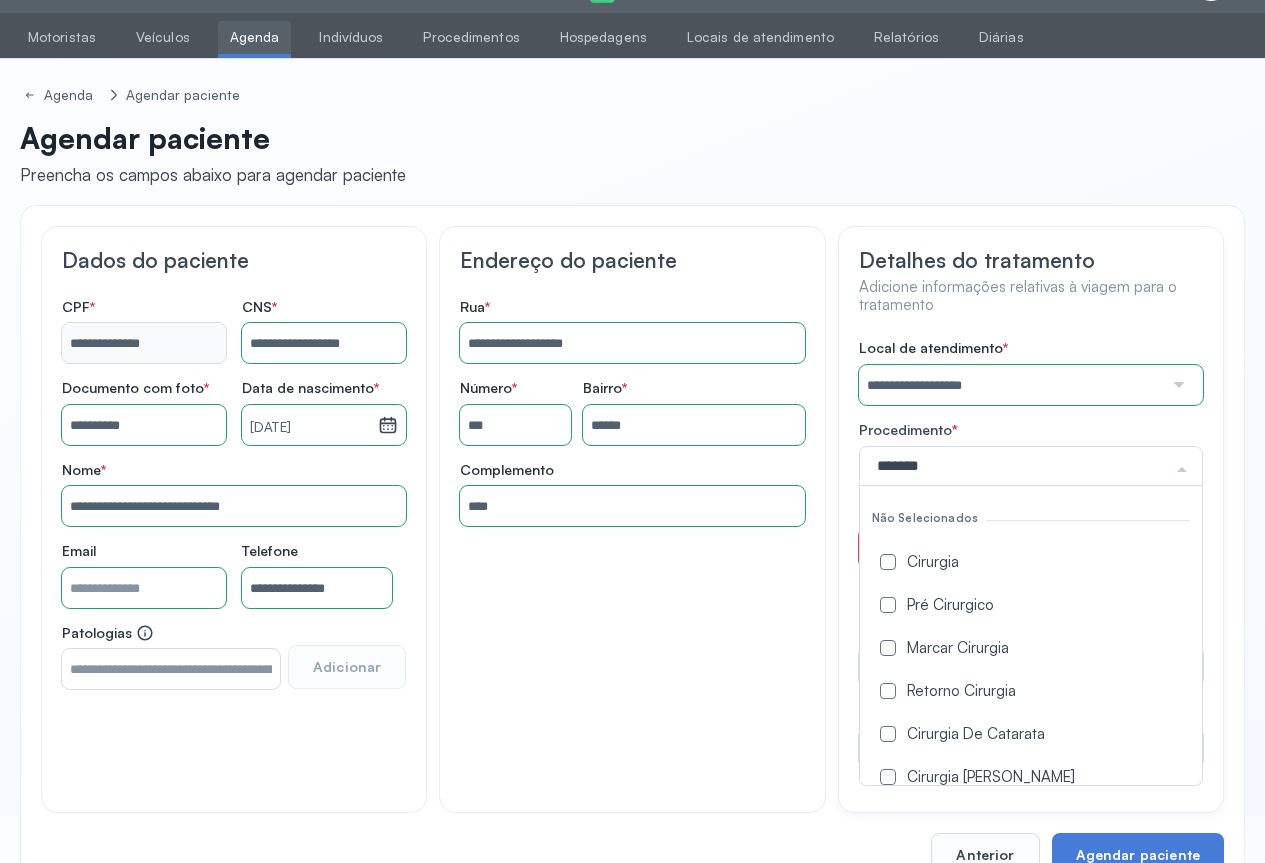 type on "********" 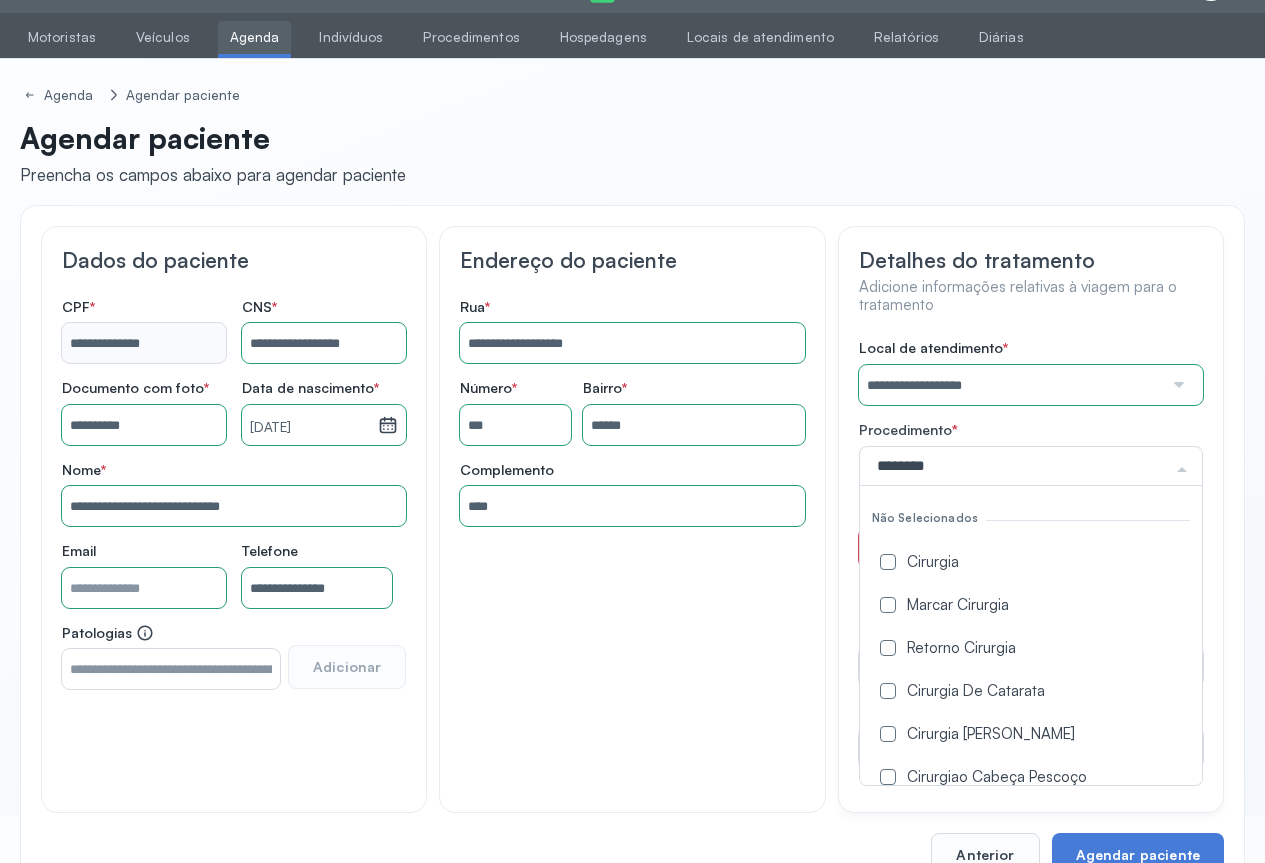 drag, startPoint x: 913, startPoint y: 556, endPoint x: 994, endPoint y: 556, distance: 81 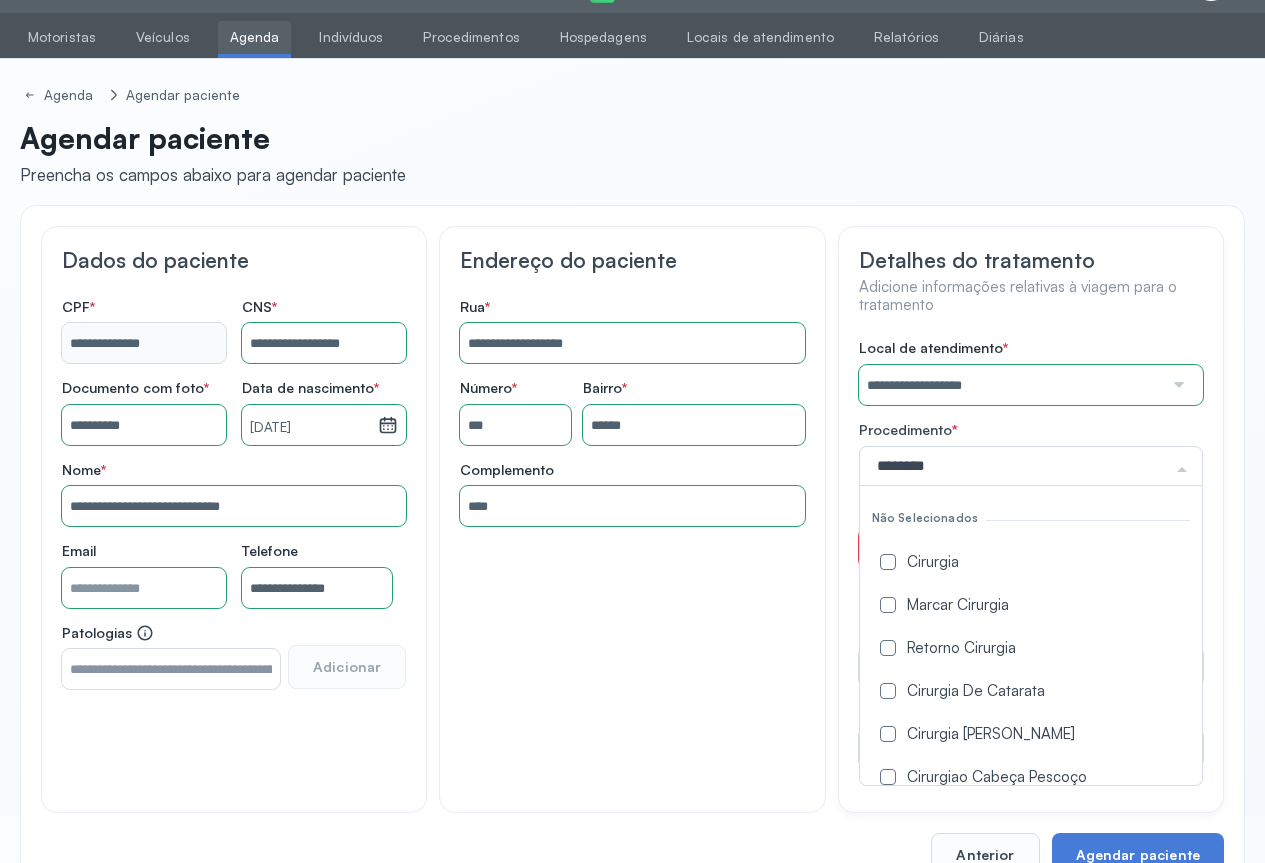 click on "Cirurgia" 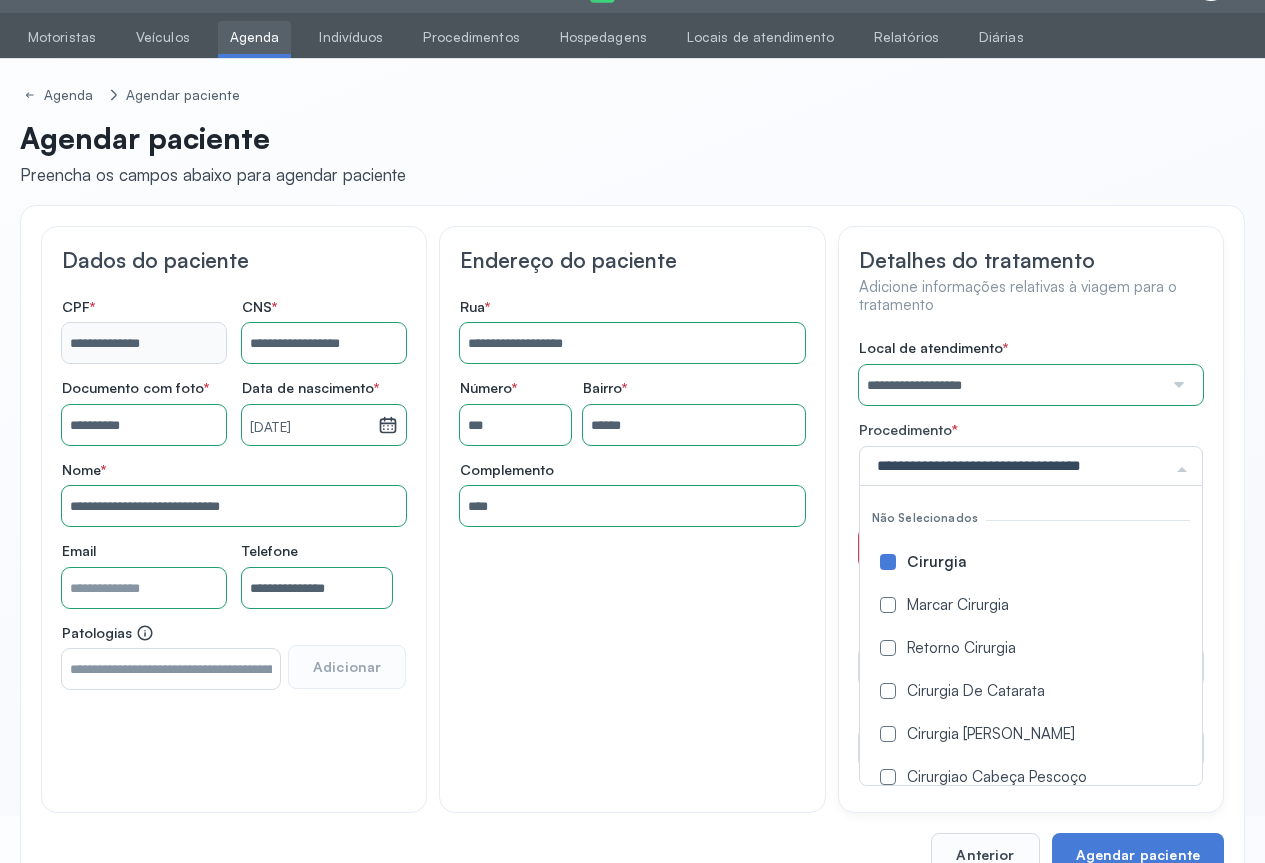 click on "**********" 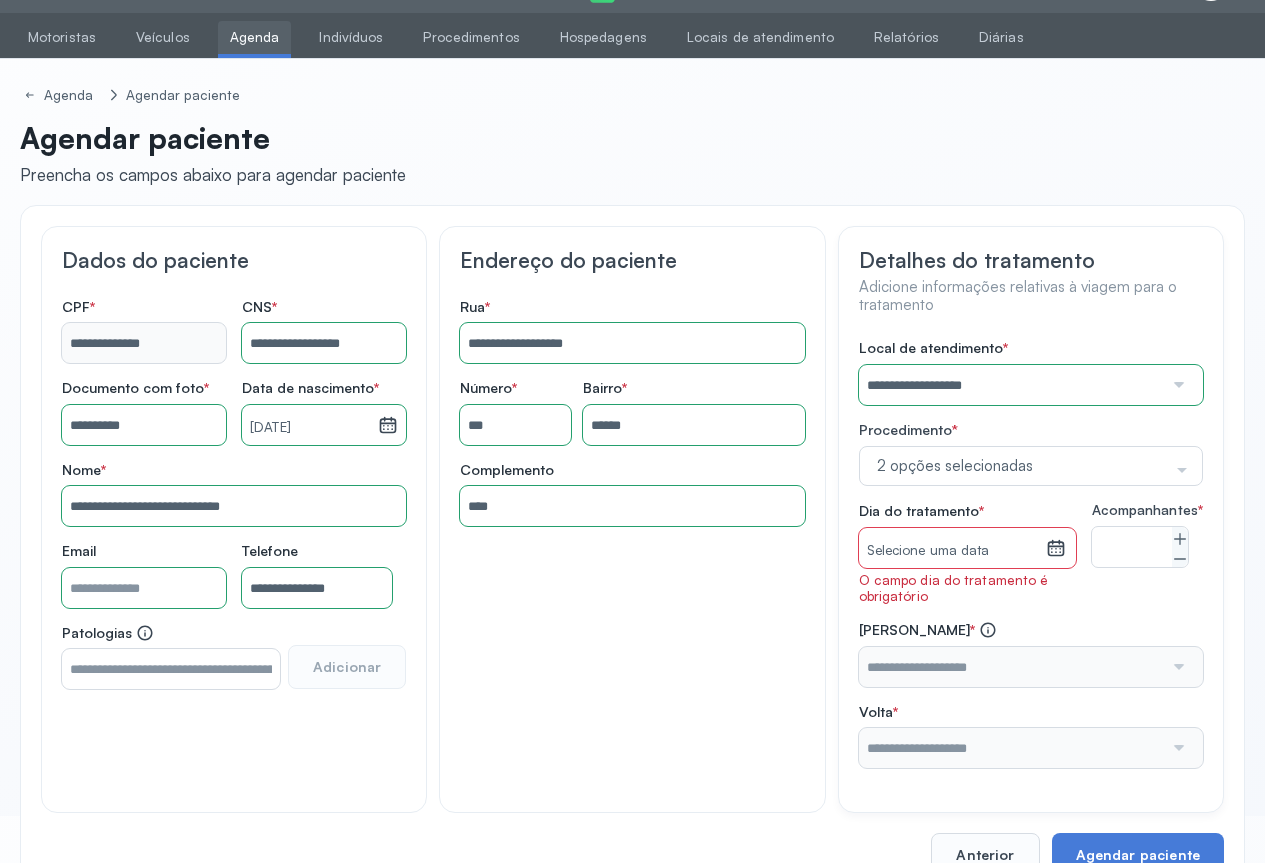 click 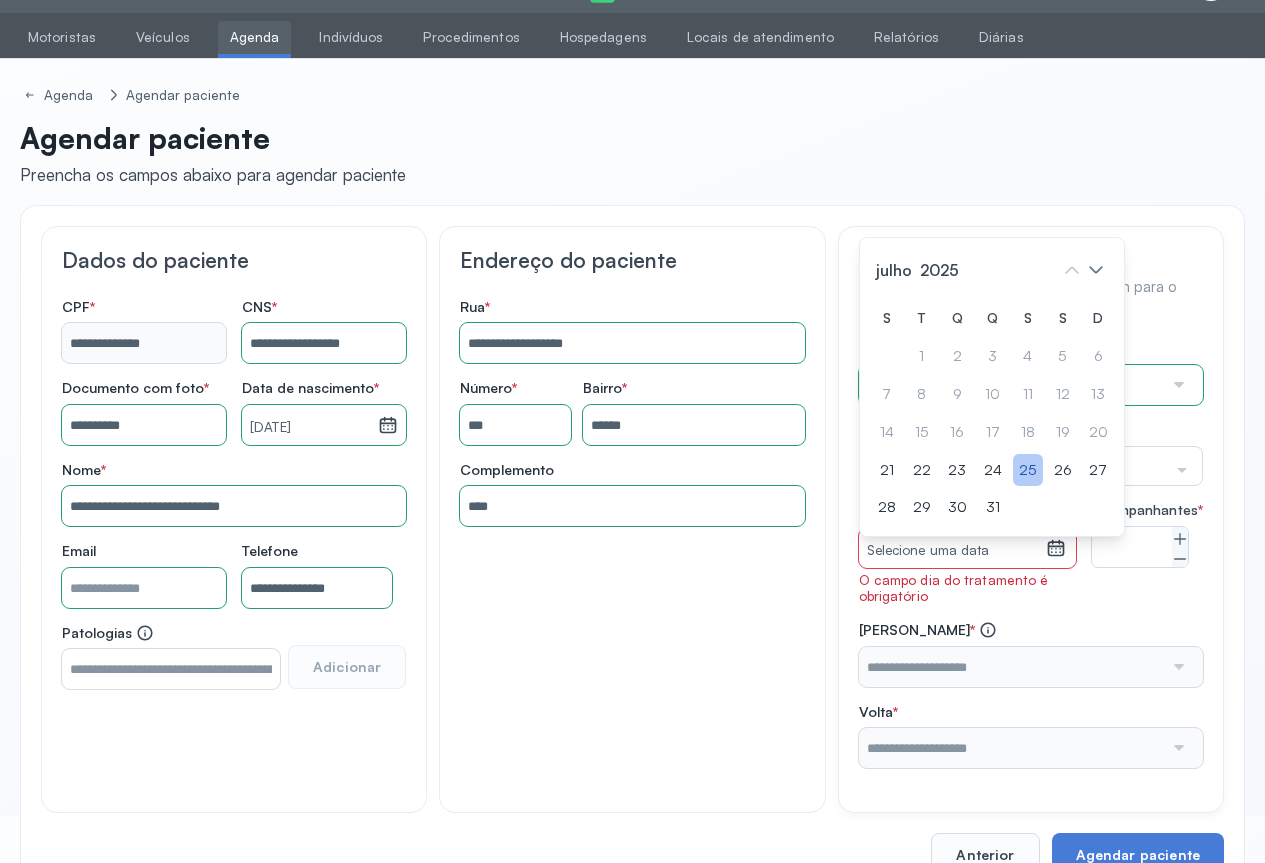 click on "25" 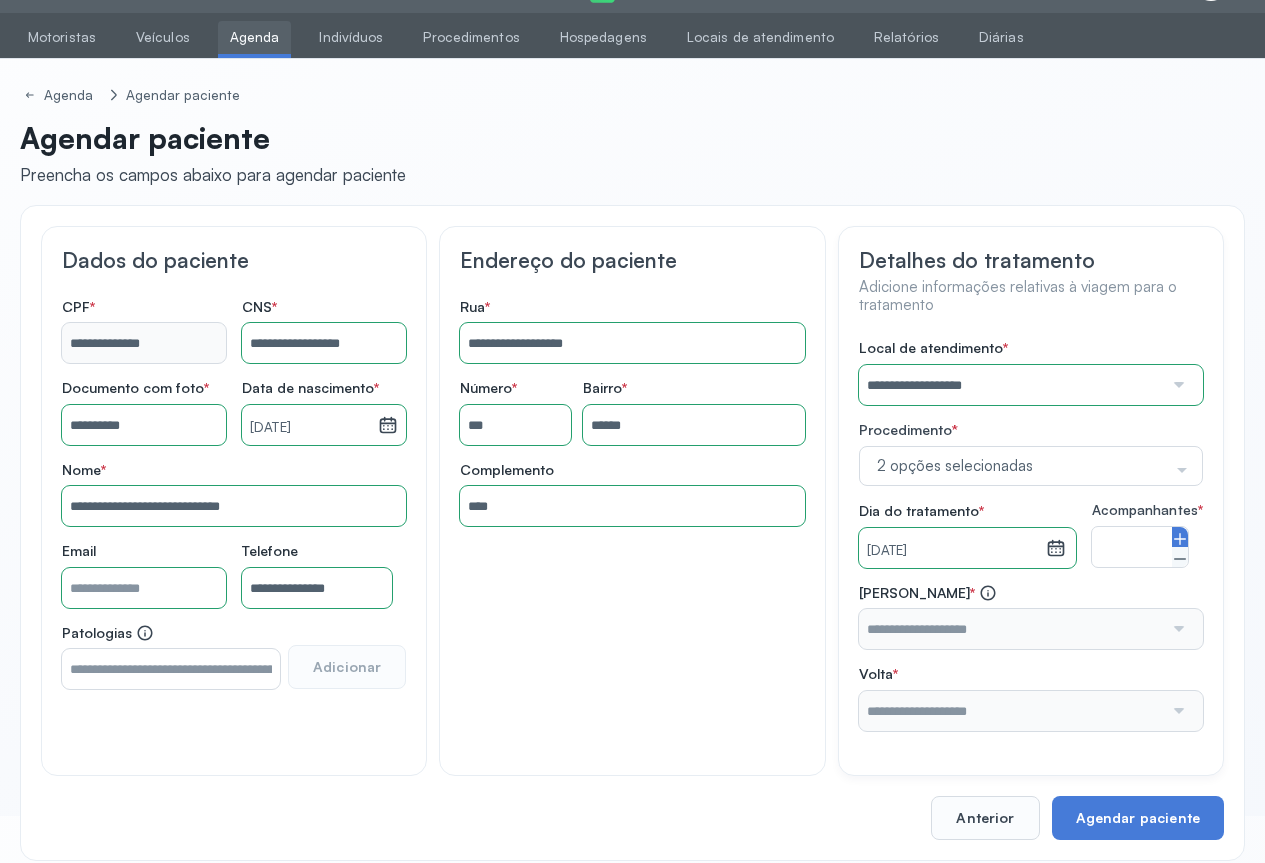 click 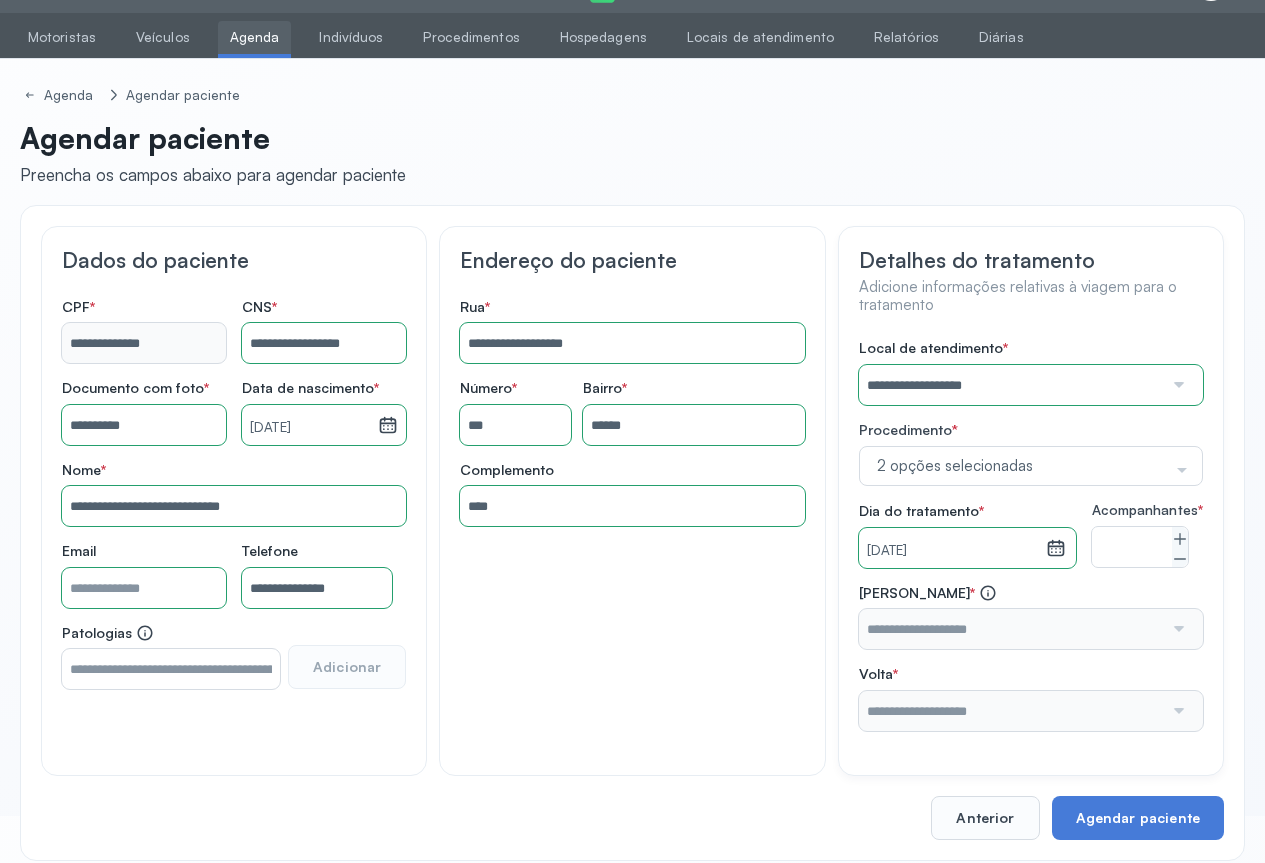 click at bounding box center (1177, 629) 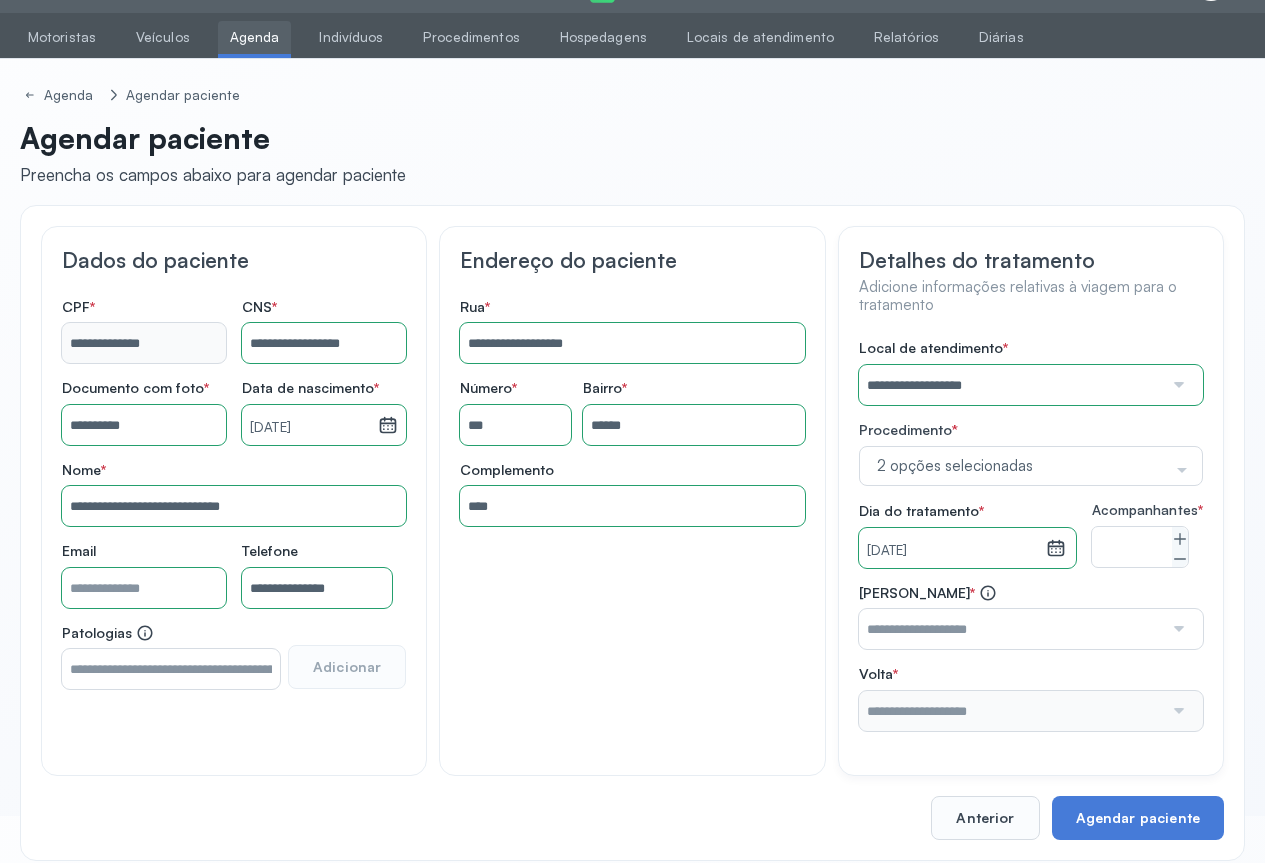click at bounding box center (1177, 629) 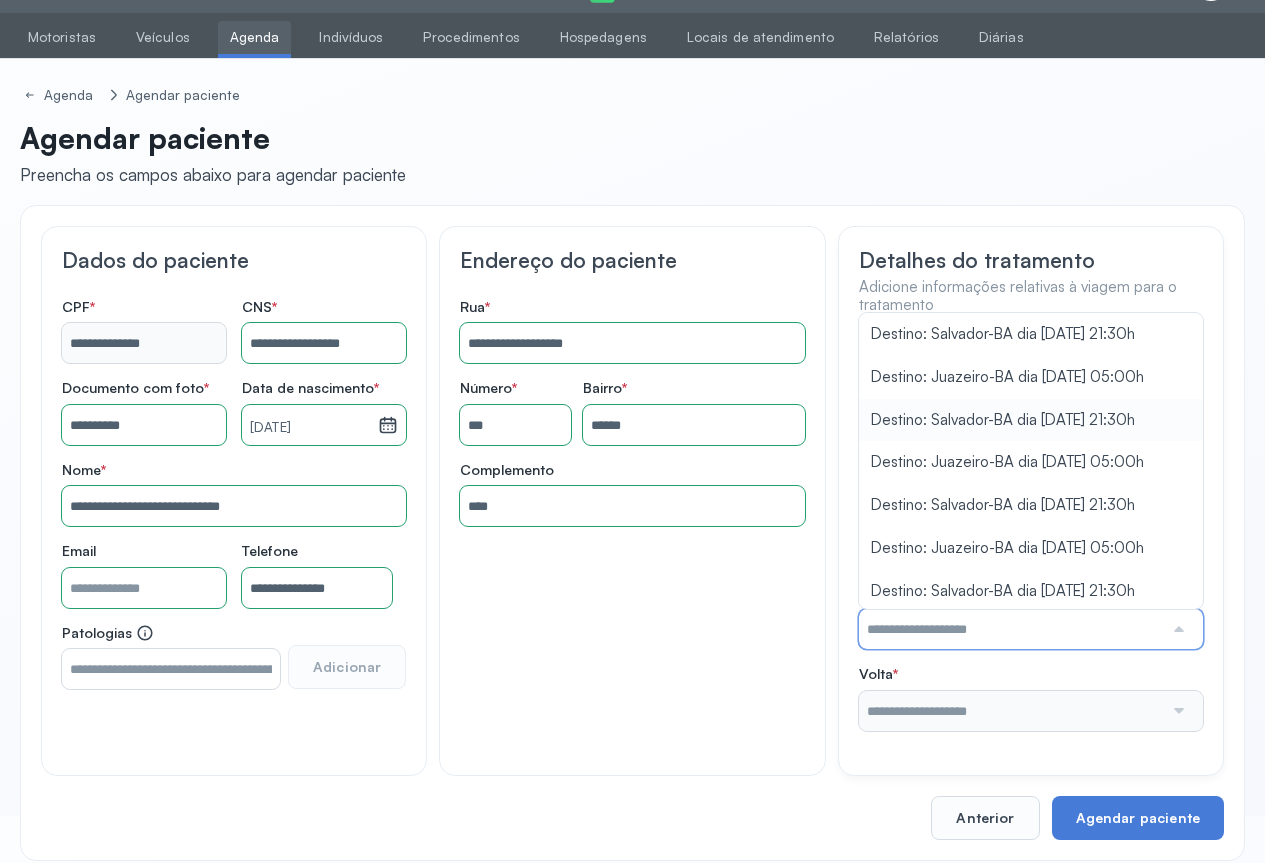 scroll, scrollTop: 200, scrollLeft: 0, axis: vertical 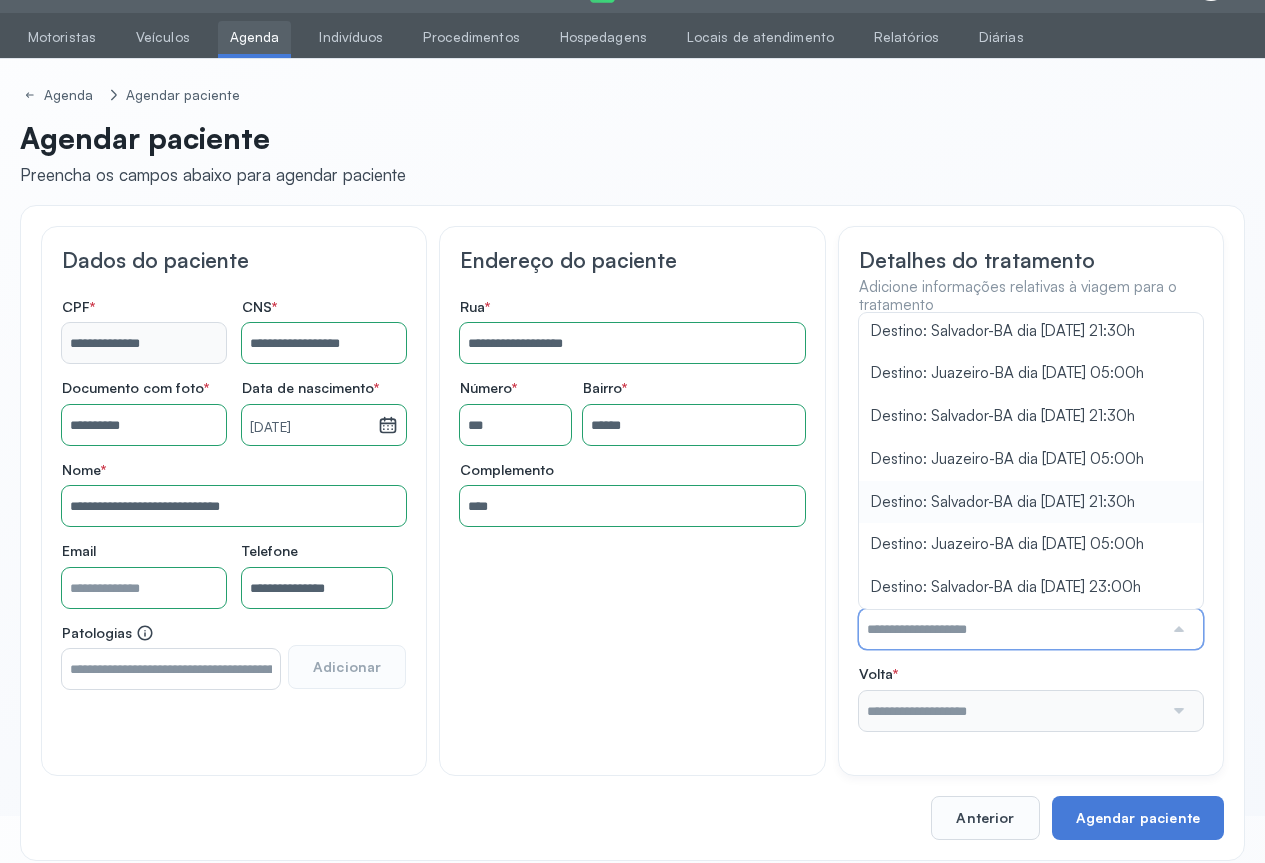 type on "**********" 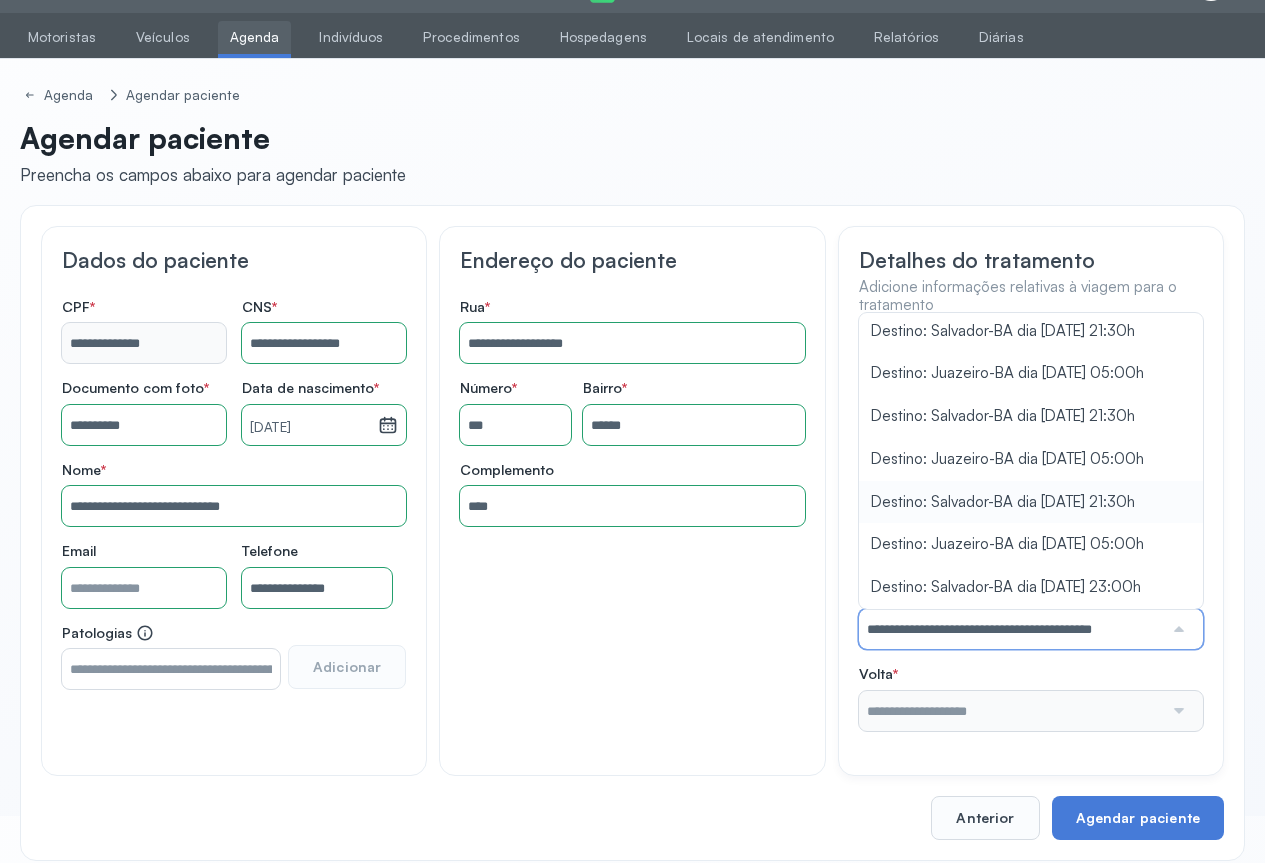 click on "**********" at bounding box center (1031, 535) 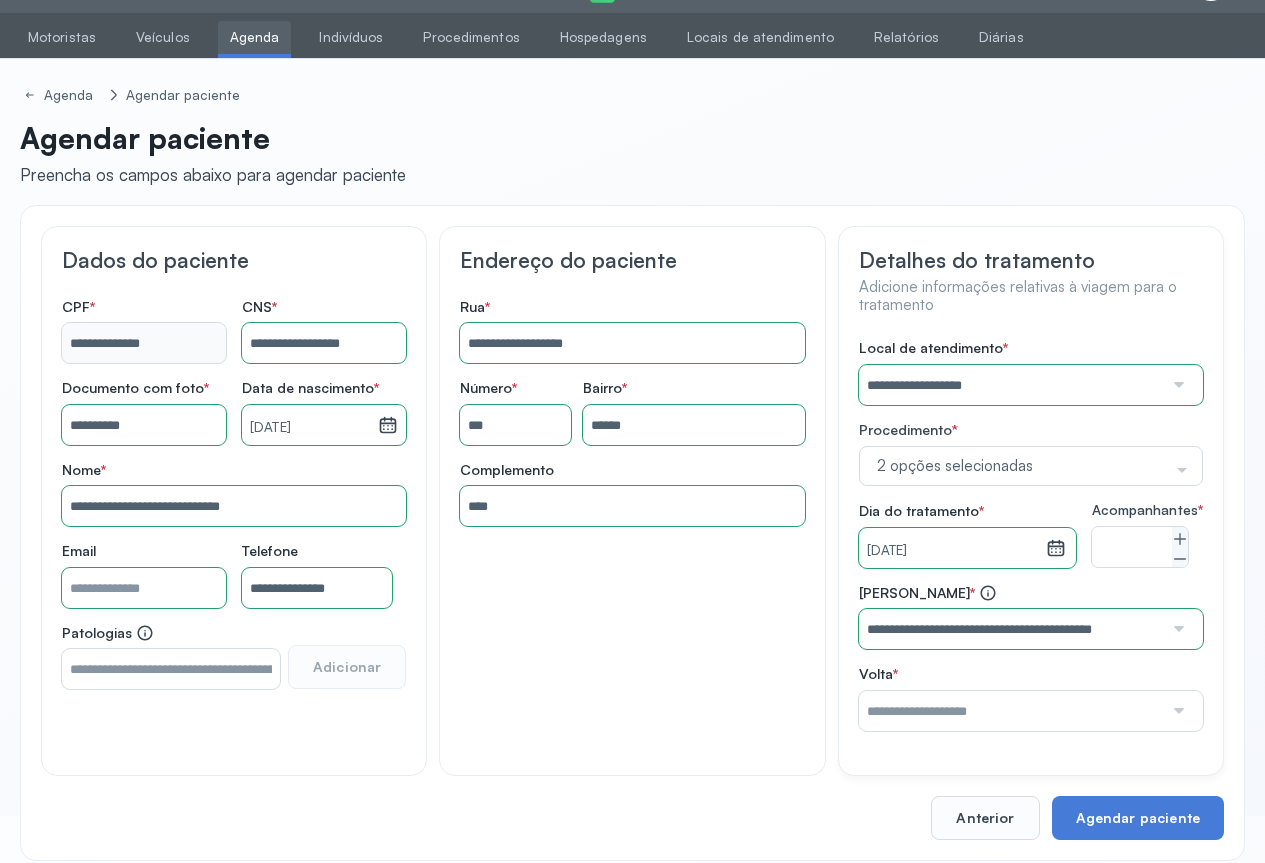 drag, startPoint x: 1184, startPoint y: 733, endPoint x: 1143, endPoint y: 646, distance: 96.17692 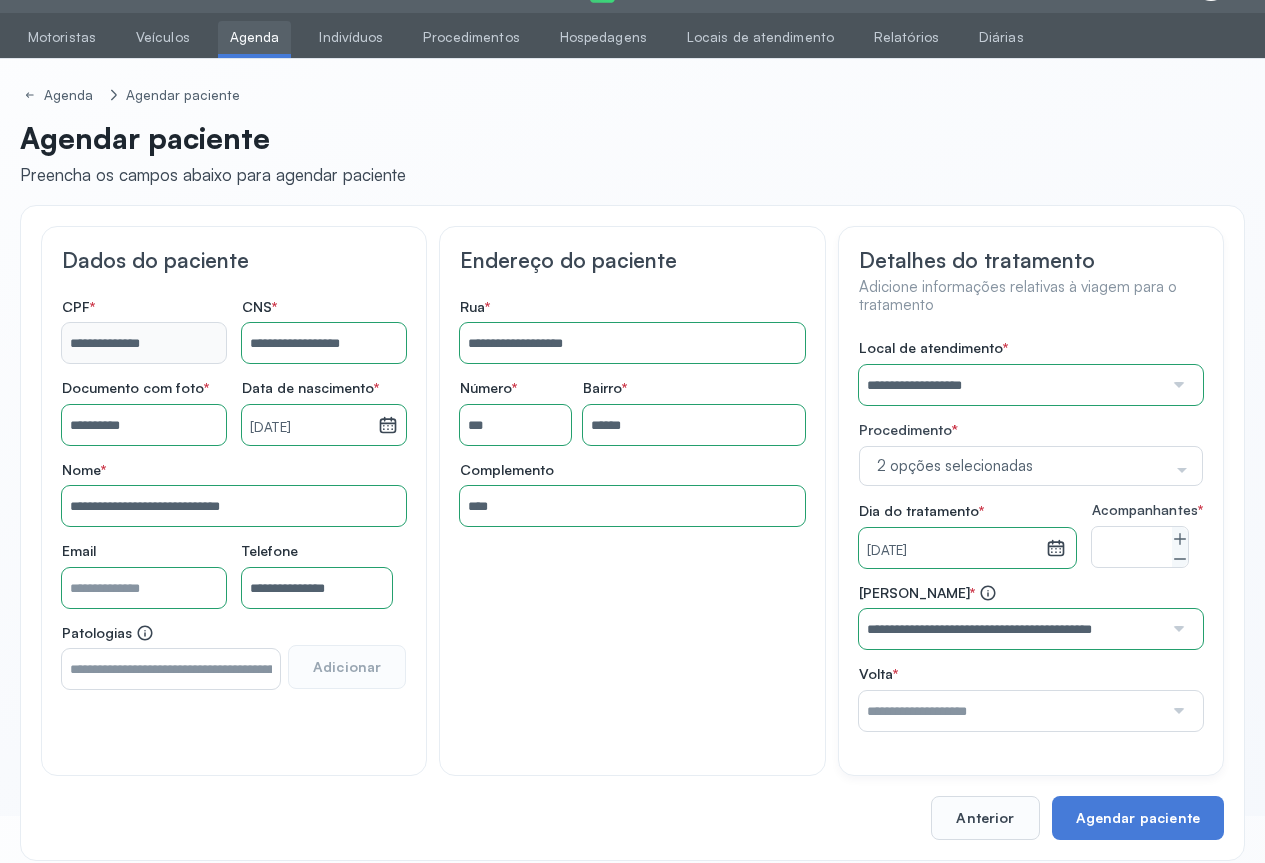 click at bounding box center (1177, 711) 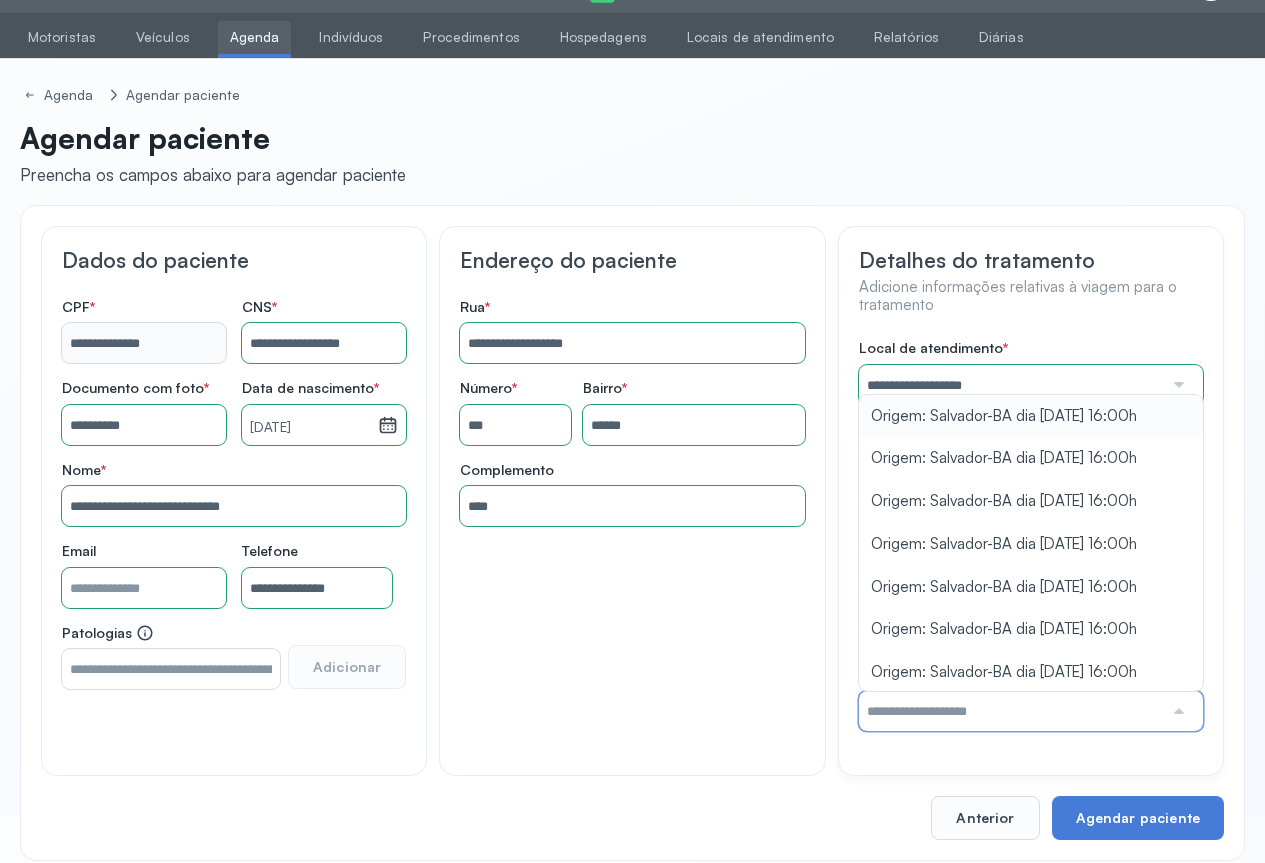 type on "**********" 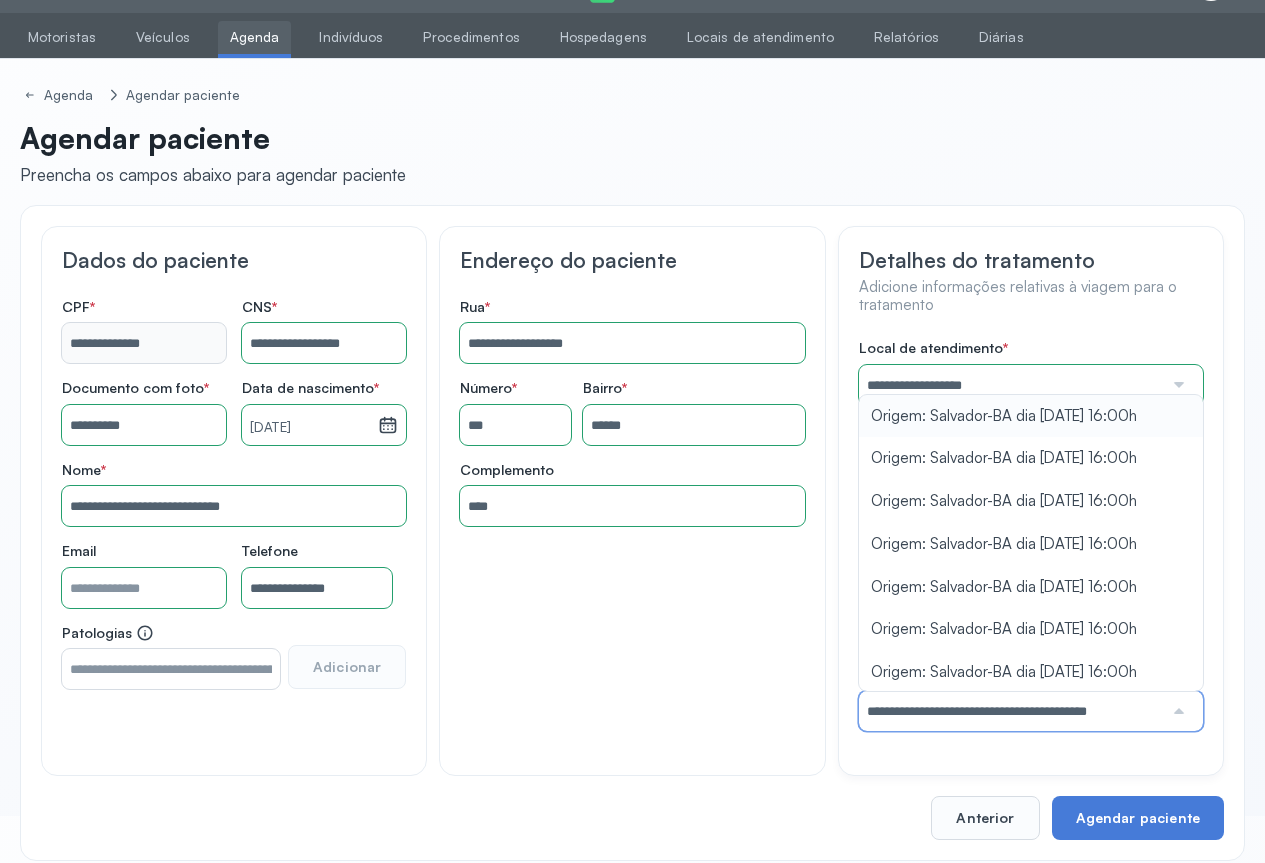 drag, startPoint x: 960, startPoint y: 436, endPoint x: 1028, endPoint y: 481, distance: 81.5414 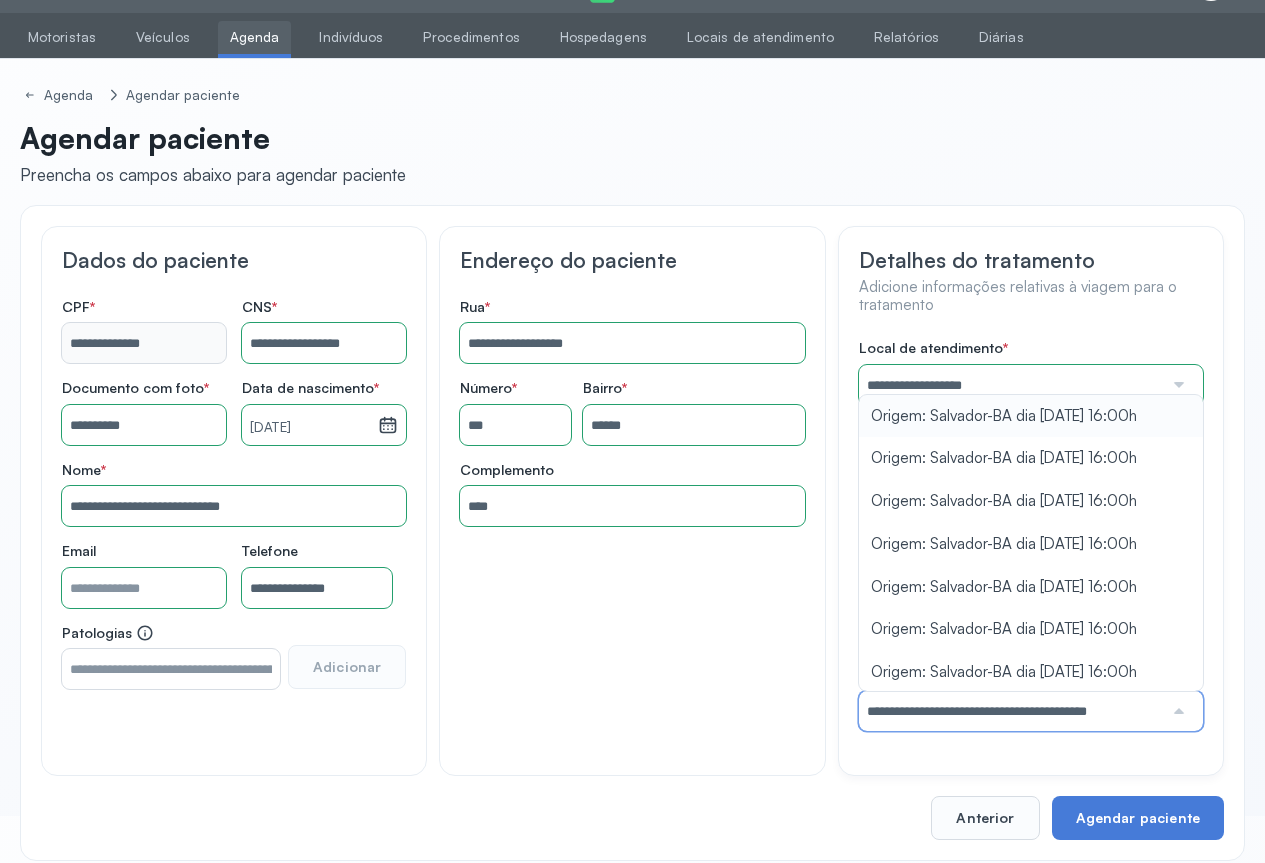click on "**********" at bounding box center [1031, 535] 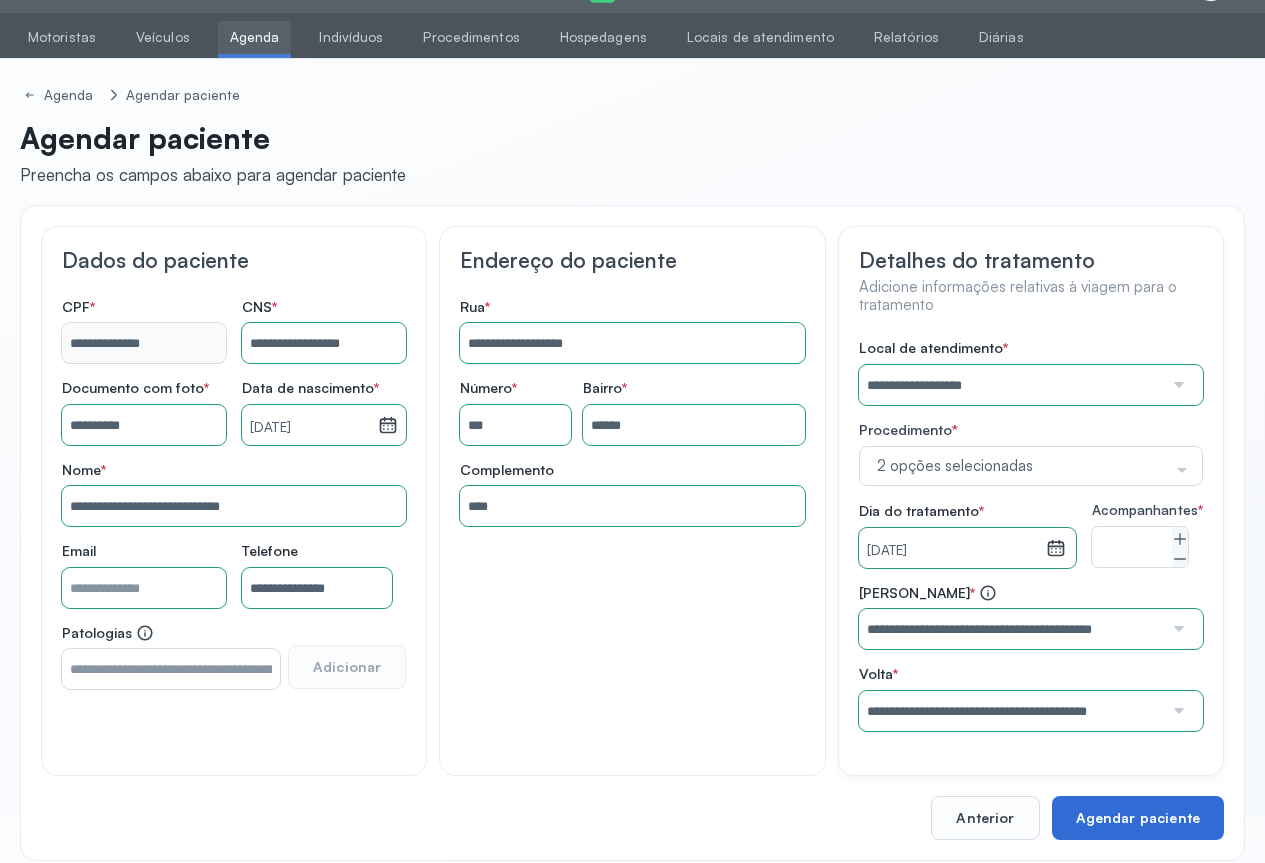 click on "Agendar paciente" at bounding box center [1138, 818] 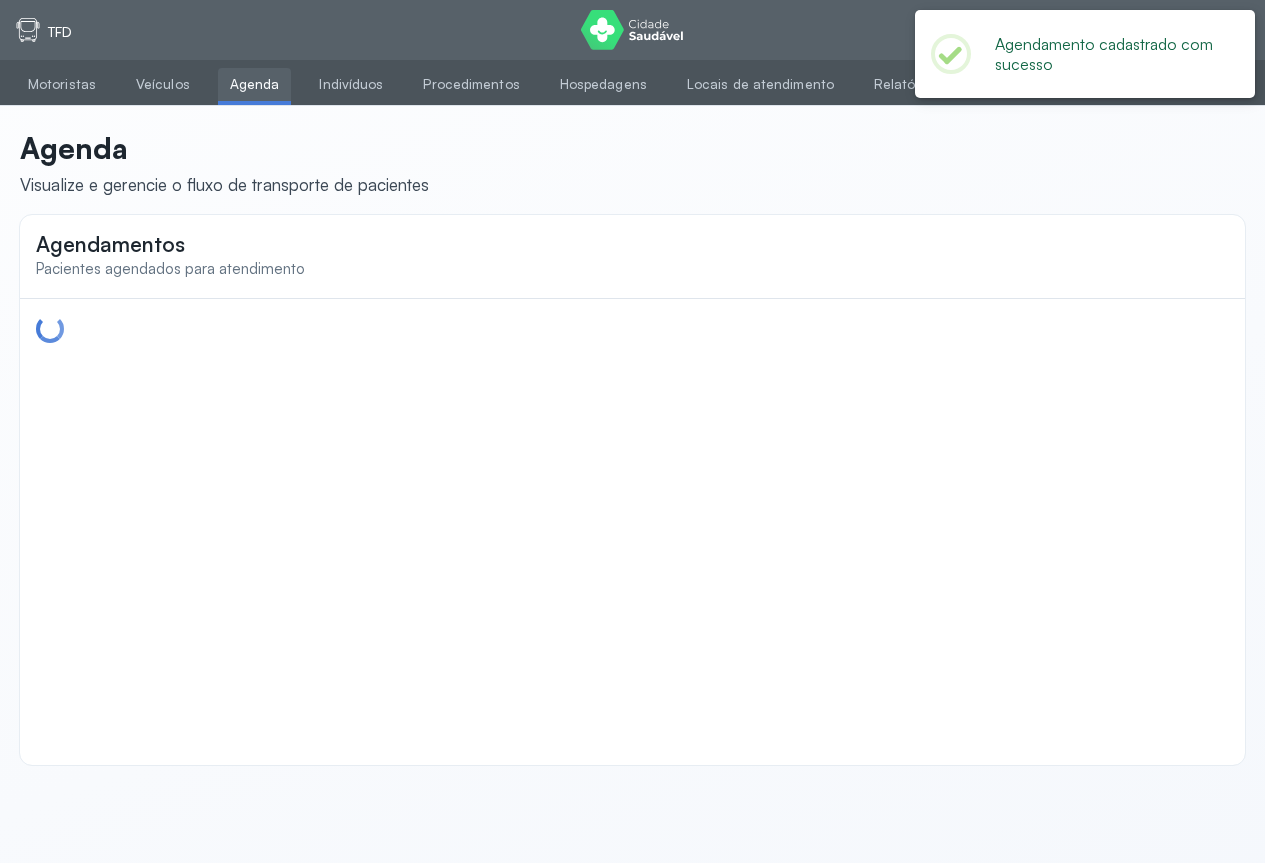 scroll, scrollTop: 0, scrollLeft: 0, axis: both 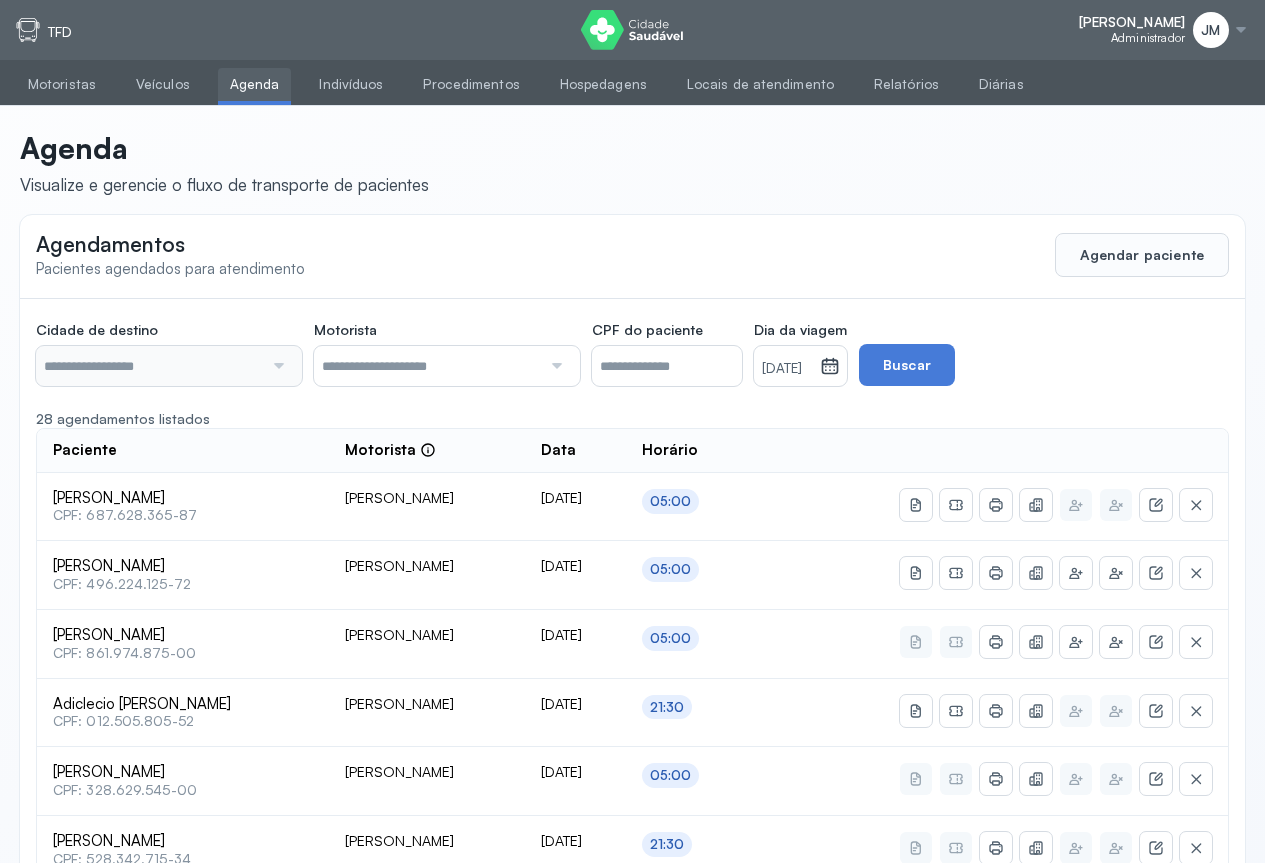 type on "********" 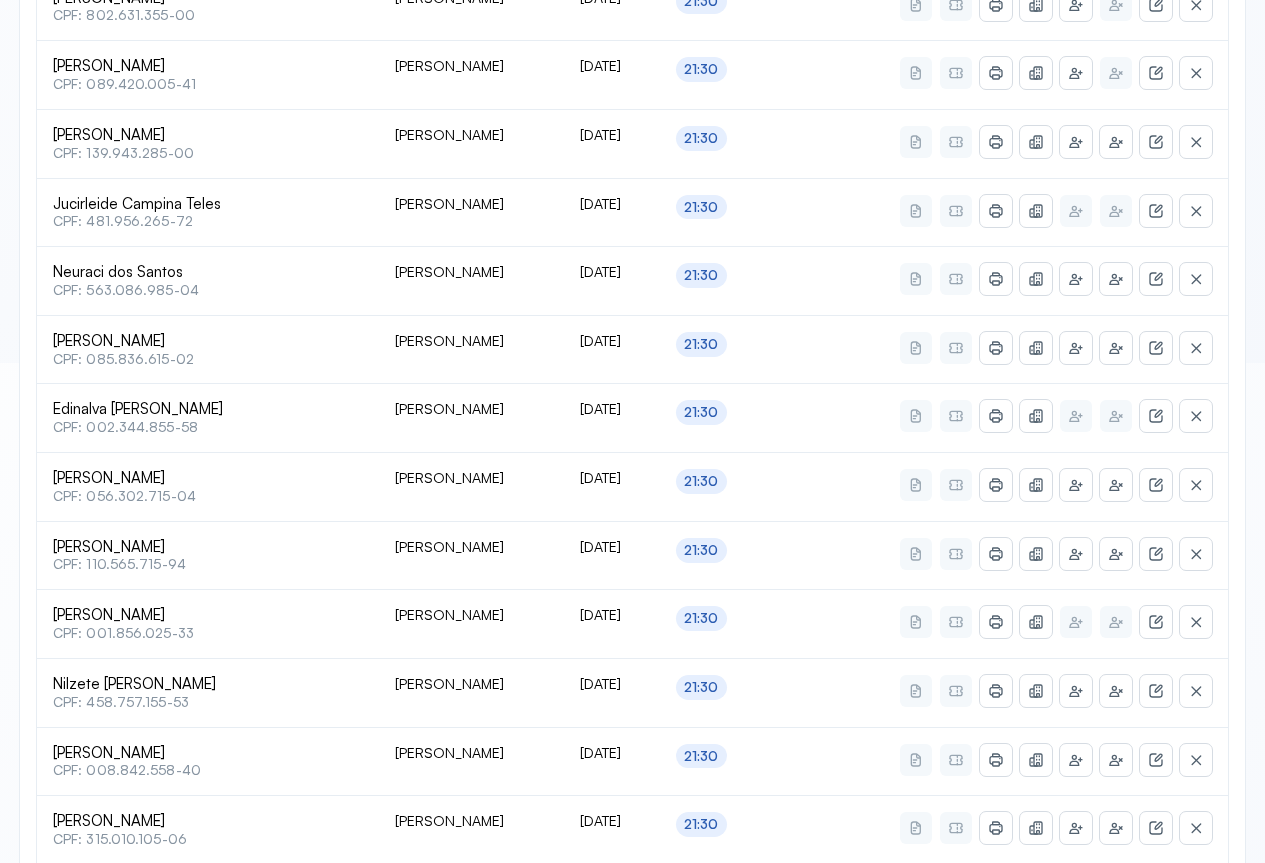 scroll, scrollTop: 672, scrollLeft: 0, axis: vertical 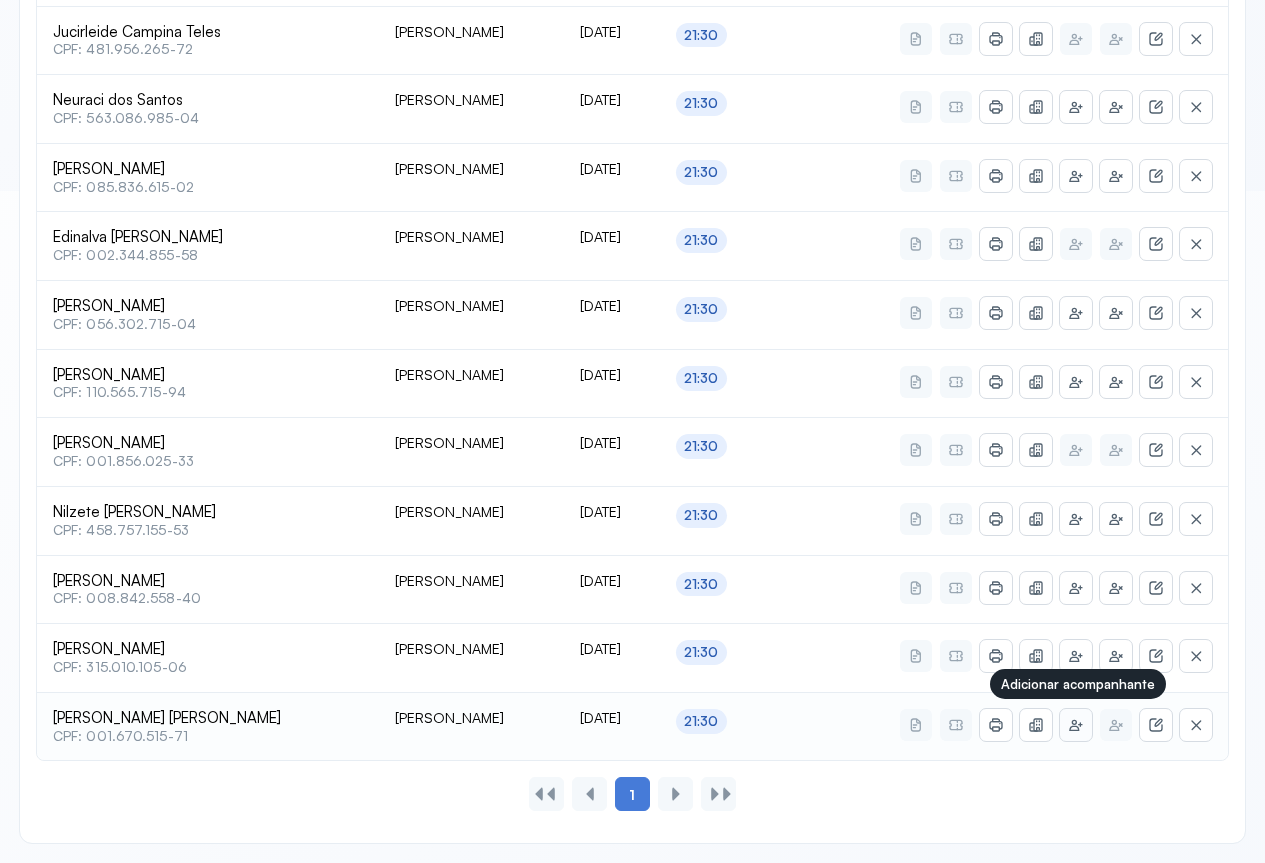 click 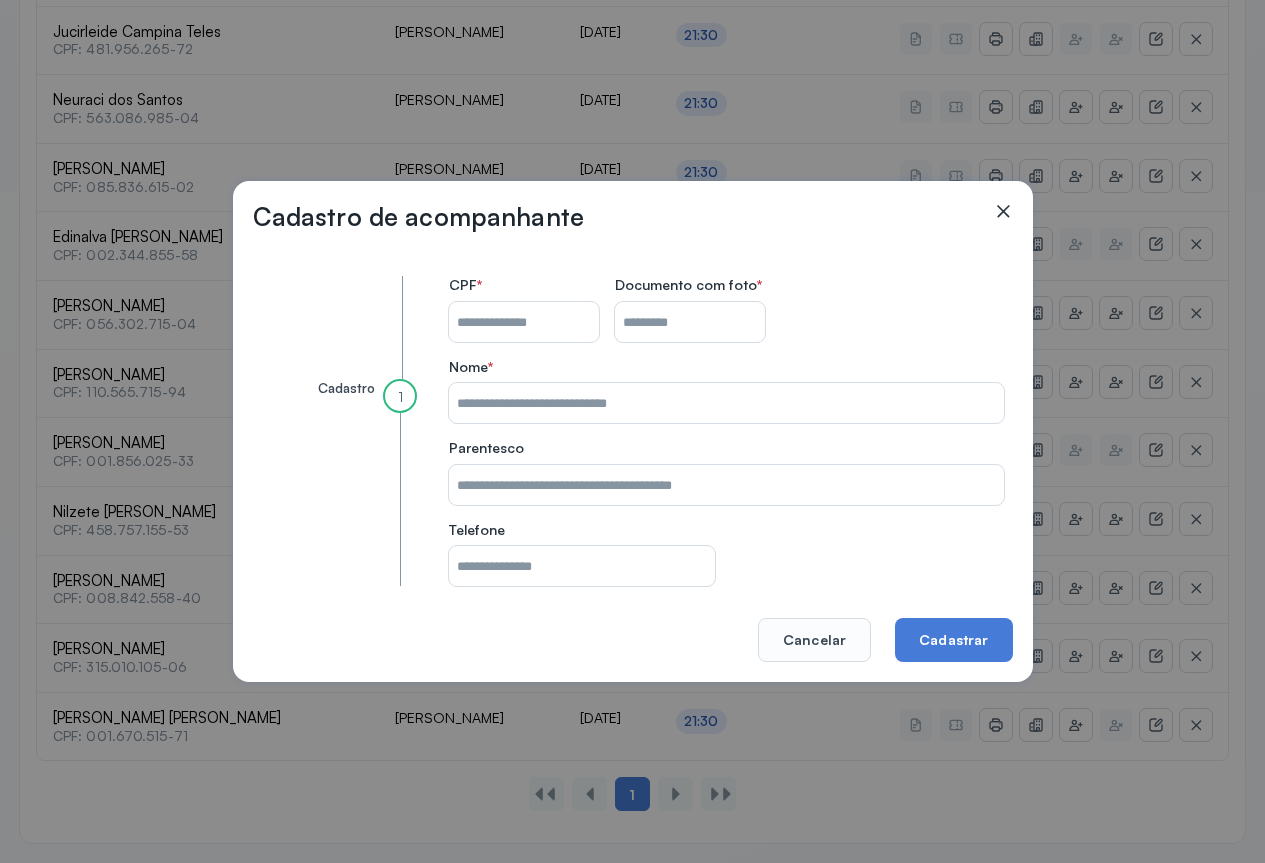 click on "CPF do paciente" at bounding box center [524, 322] 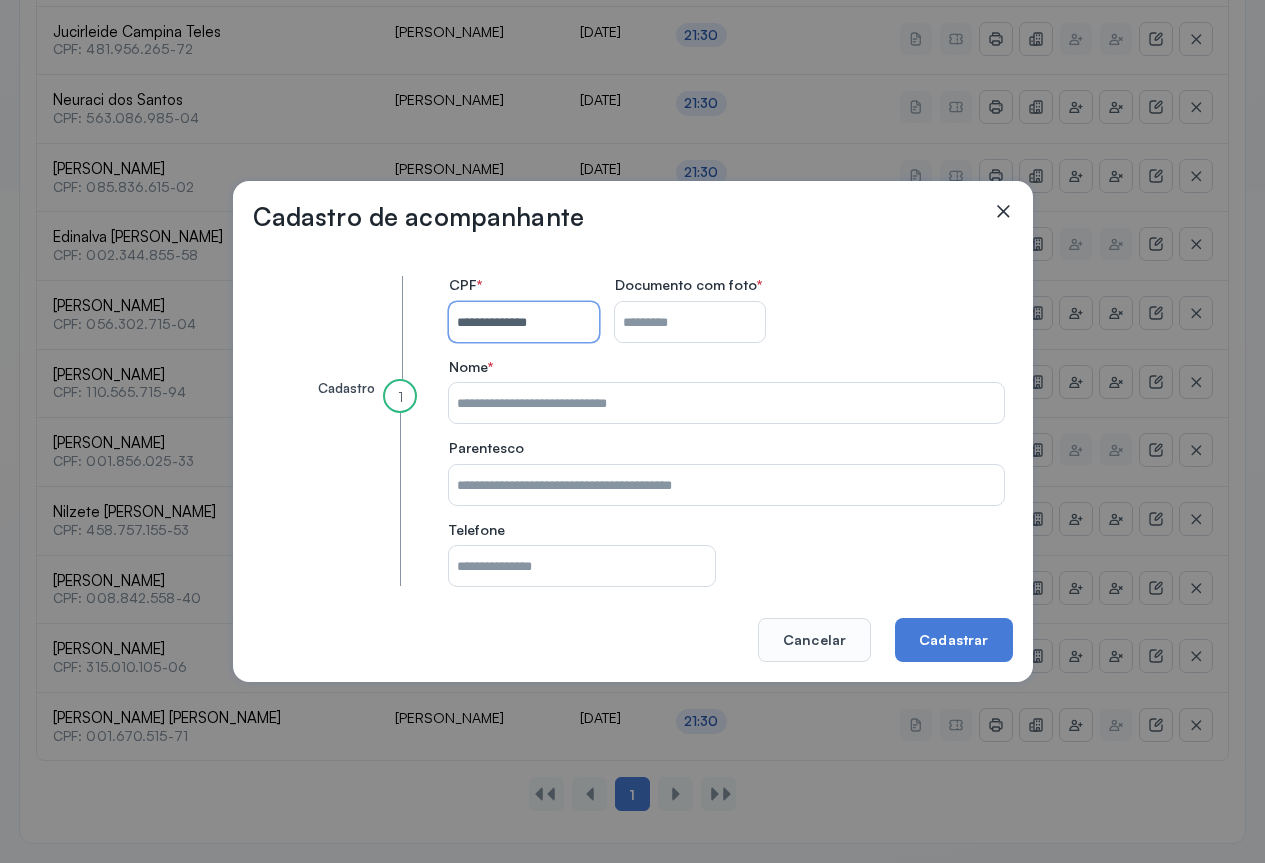 type on "**********" 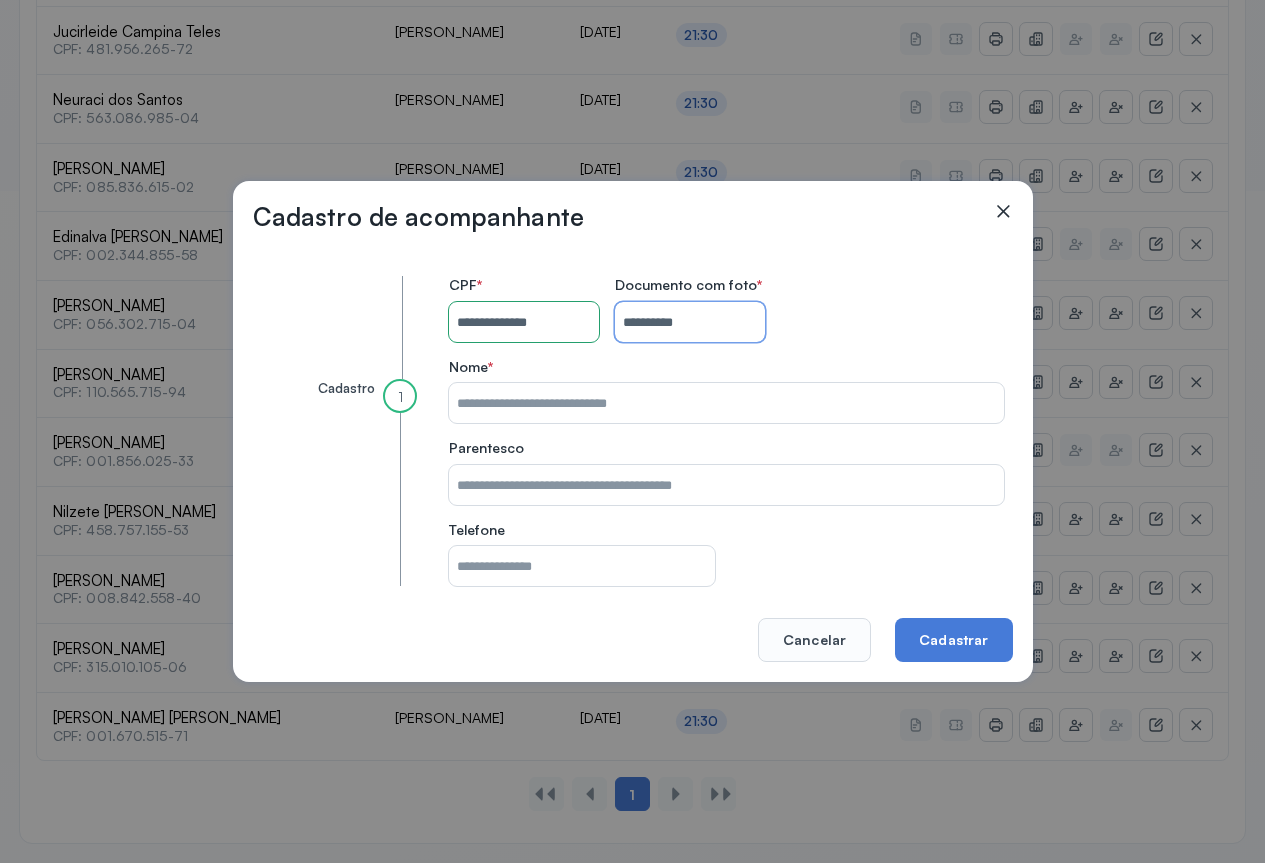 type on "**********" 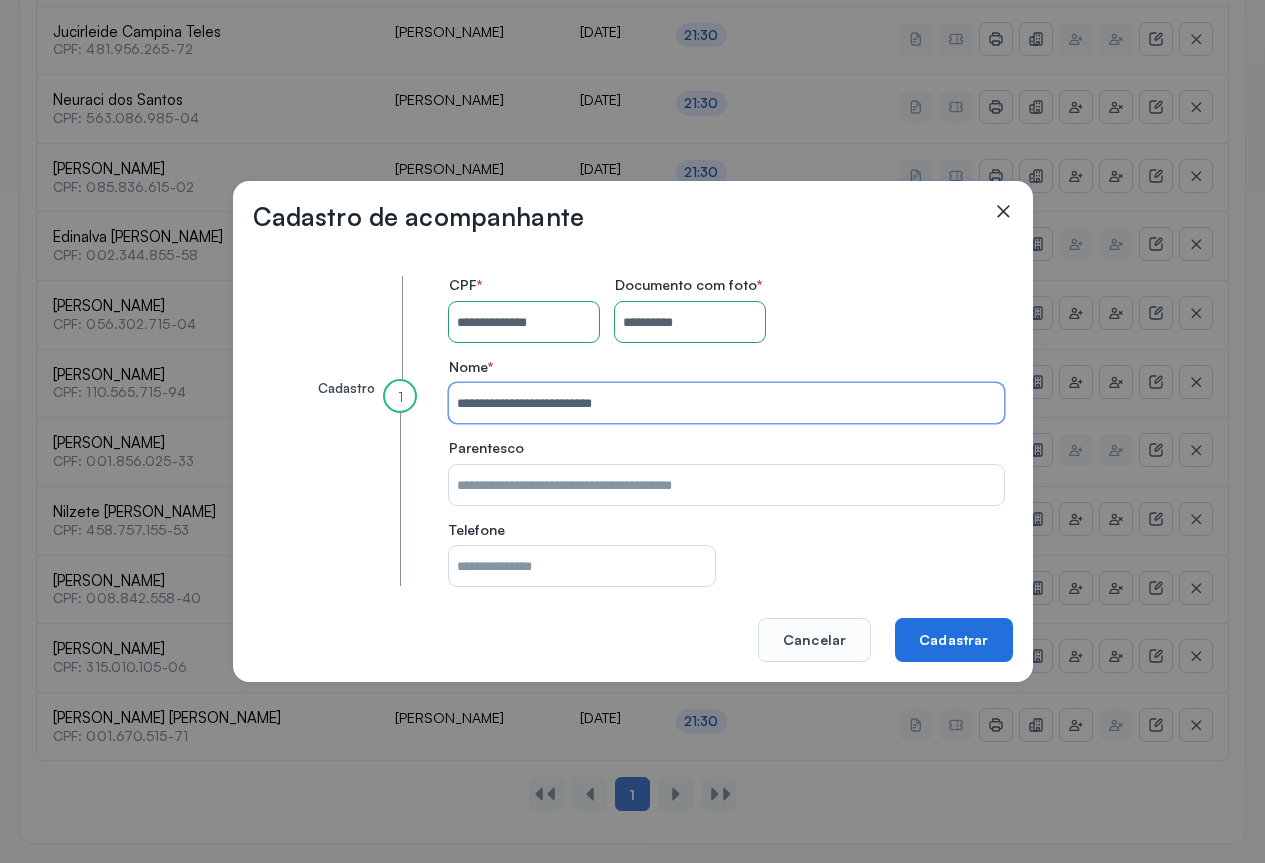 type on "**********" 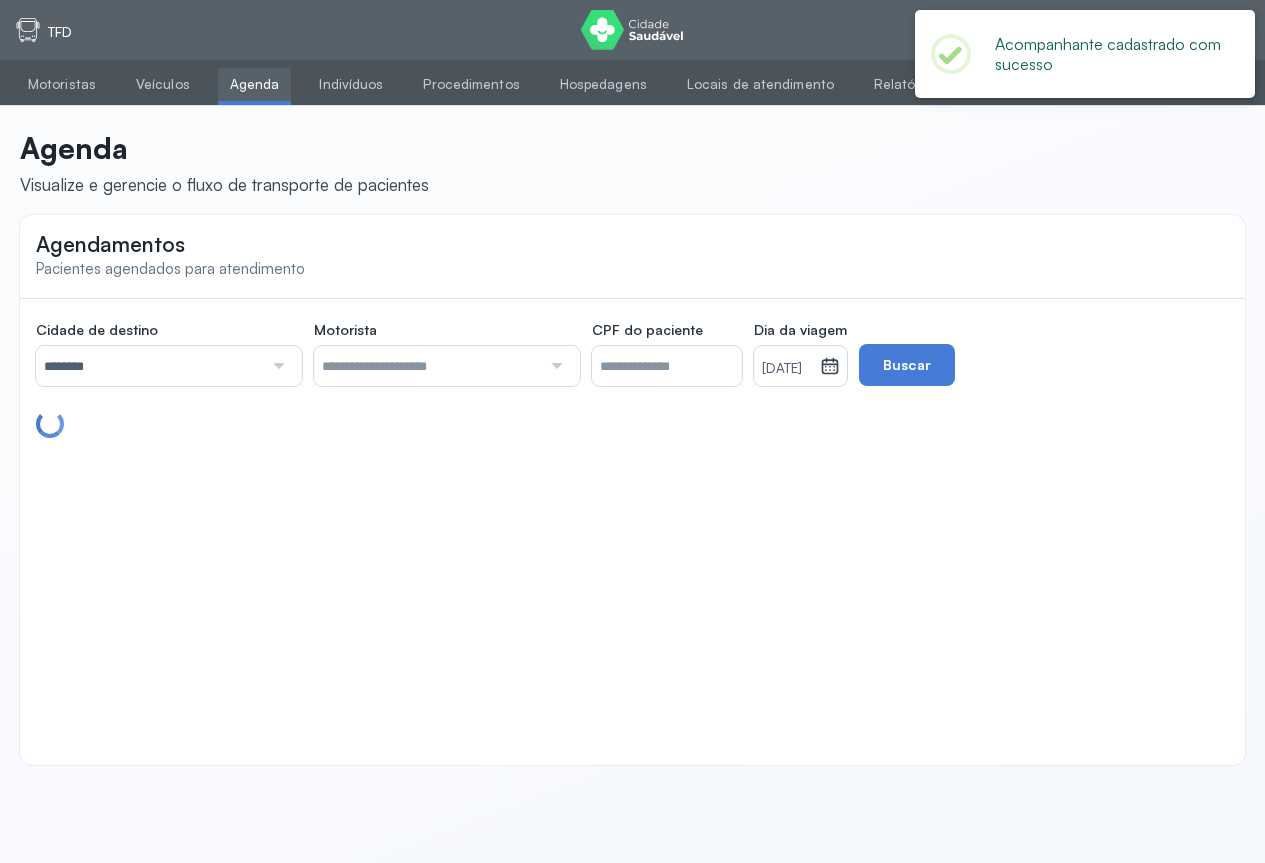 scroll, scrollTop: 0, scrollLeft: 0, axis: both 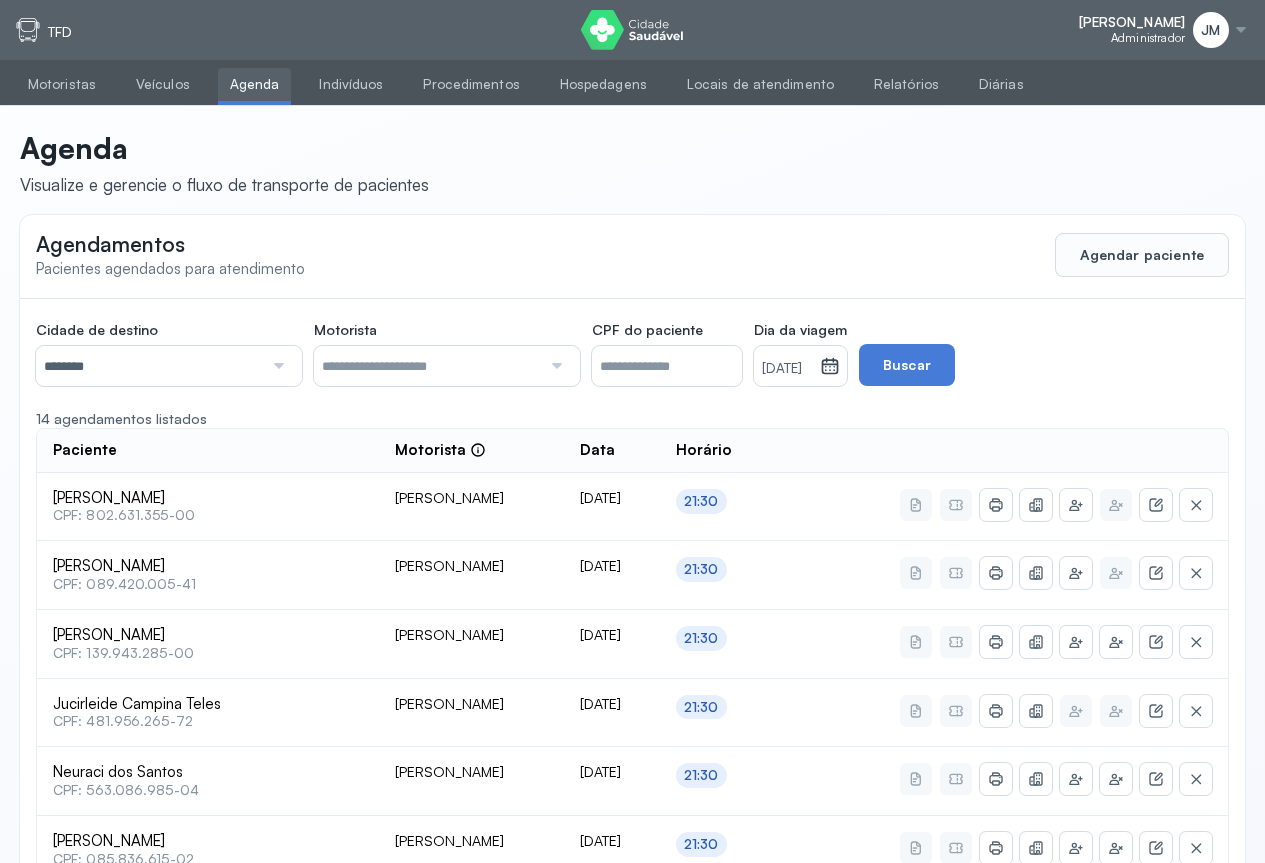 drag, startPoint x: 274, startPoint y: 356, endPoint x: 263, endPoint y: 373, distance: 20.248457 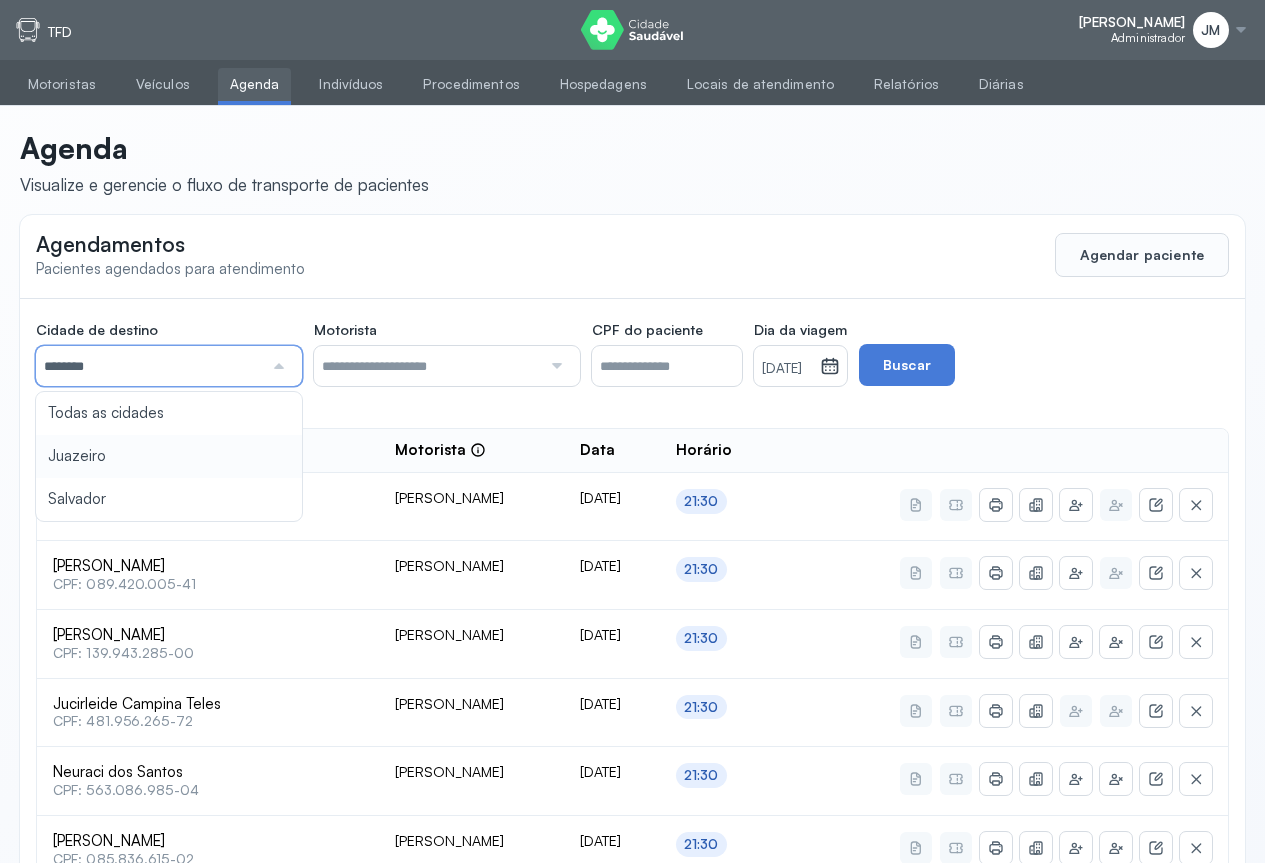 type on "********" 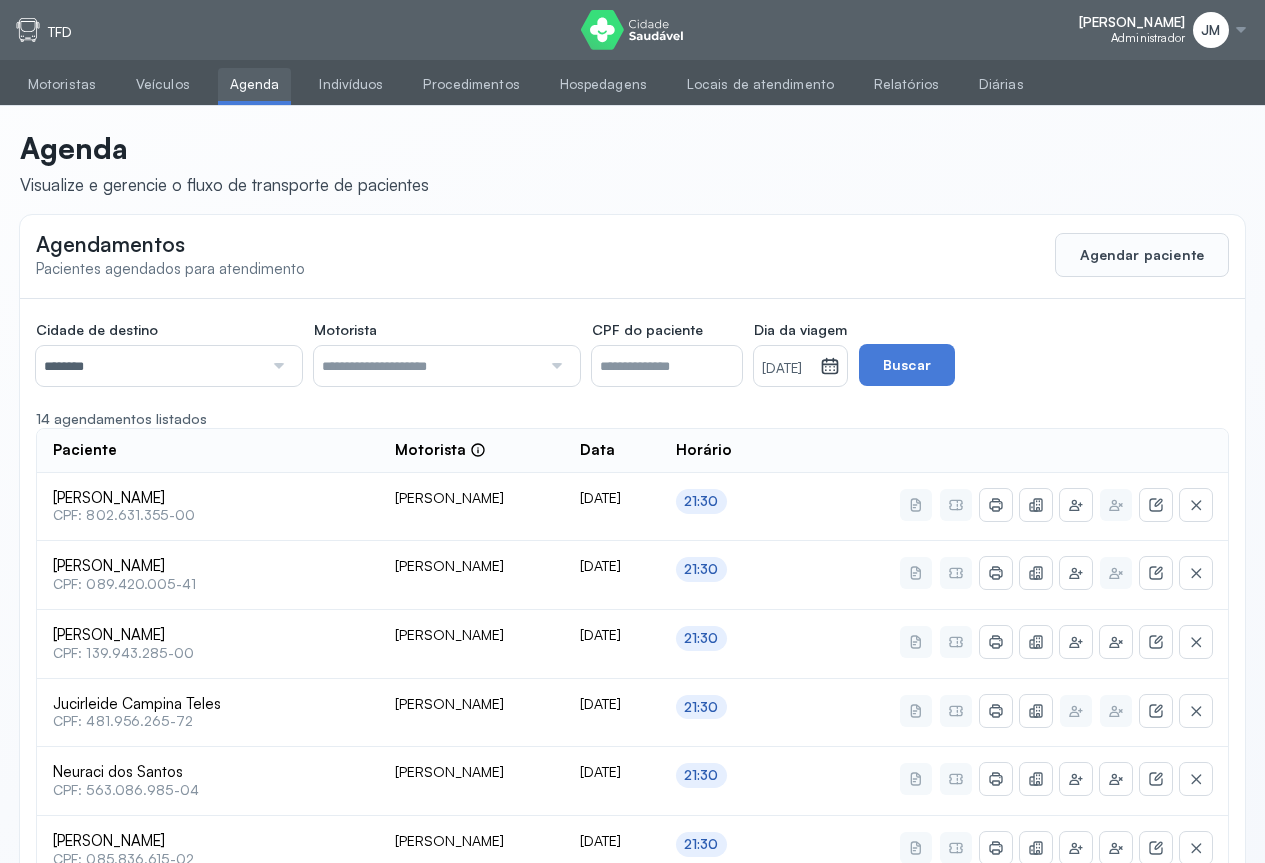 drag, startPoint x: 103, startPoint y: 455, endPoint x: 269, endPoint y: 434, distance: 167.32304 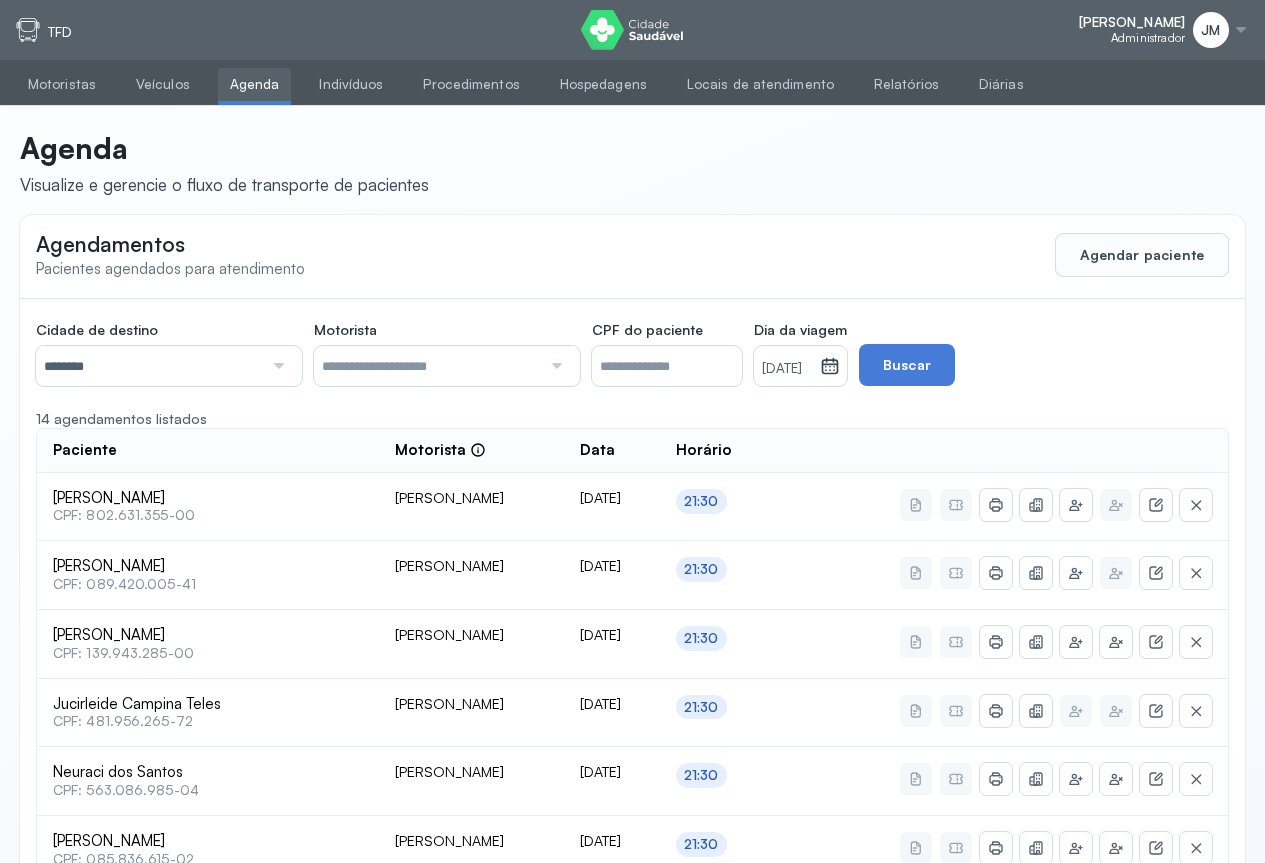 click 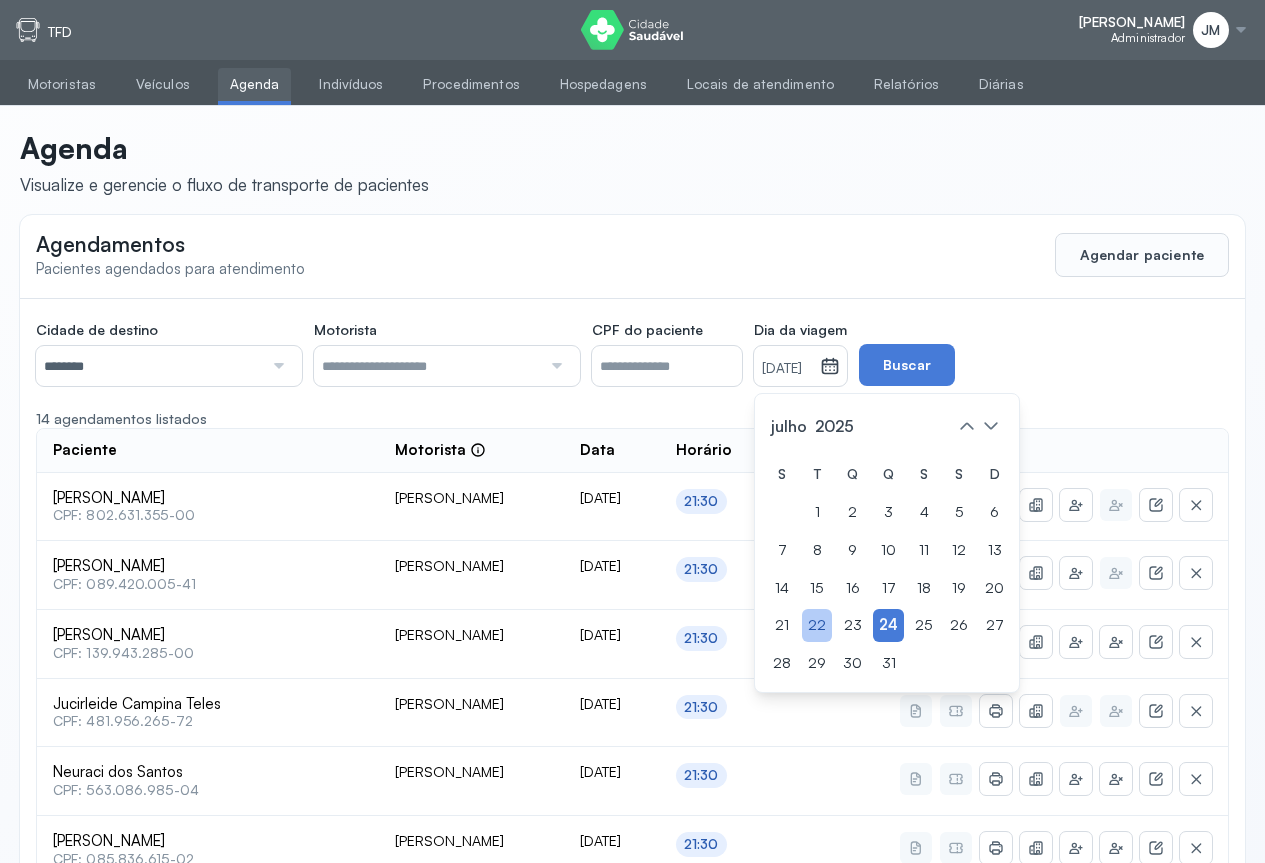 click on "22" 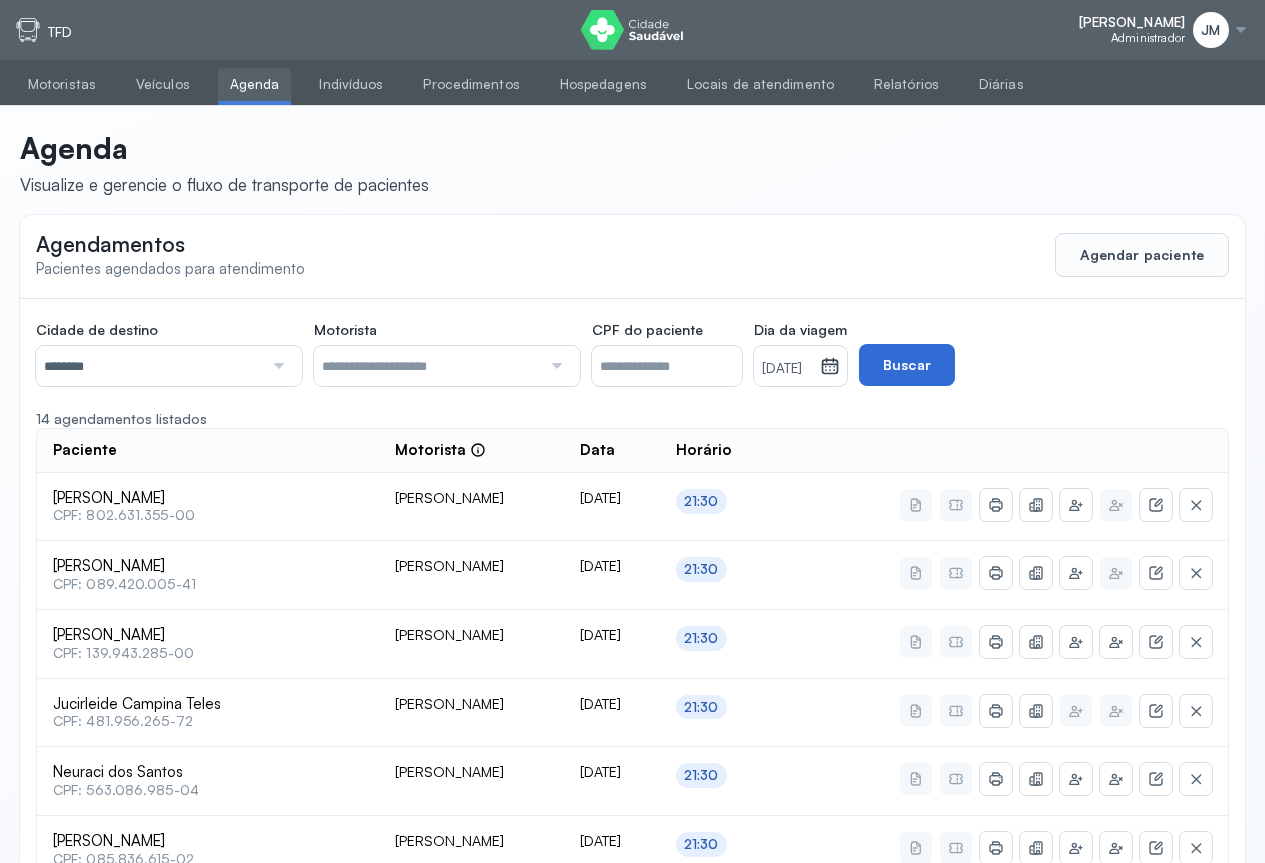 click on "Buscar" at bounding box center (907, 365) 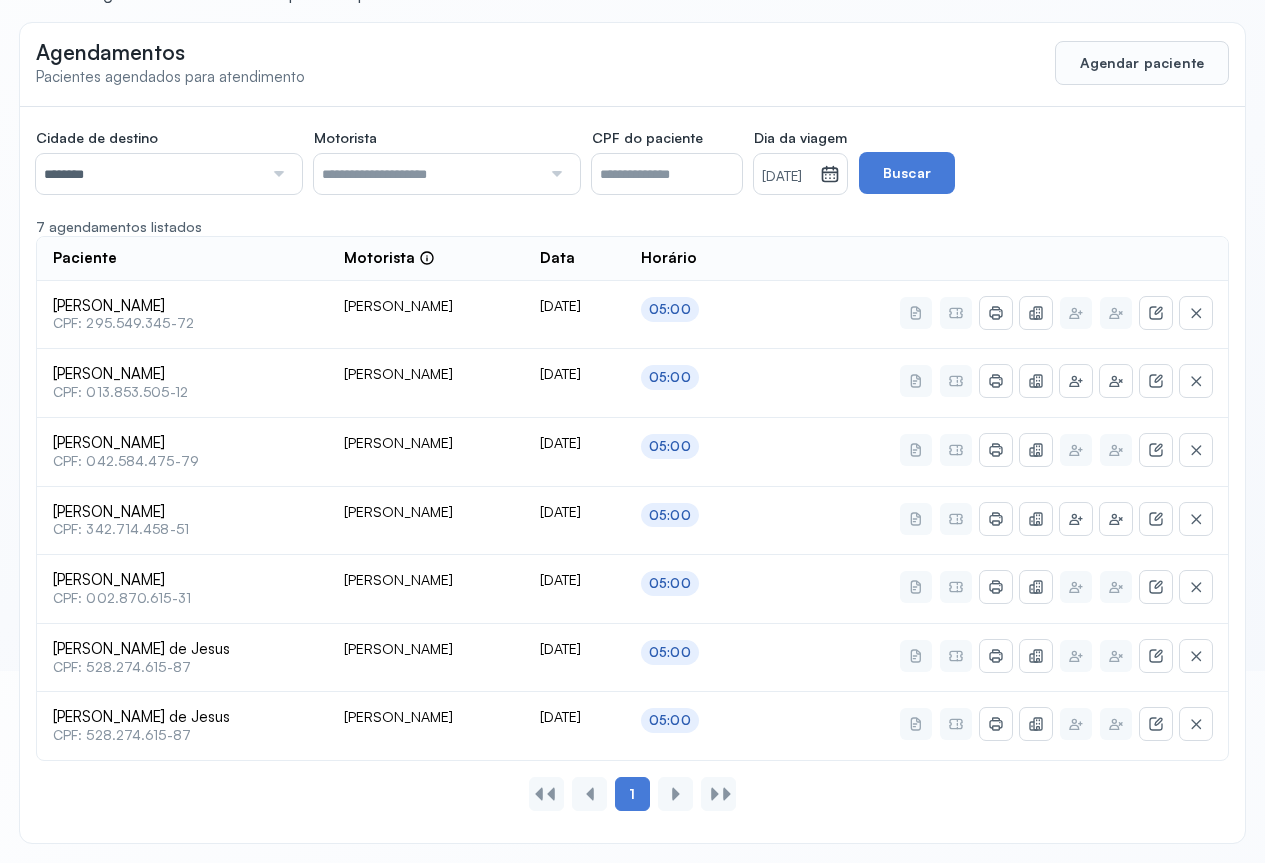 scroll, scrollTop: 92, scrollLeft: 0, axis: vertical 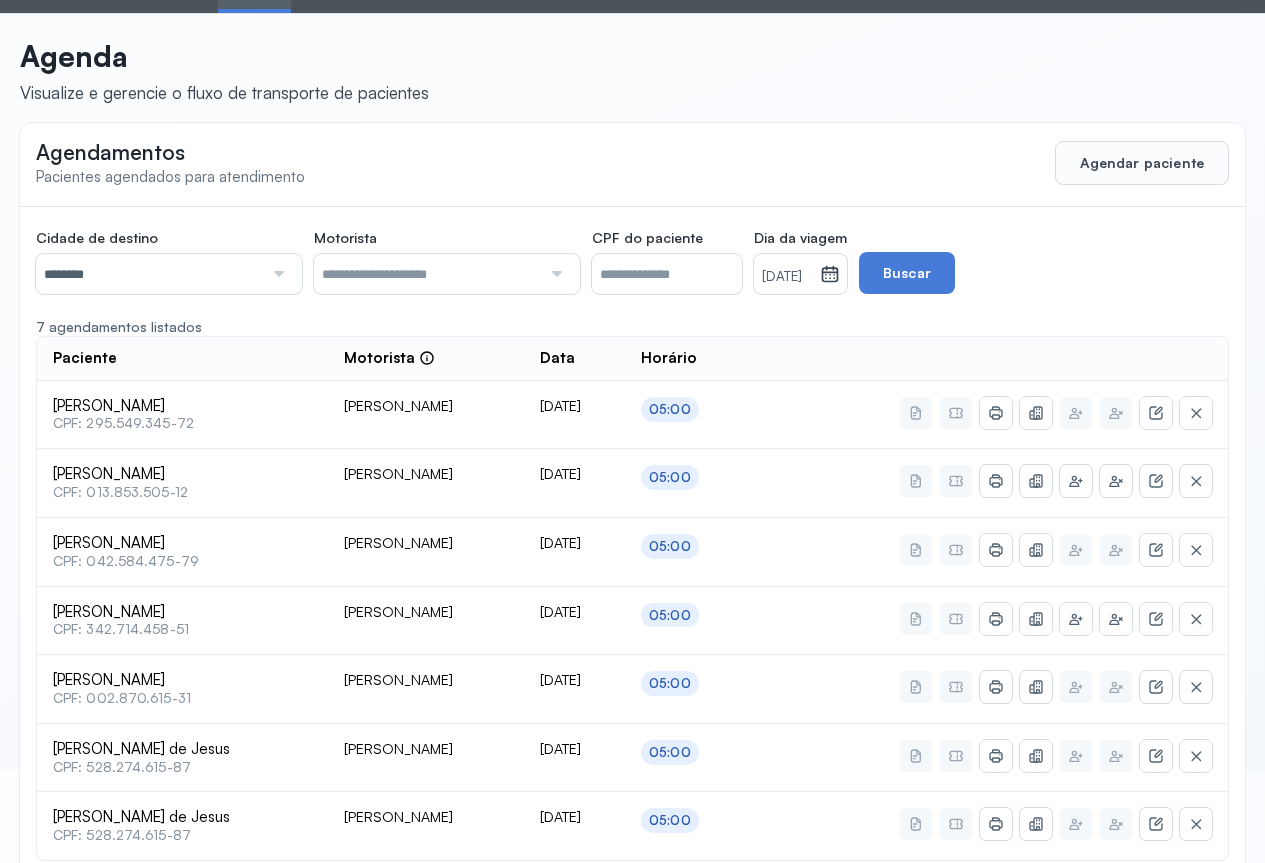 drag, startPoint x: 939, startPoint y: 269, endPoint x: 928, endPoint y: 267, distance: 11.18034 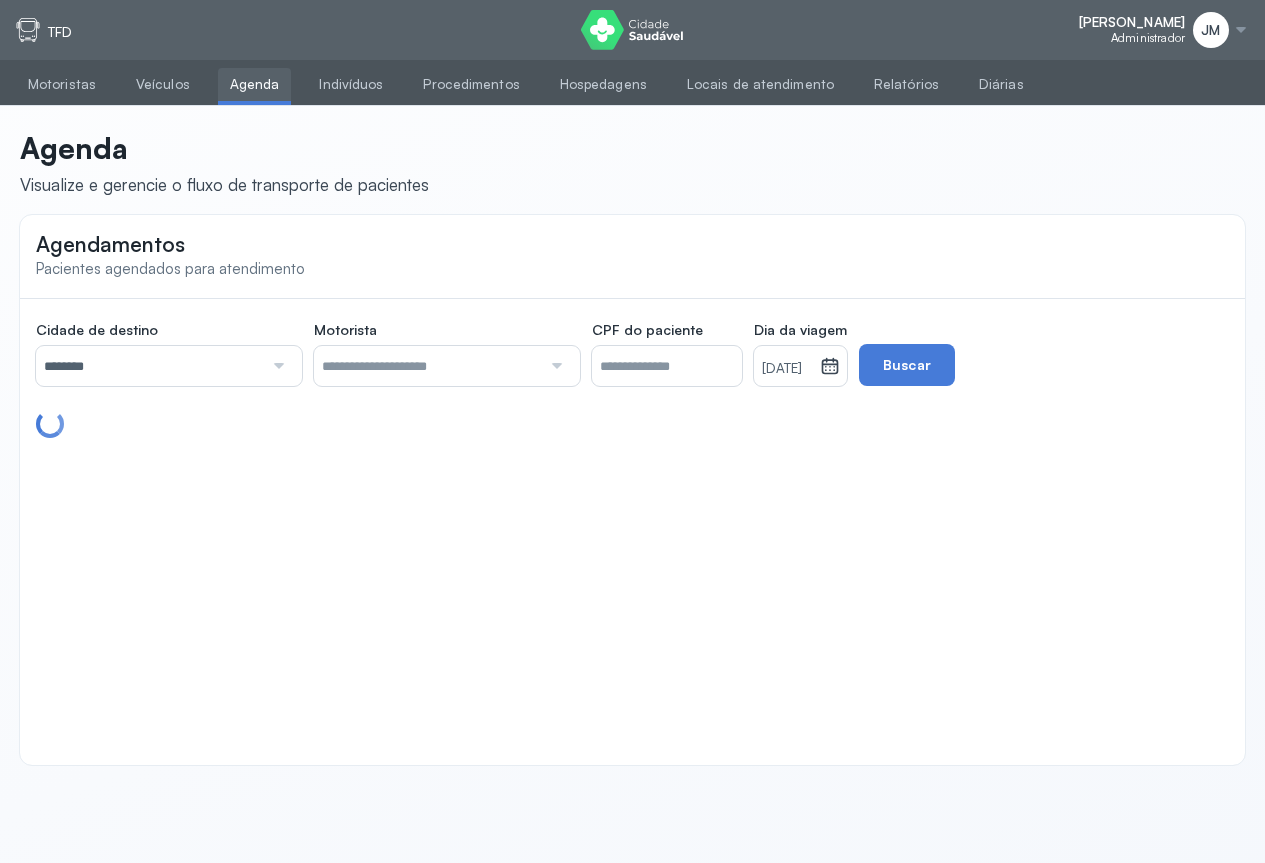 scroll, scrollTop: 0, scrollLeft: 0, axis: both 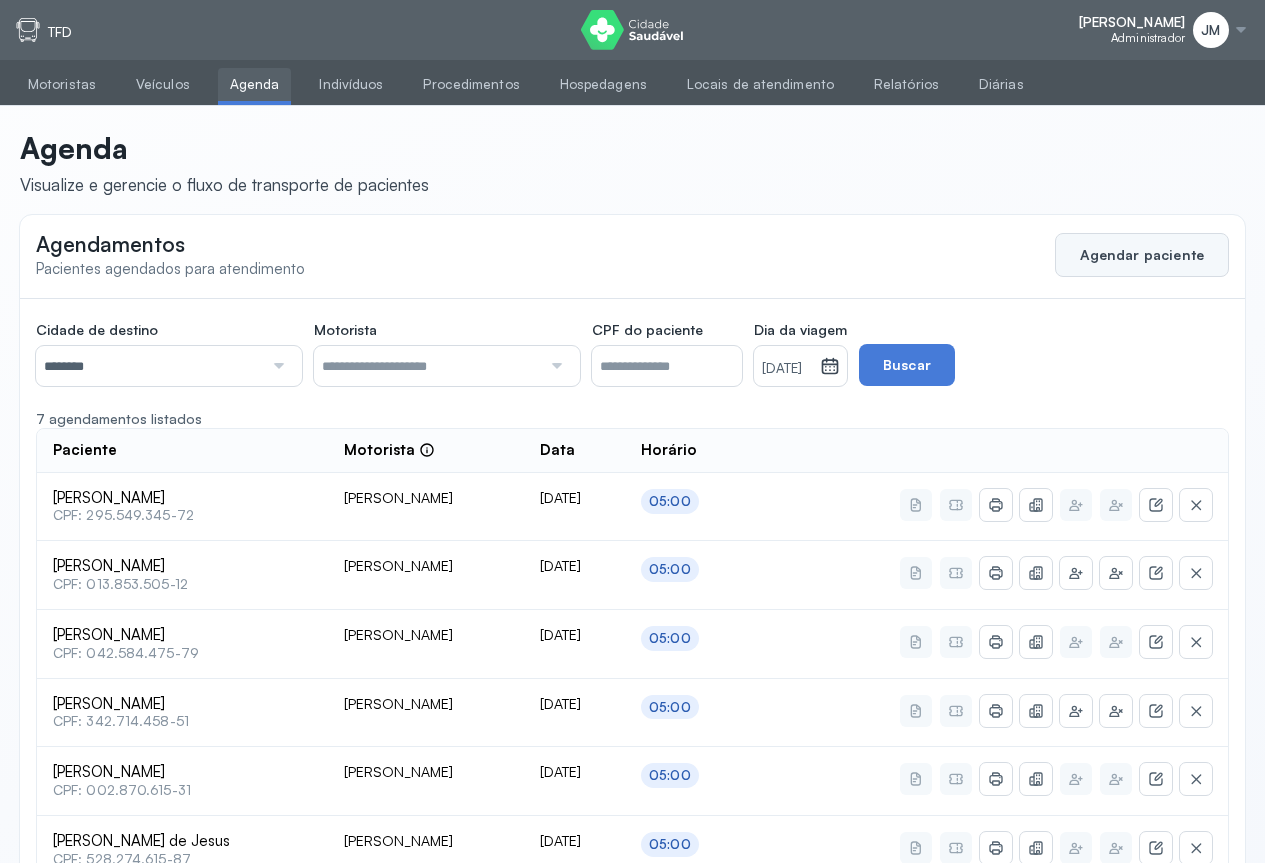 click on "Agendar paciente" 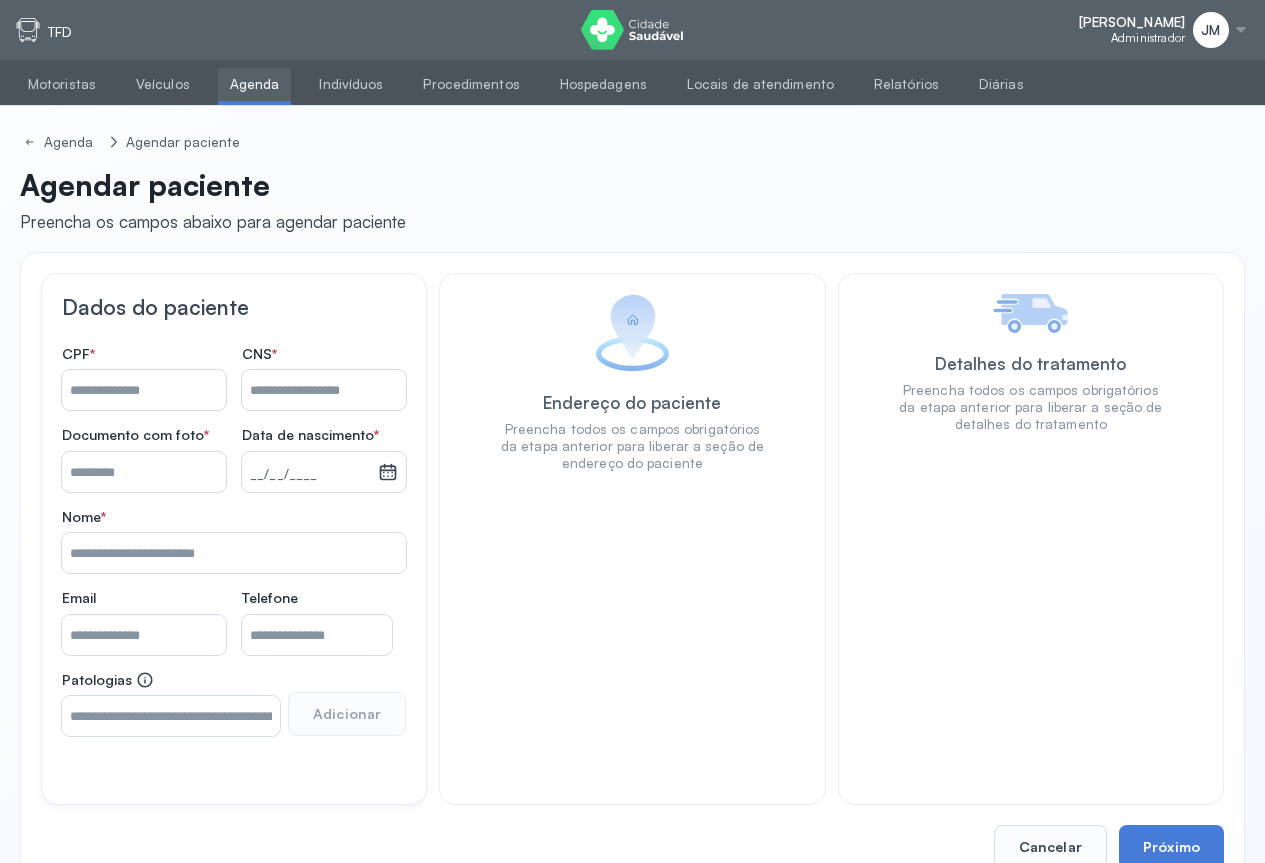 click on "Nome   *" at bounding box center [324, 390] 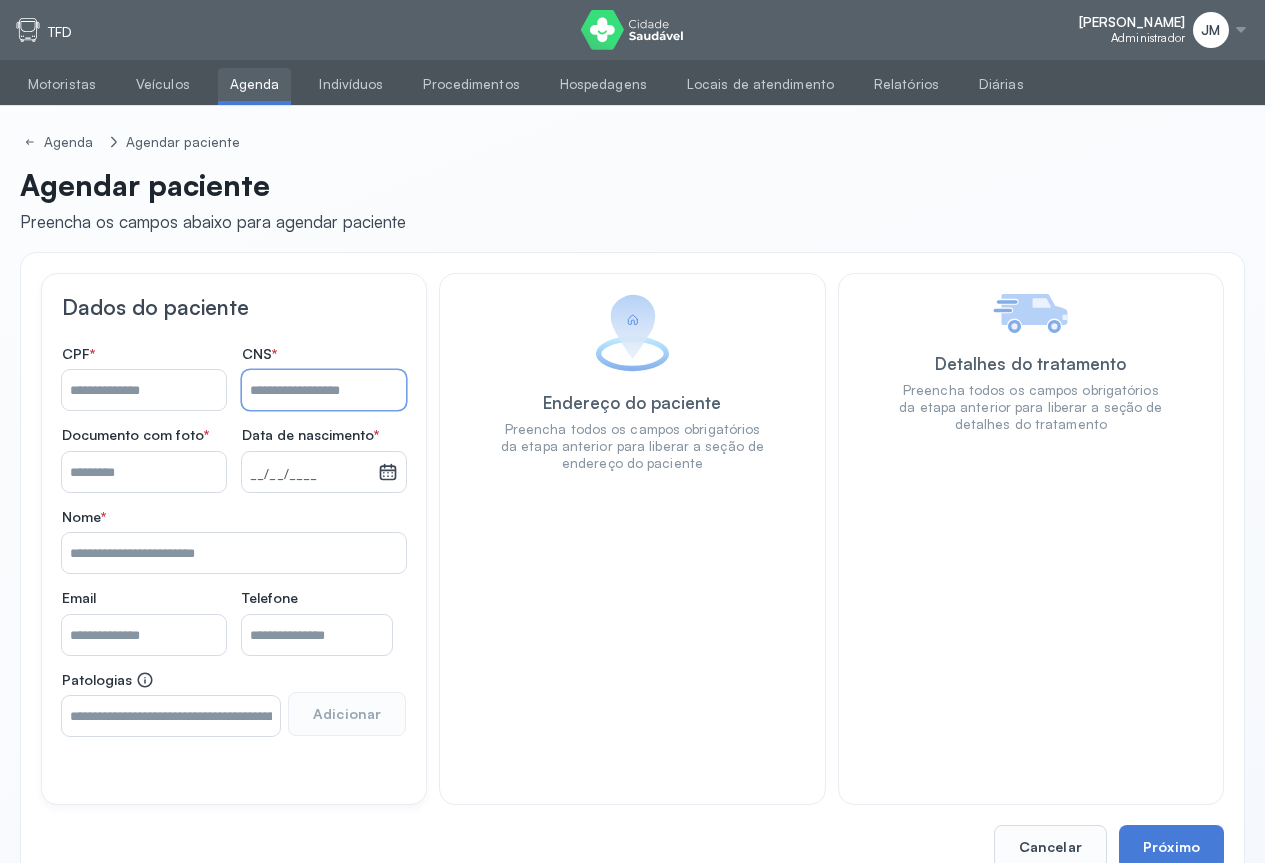 click on "Nome   *" at bounding box center (324, 390) 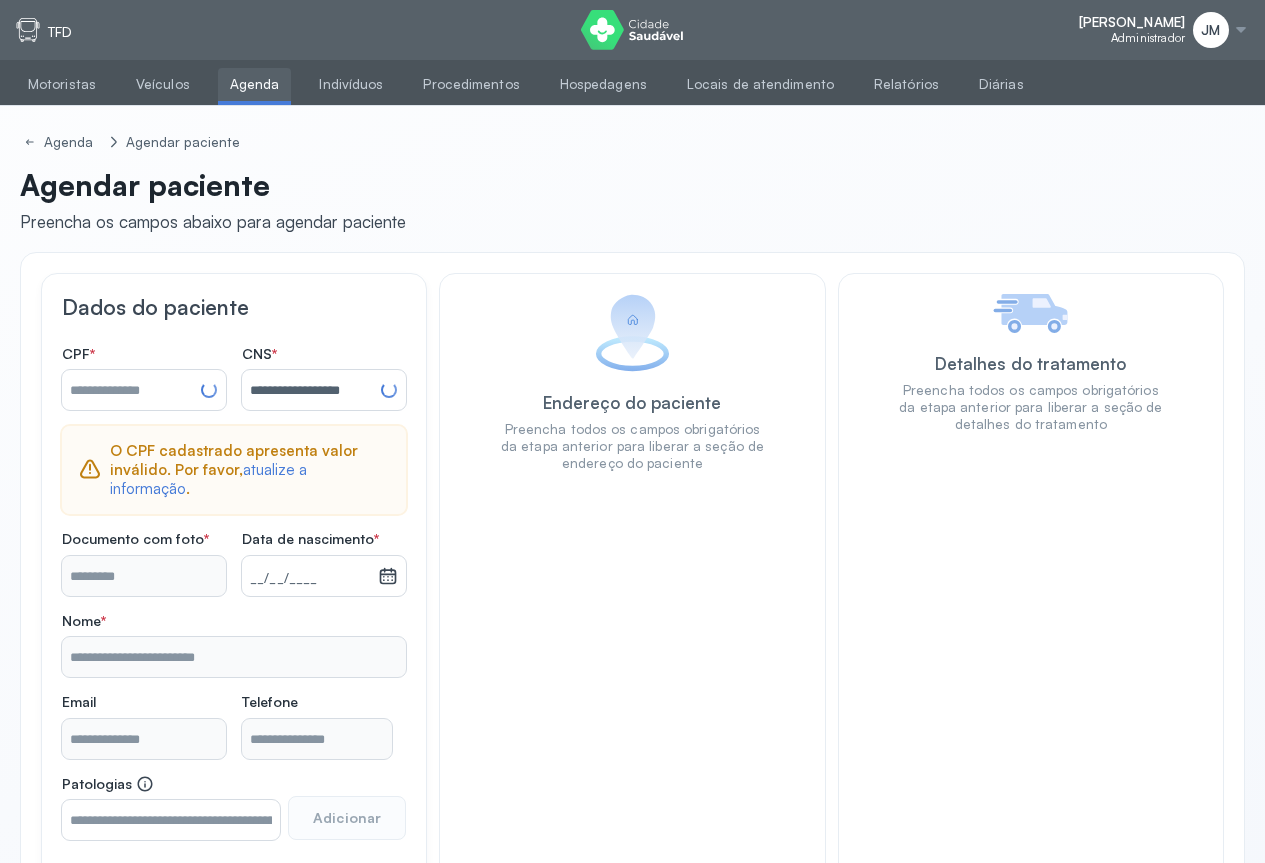 type on "**********" 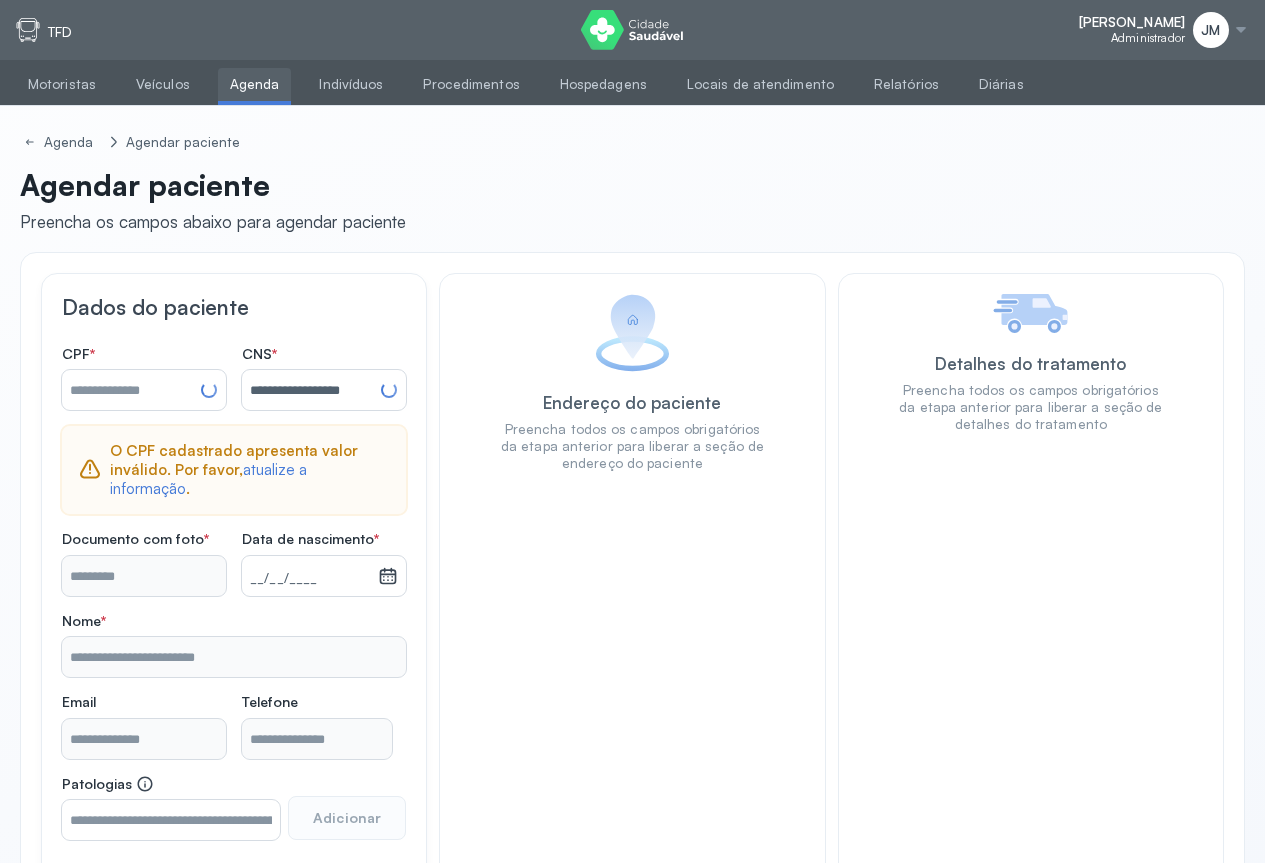 type on "*********" 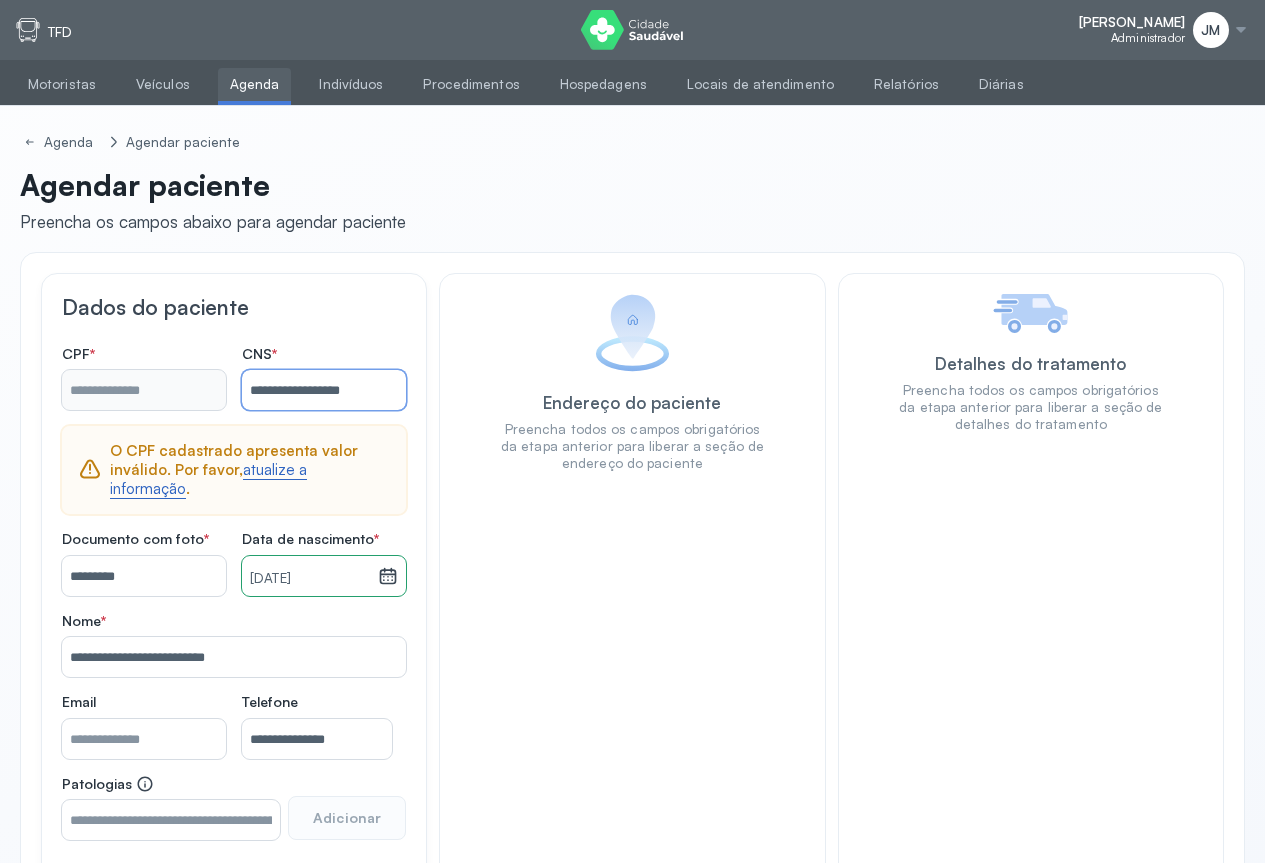 type on "**********" 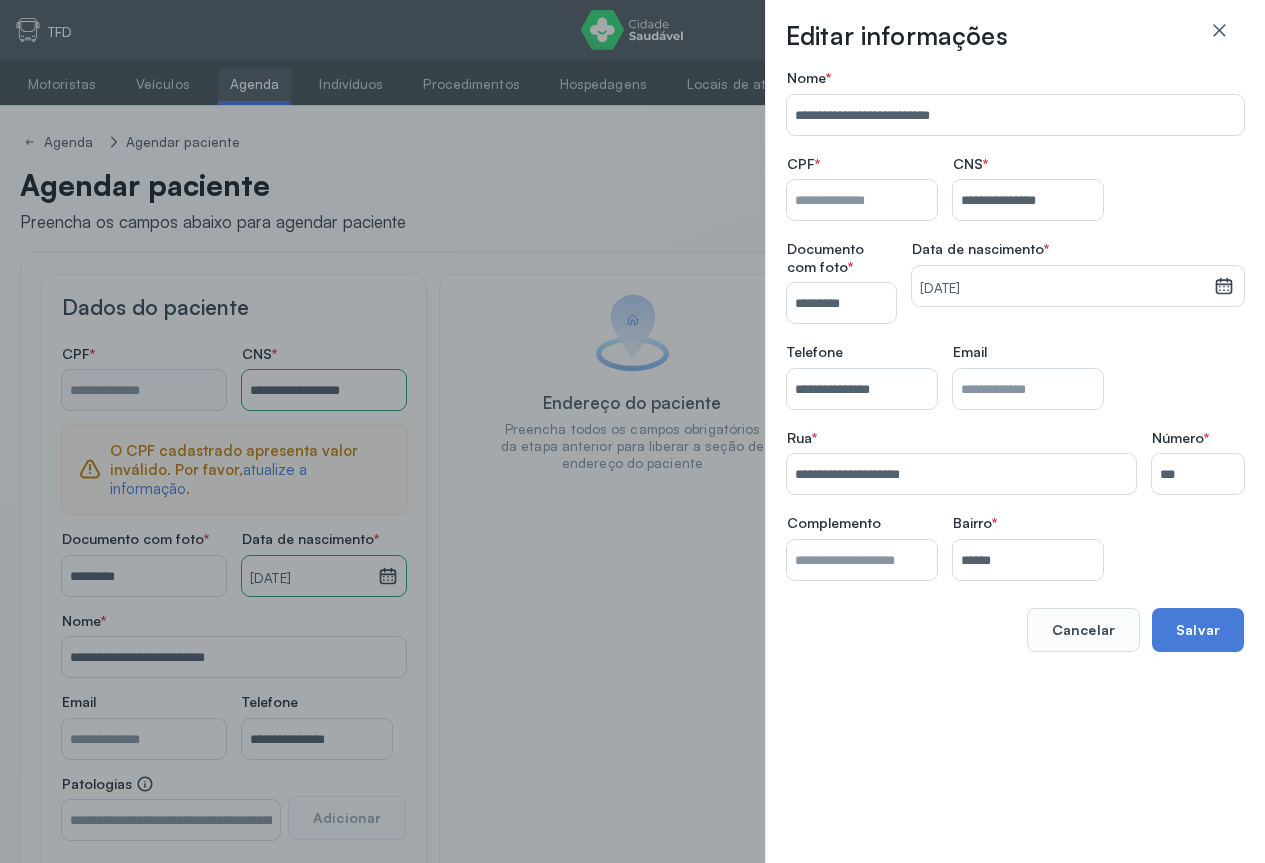 click on "Nome   *" at bounding box center [862, 200] 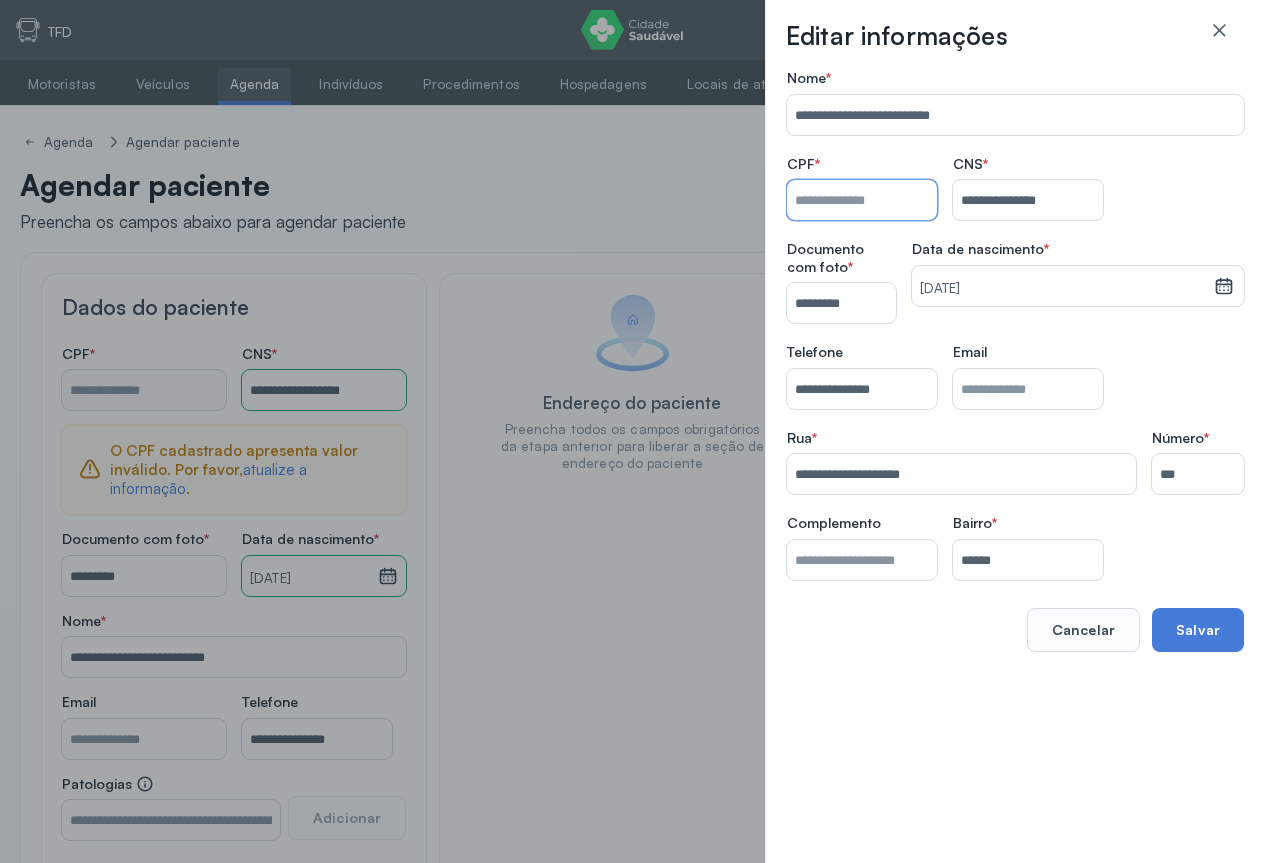 click on "Complemento" 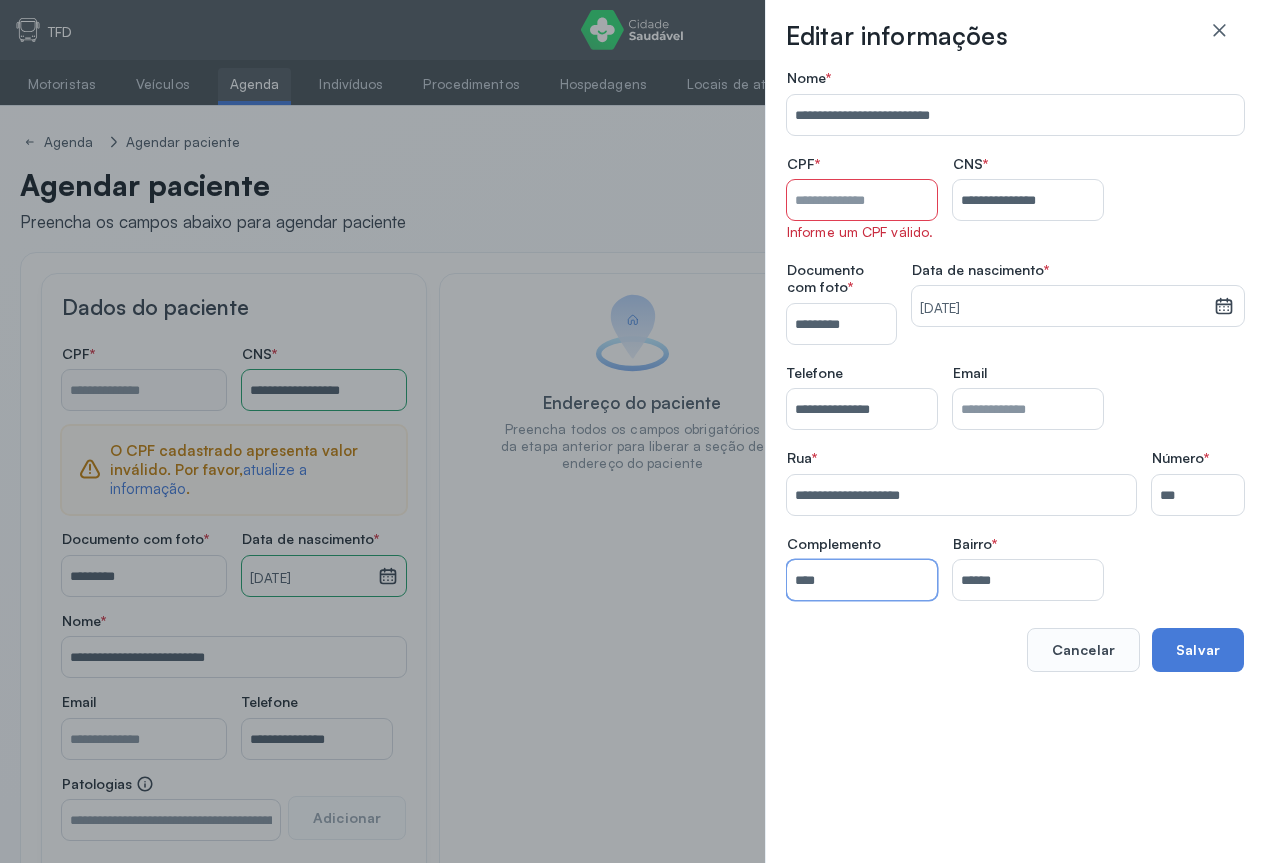 type on "****" 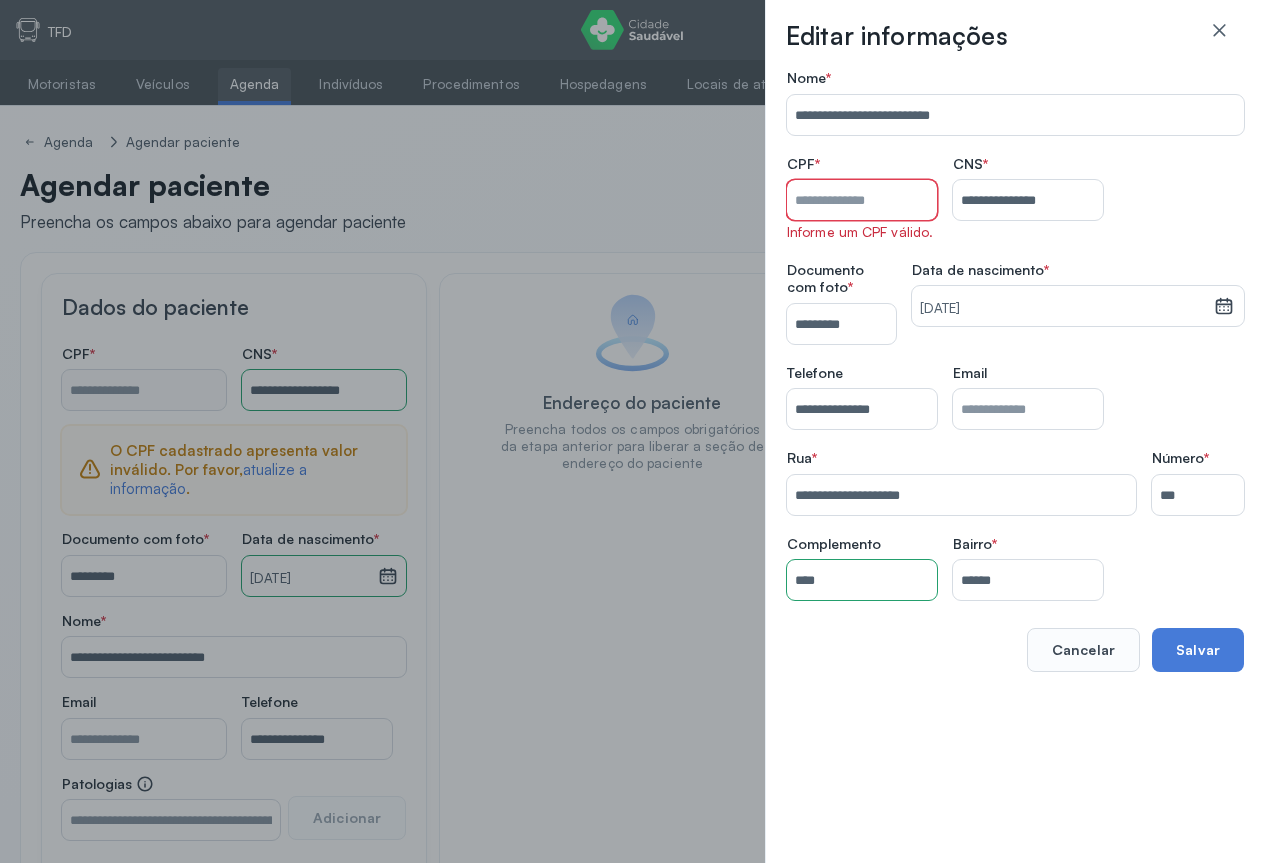 click on "Nome   *" at bounding box center (862, 200) 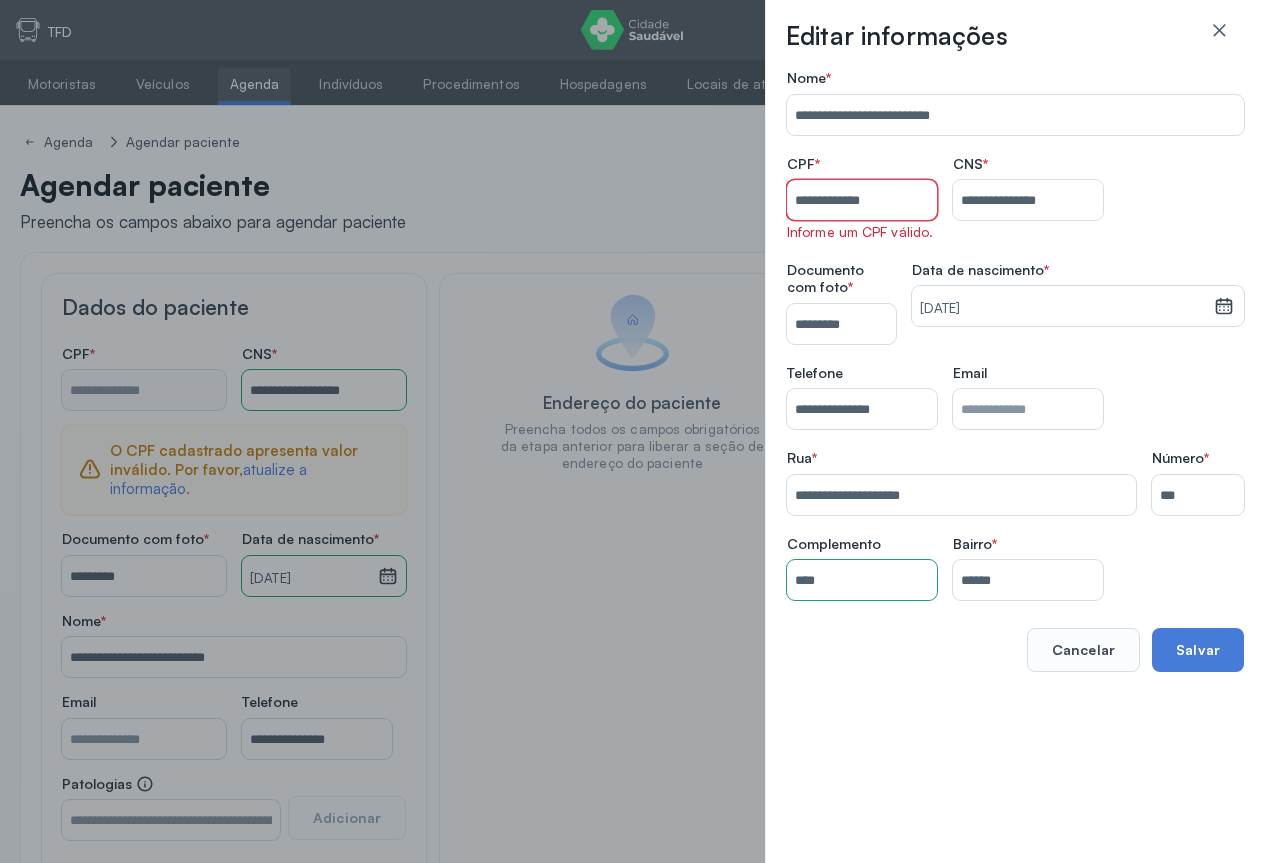 type on "**********" 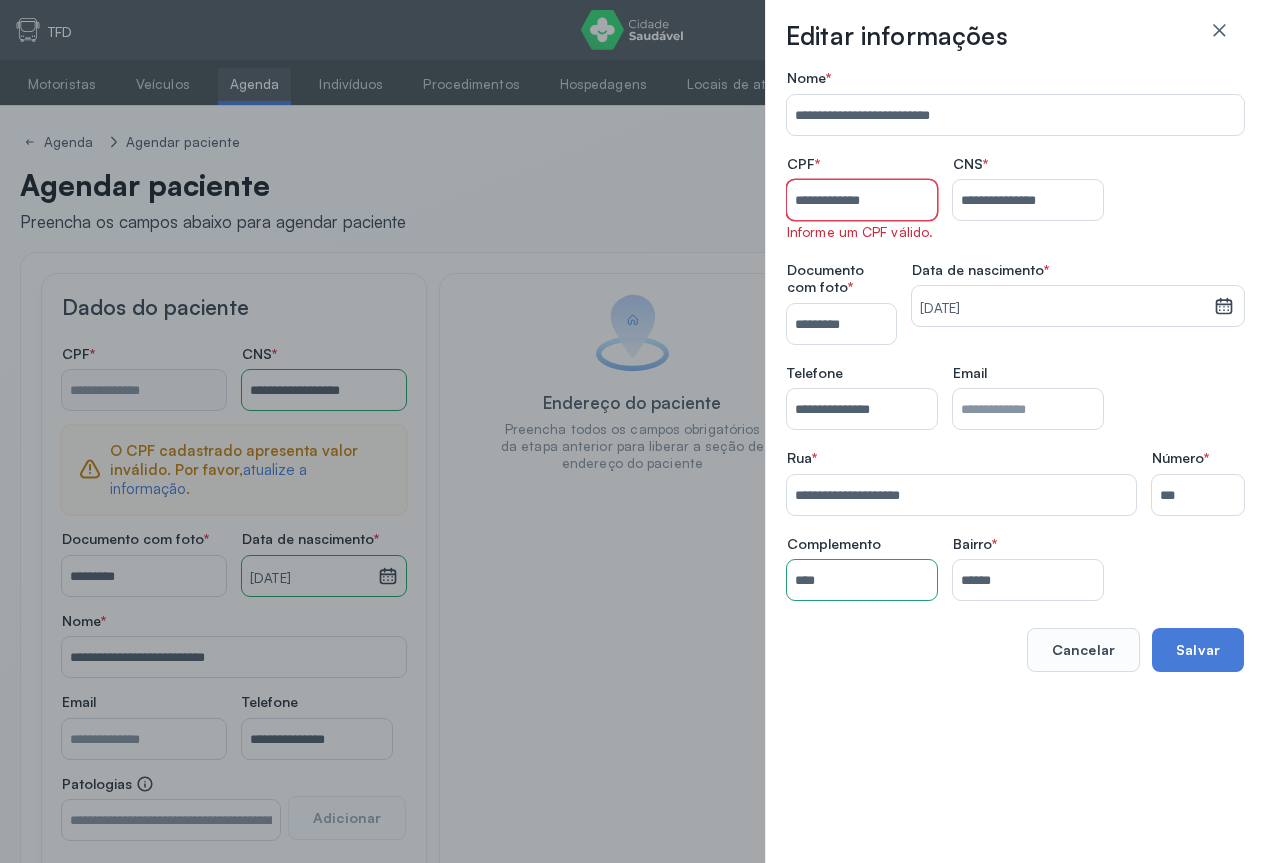 type on "**********" 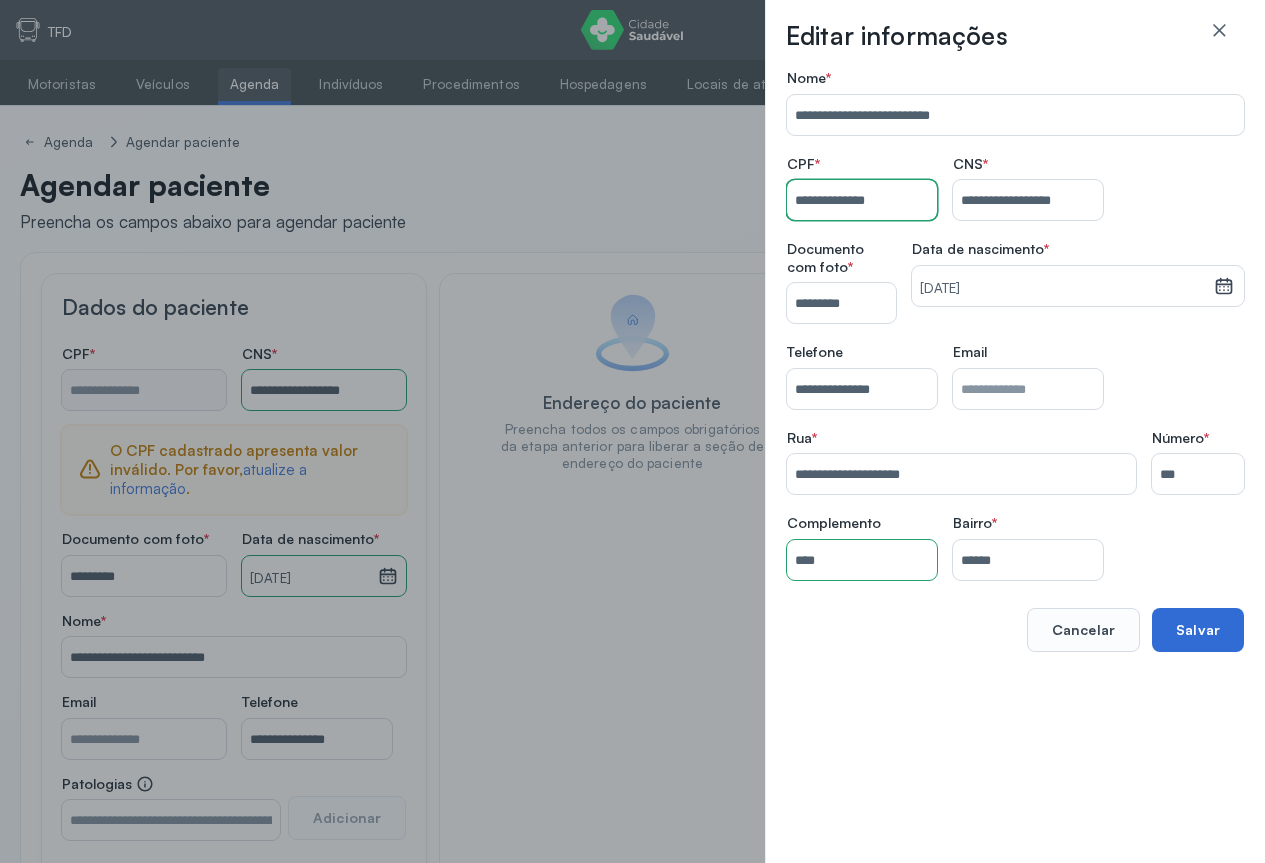 click on "Salvar" at bounding box center (1198, 630) 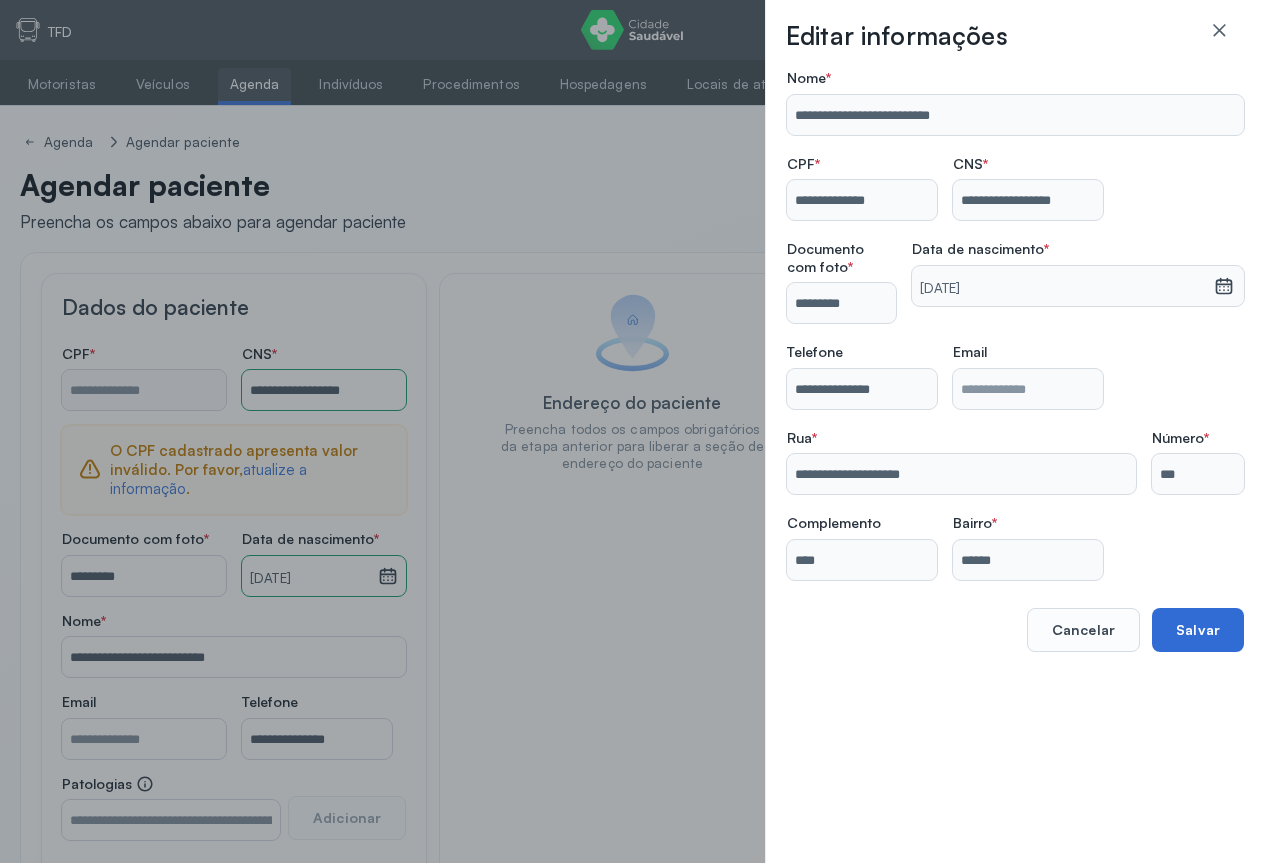type on "**********" 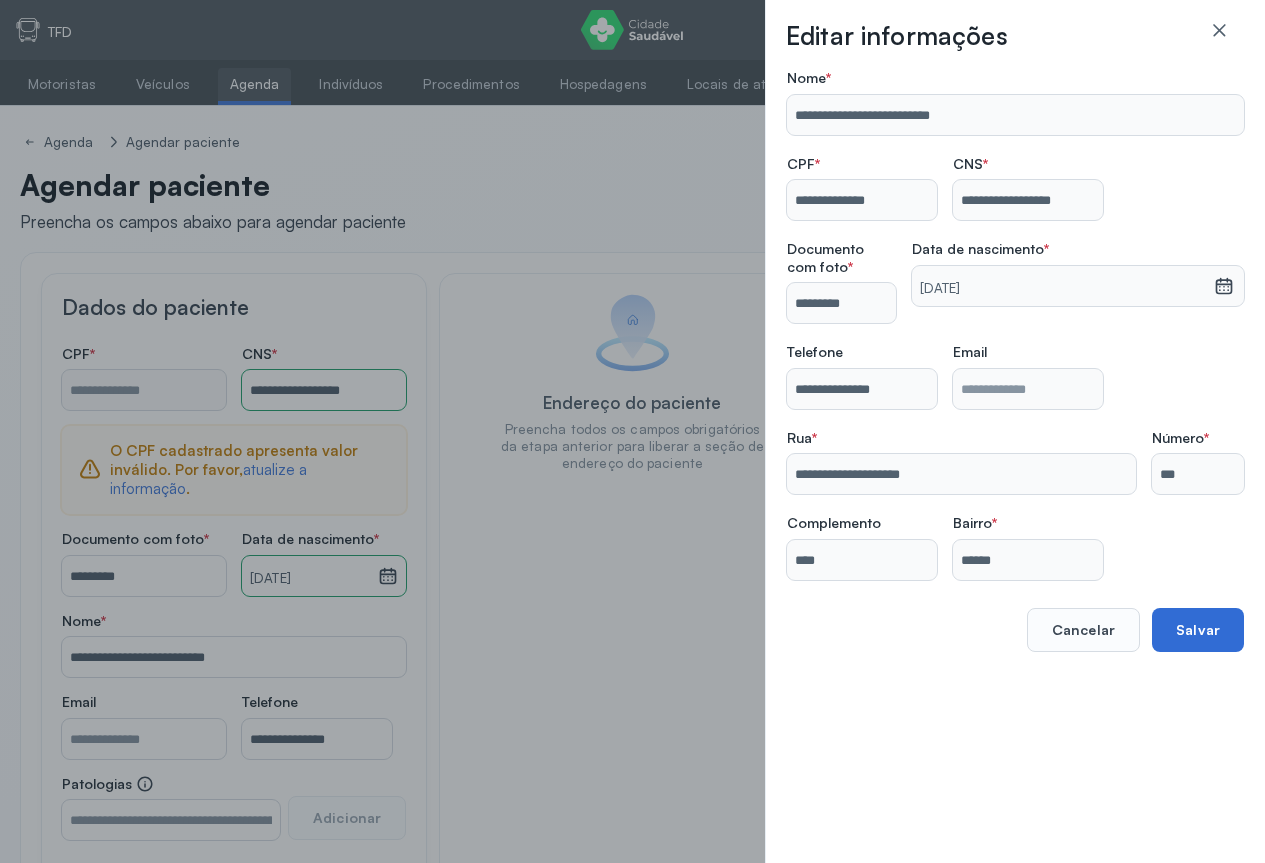 type on "**********" 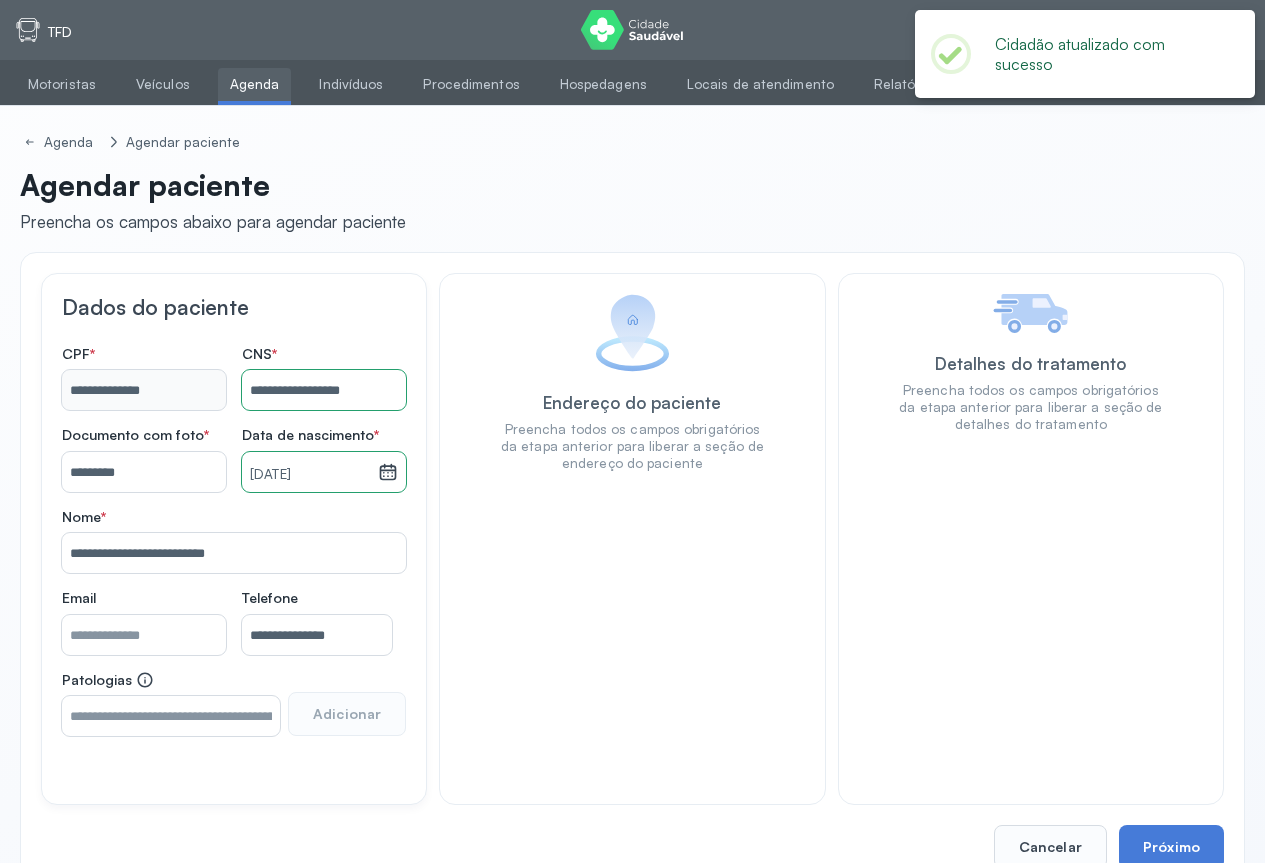 click on "Detalhes do tratamento Preencha todos os campos obrigatórios da etapa anterior para
liberar a seção de detalhes do tratamento" 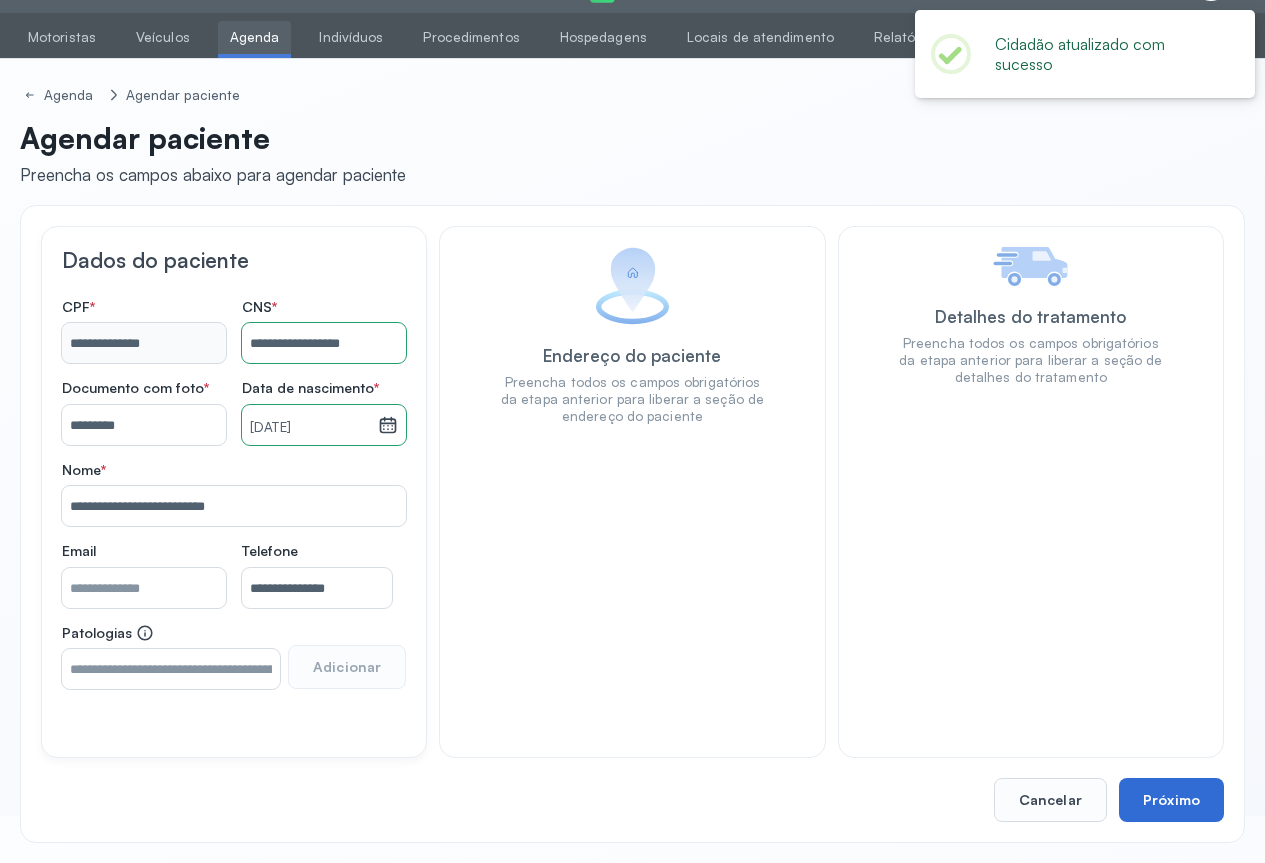 click on "Próximo" at bounding box center [1171, 800] 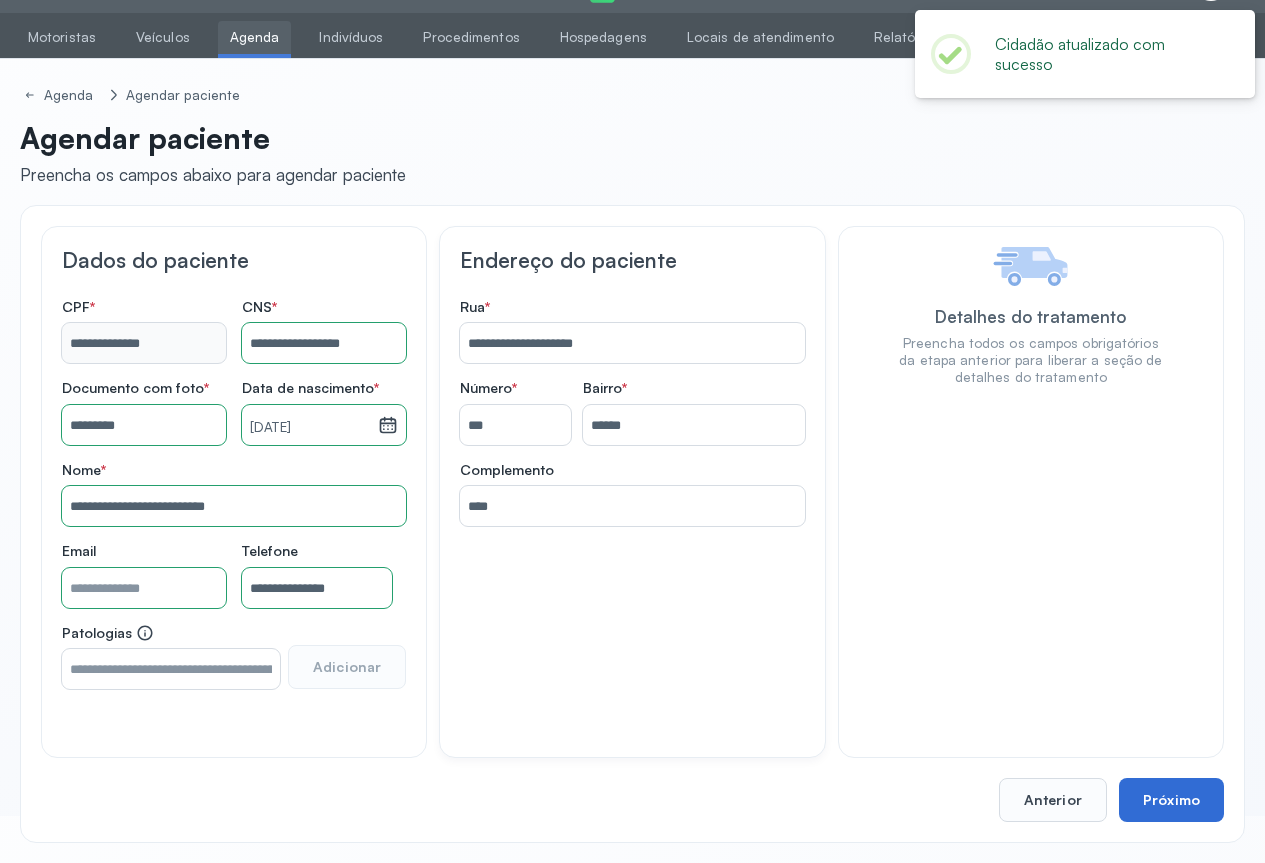 click on "Próximo" at bounding box center [1171, 800] 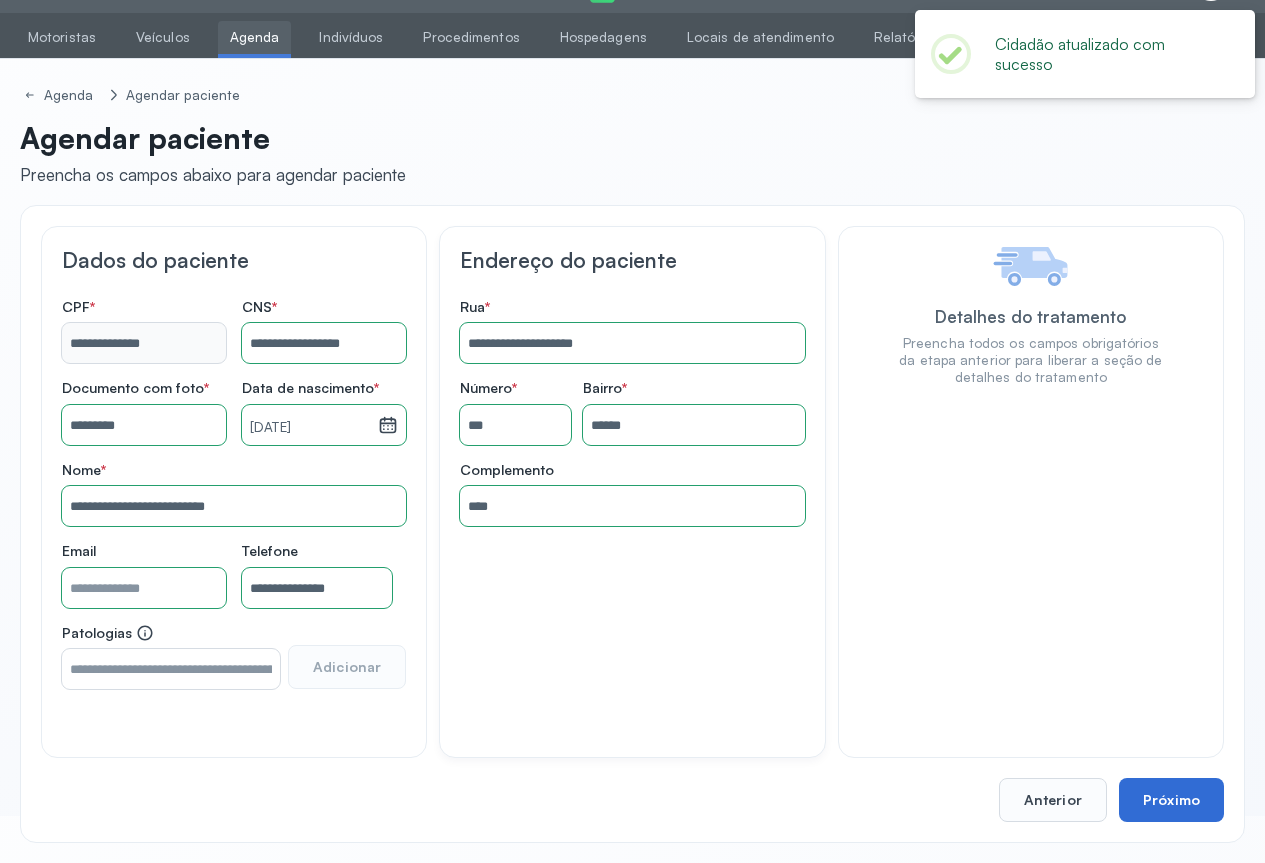 click on "Próximo" at bounding box center (1171, 800) 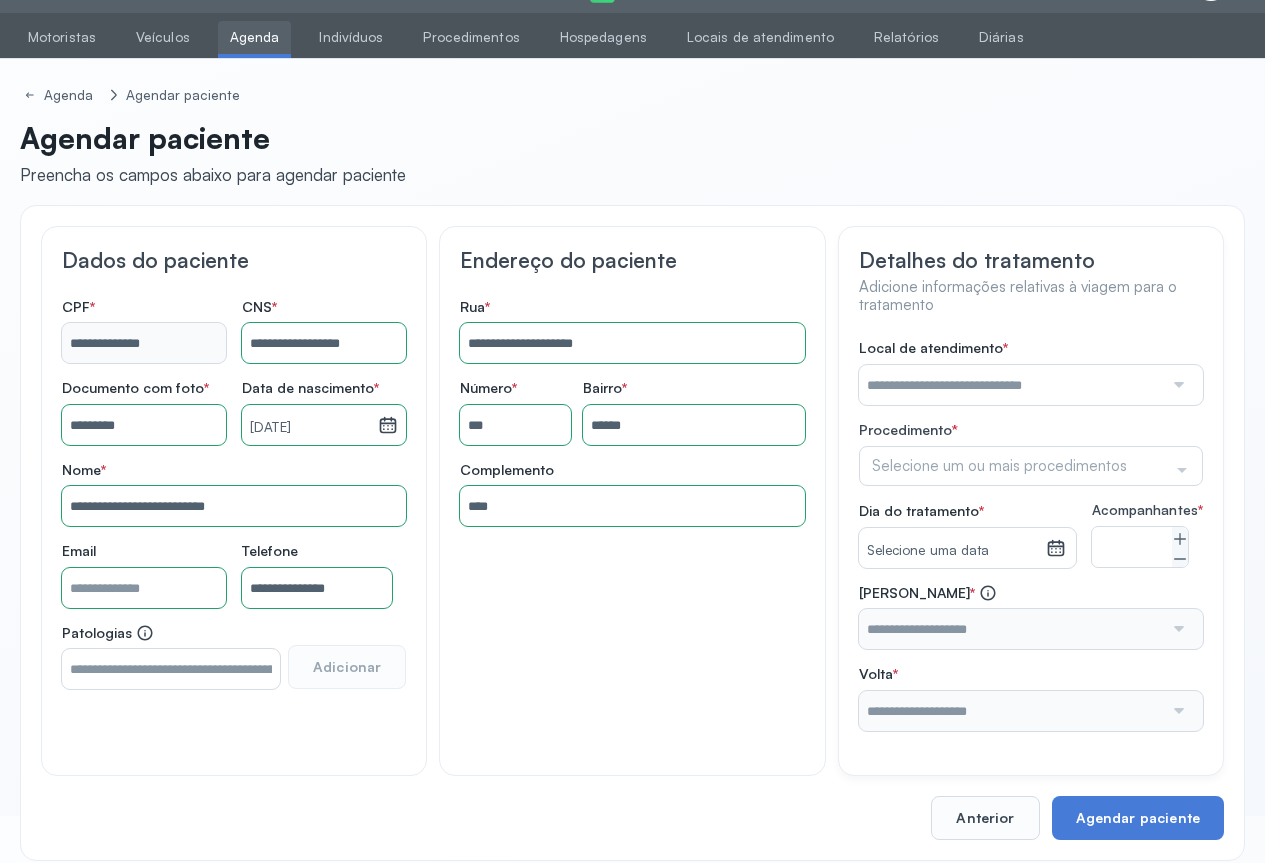 click at bounding box center [1177, 385] 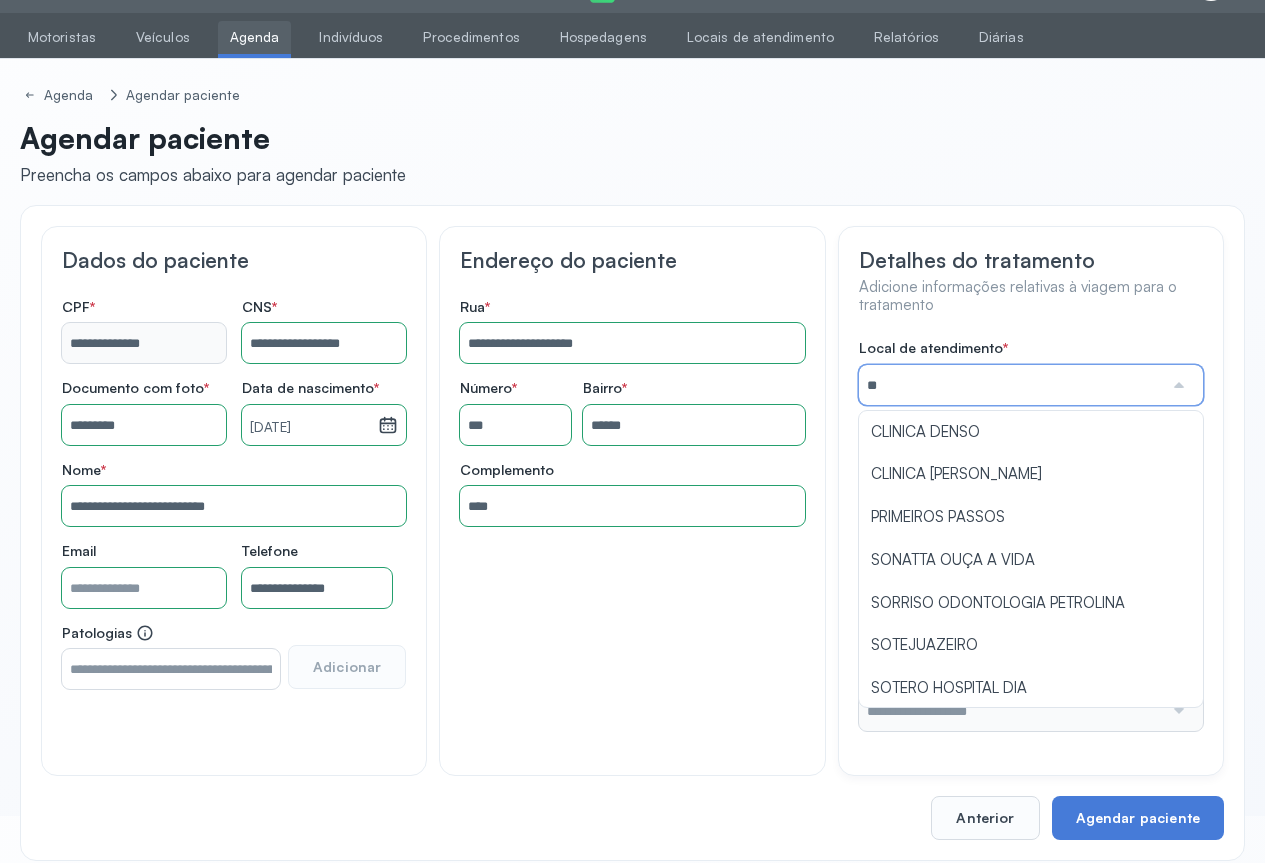 type on "*" 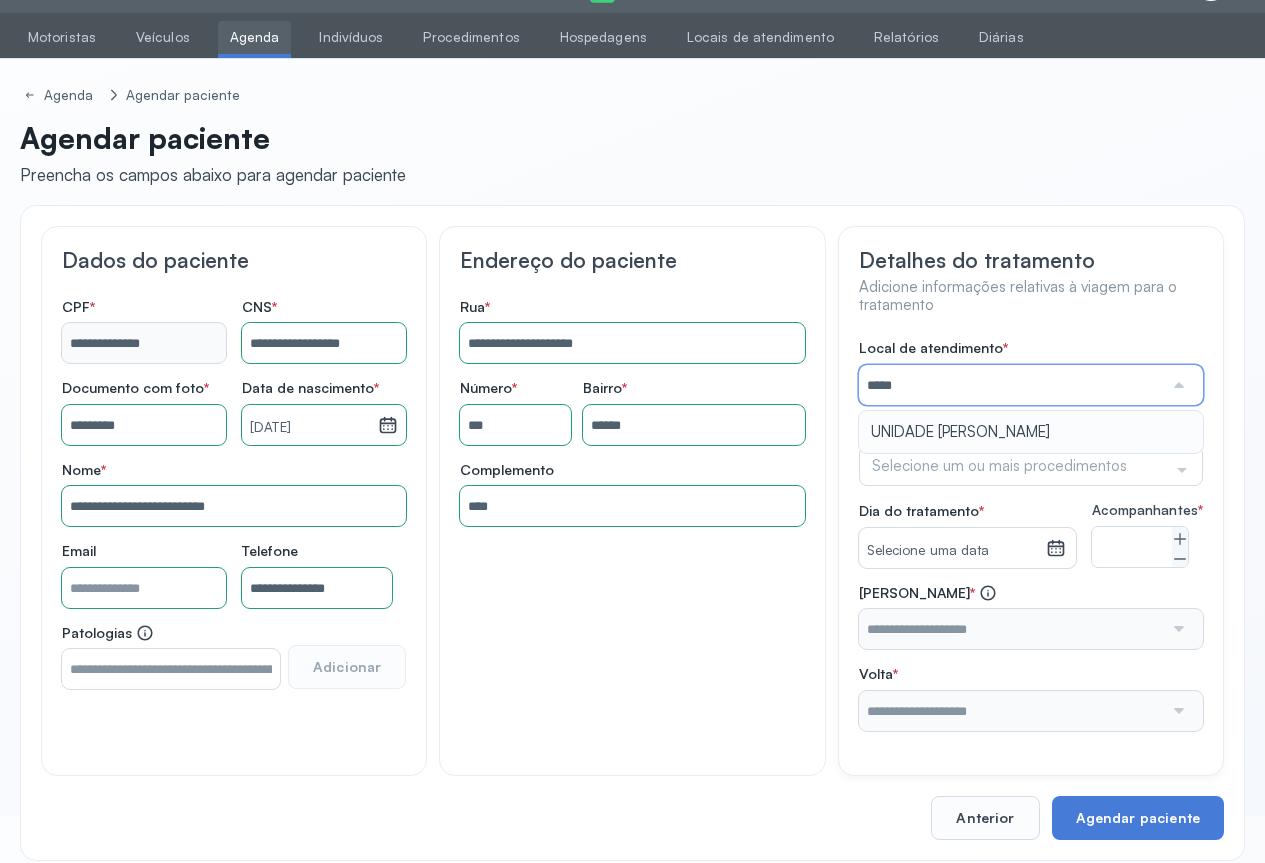 type on "**********" 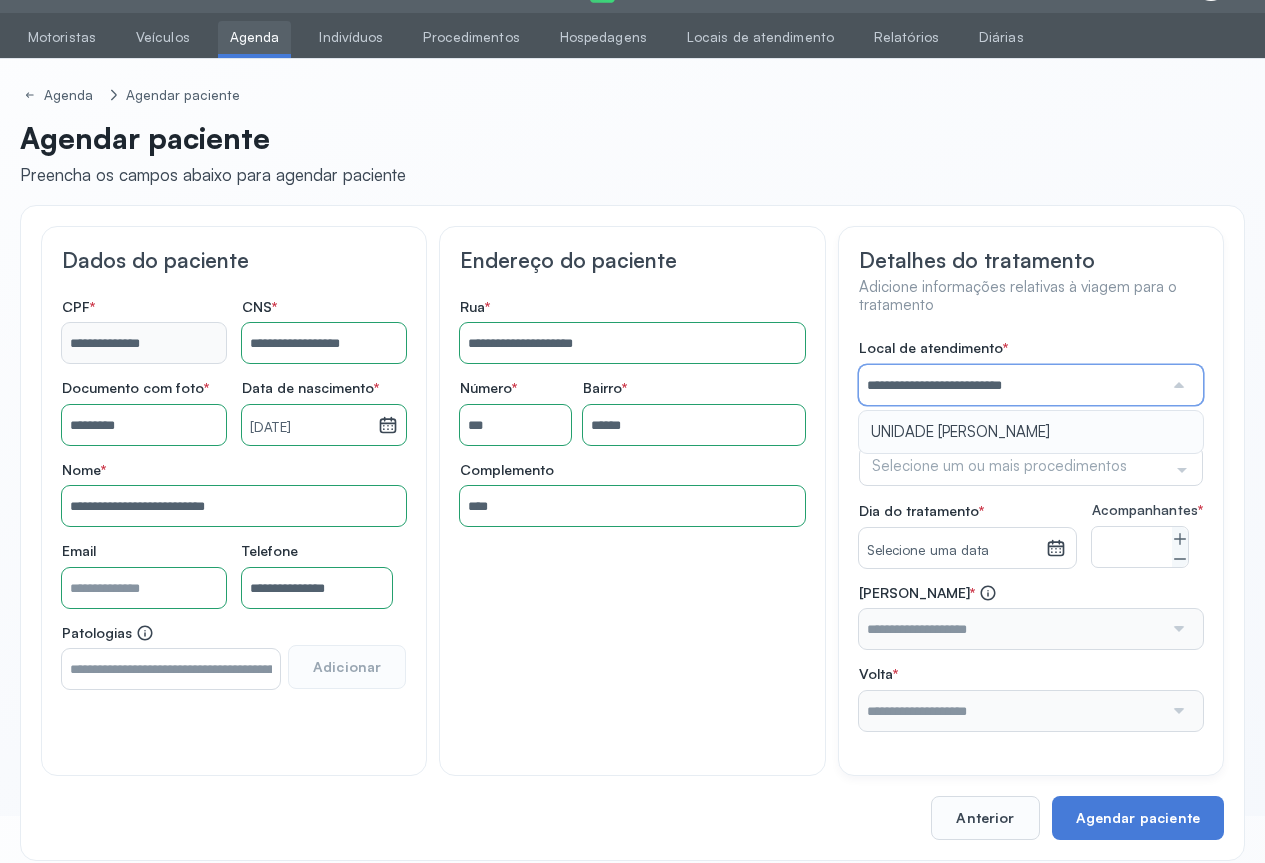 click on "**********" at bounding box center (1031, 535) 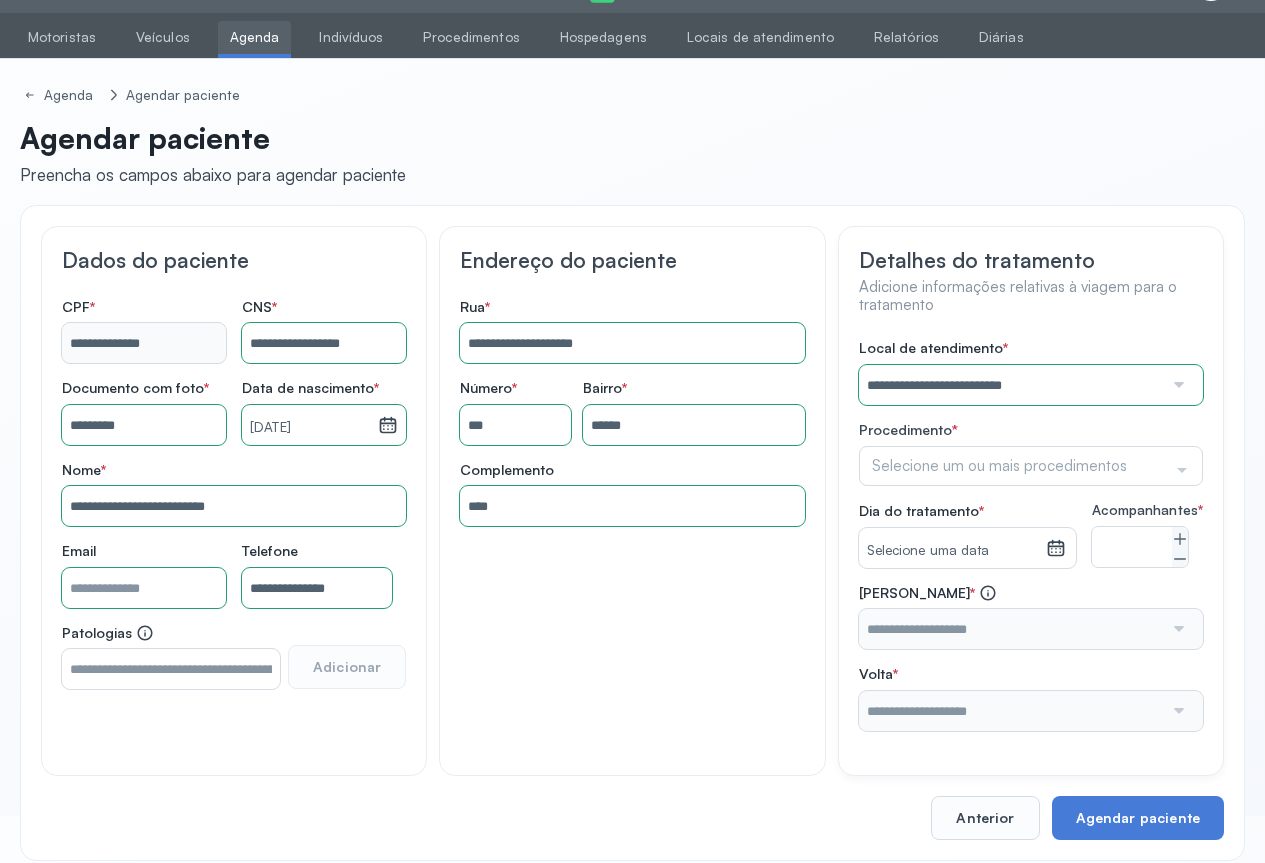 click 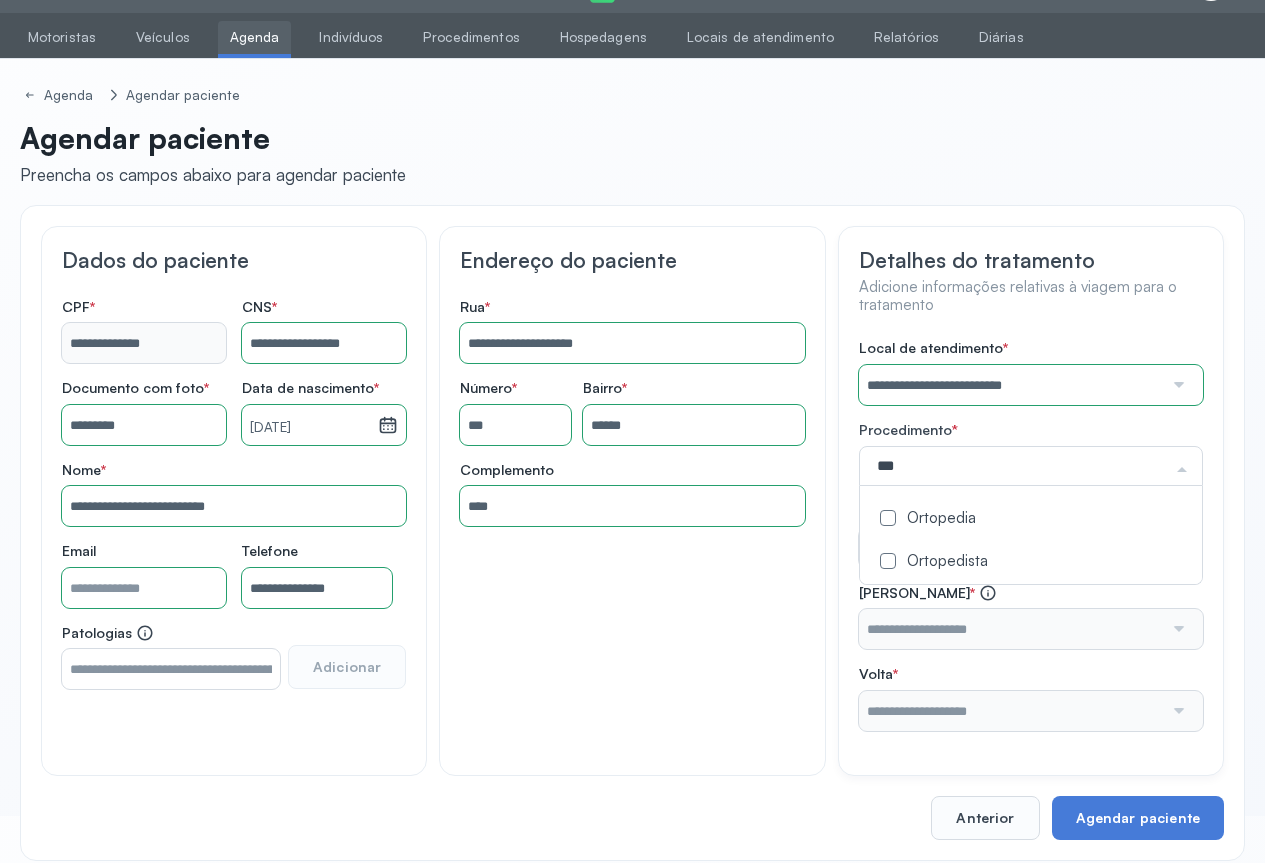 type on "****" 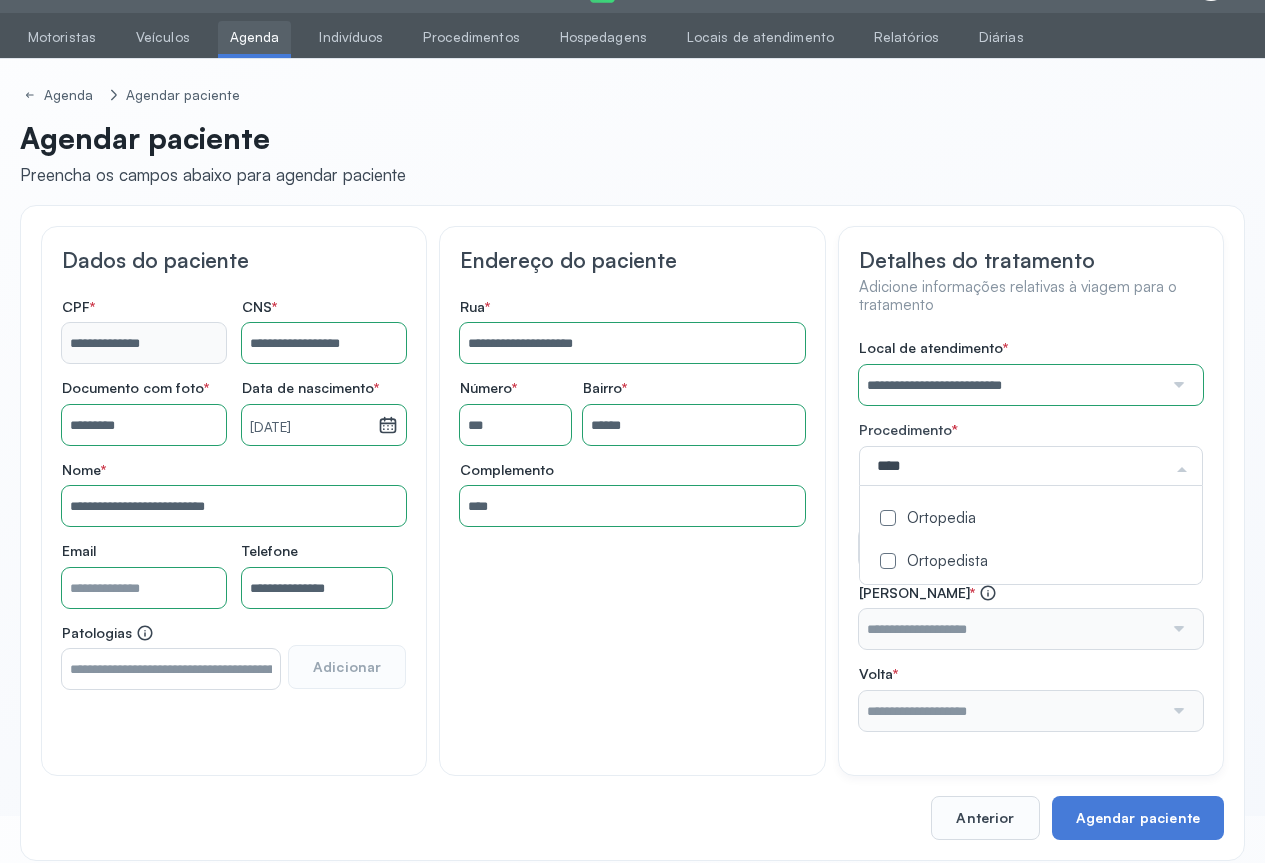 click on "Ortopedia" 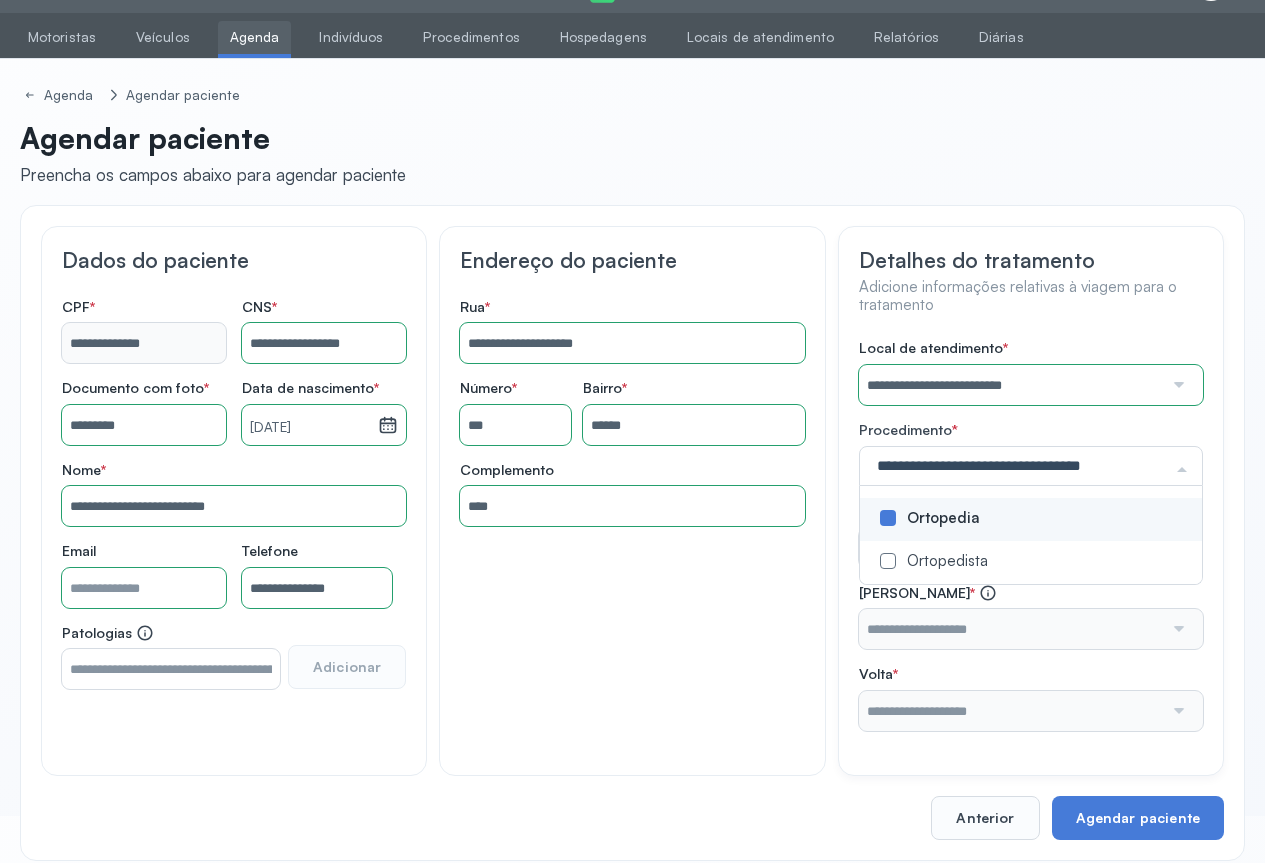 click on "**********" 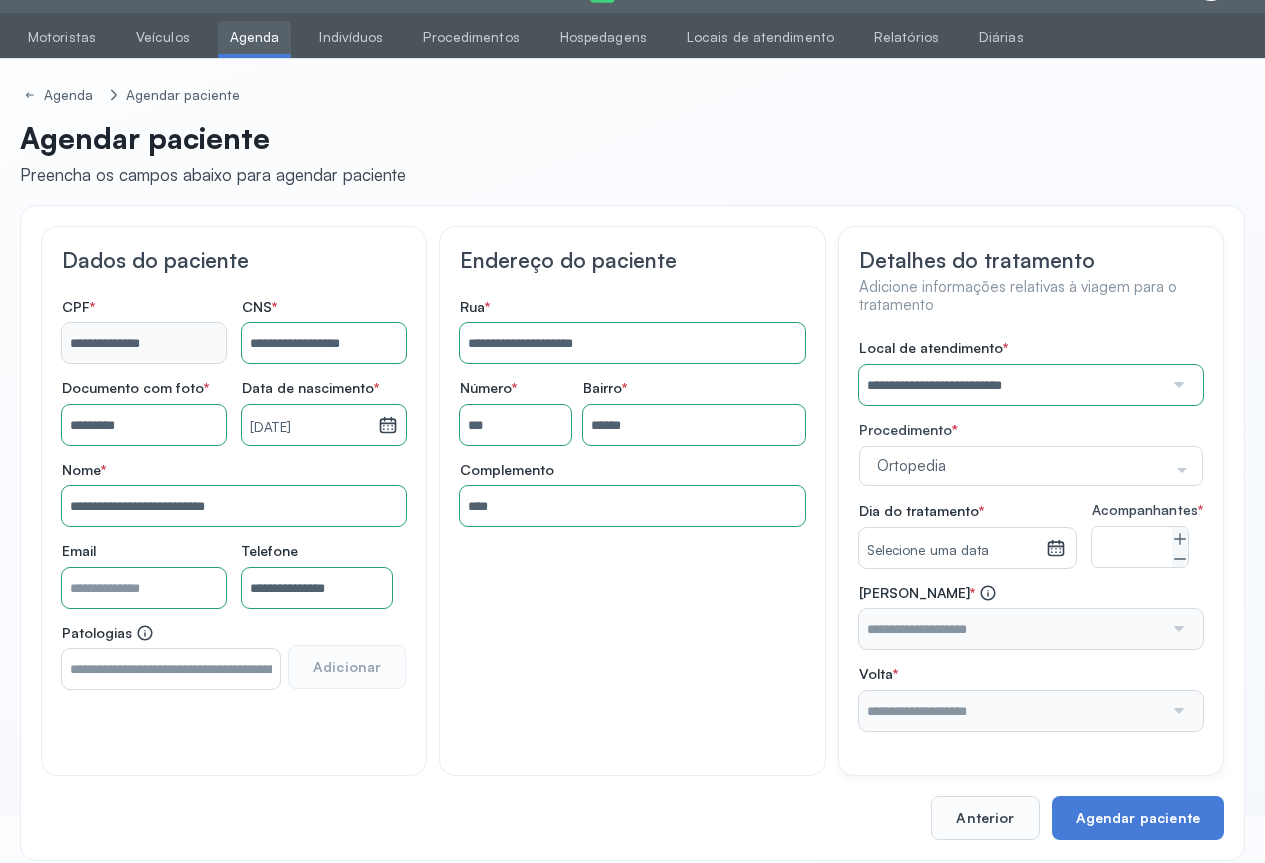 click 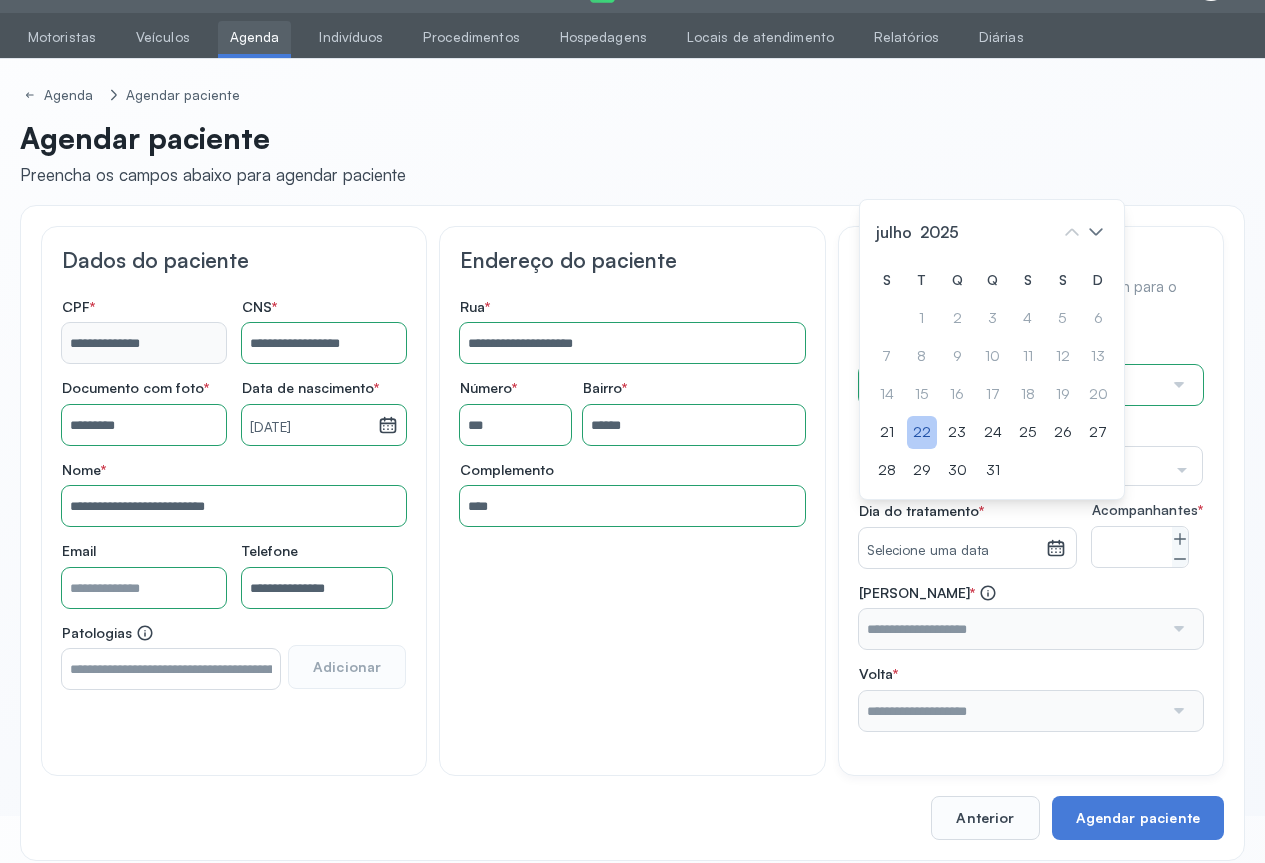 click on "22" 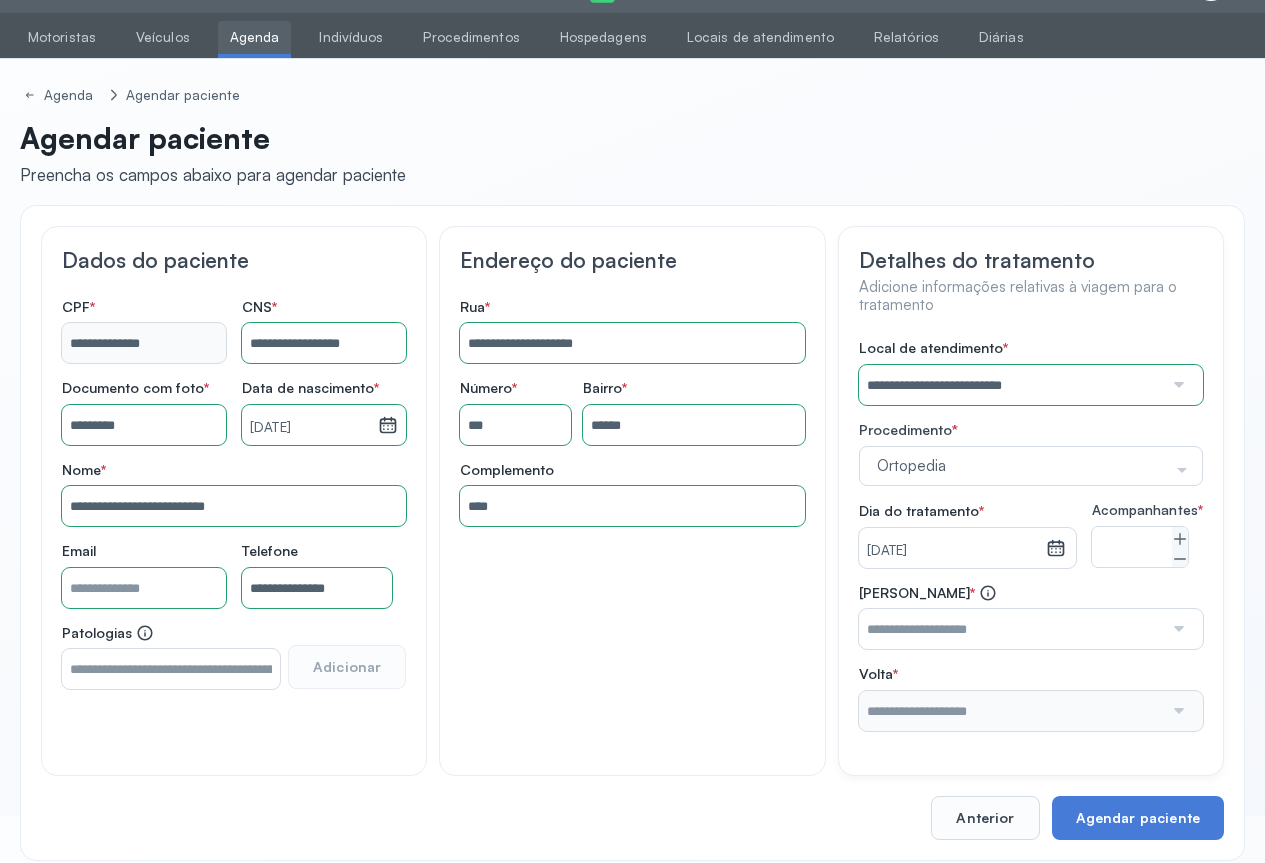 click at bounding box center (1177, 629) 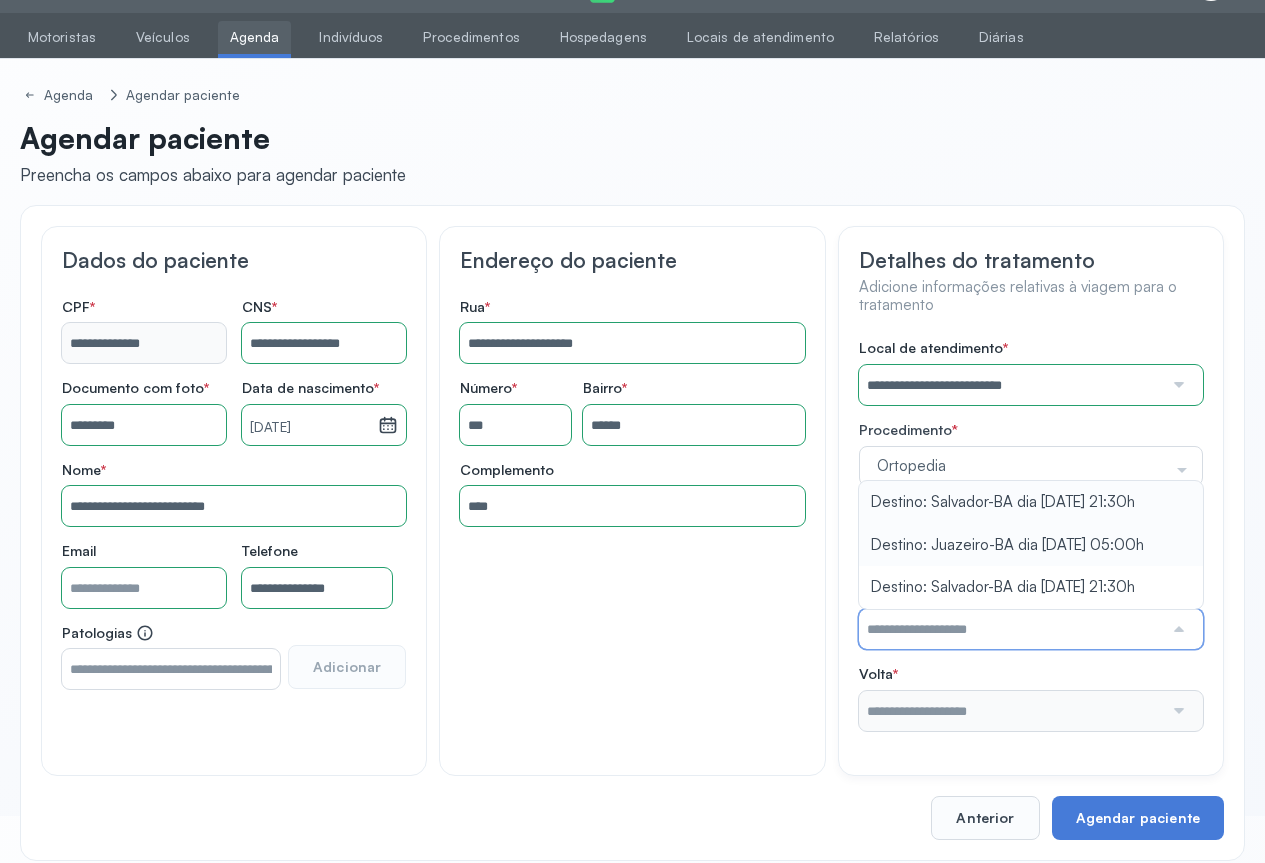 type on "**********" 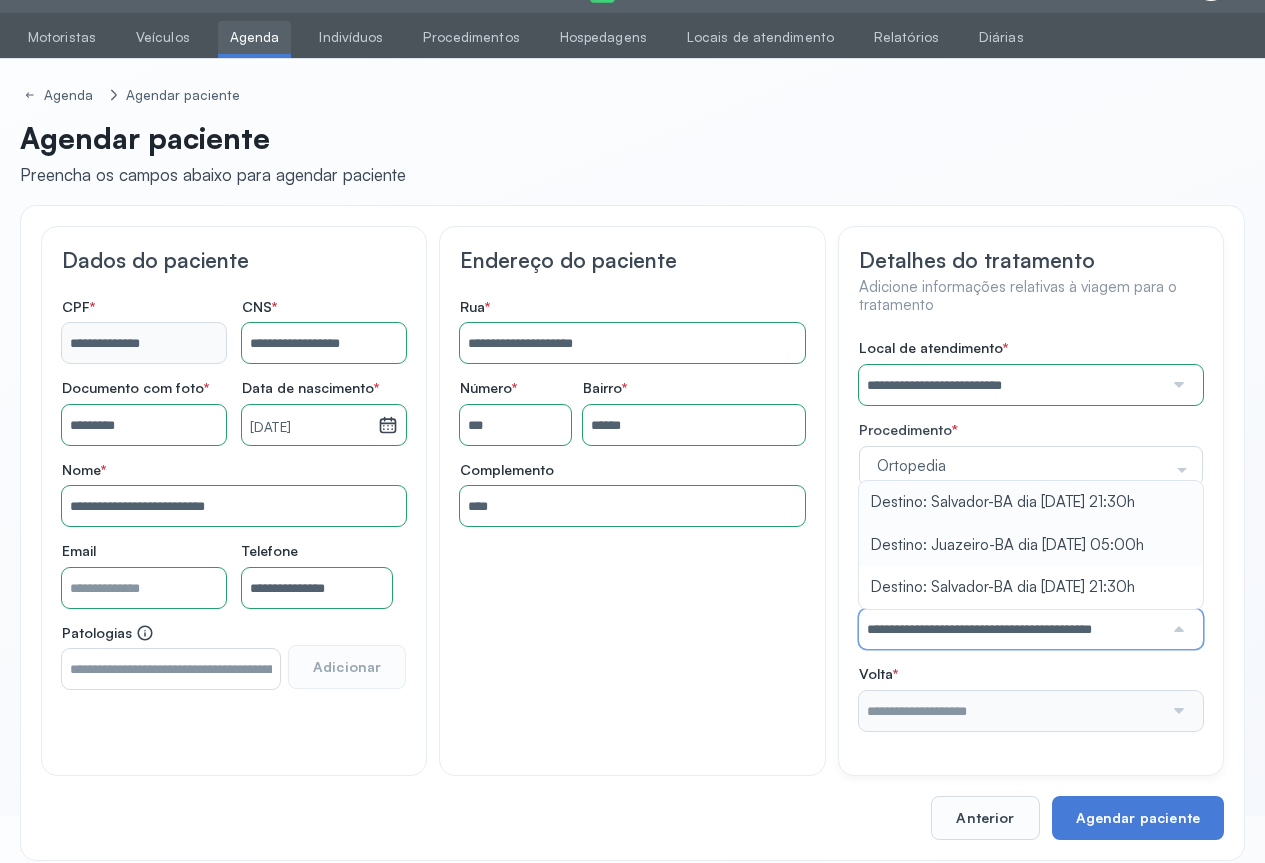 click on "**********" at bounding box center (1031, 535) 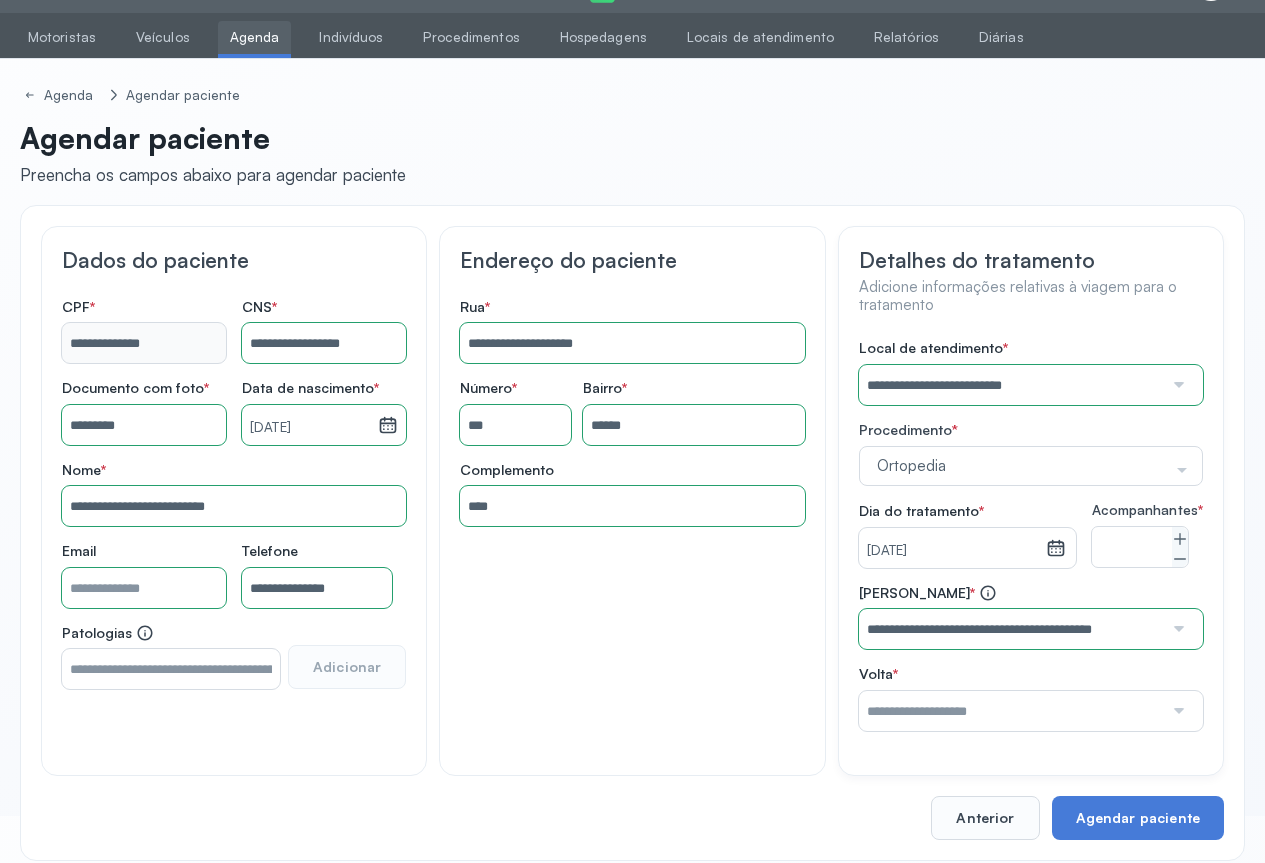 click at bounding box center [1177, 711] 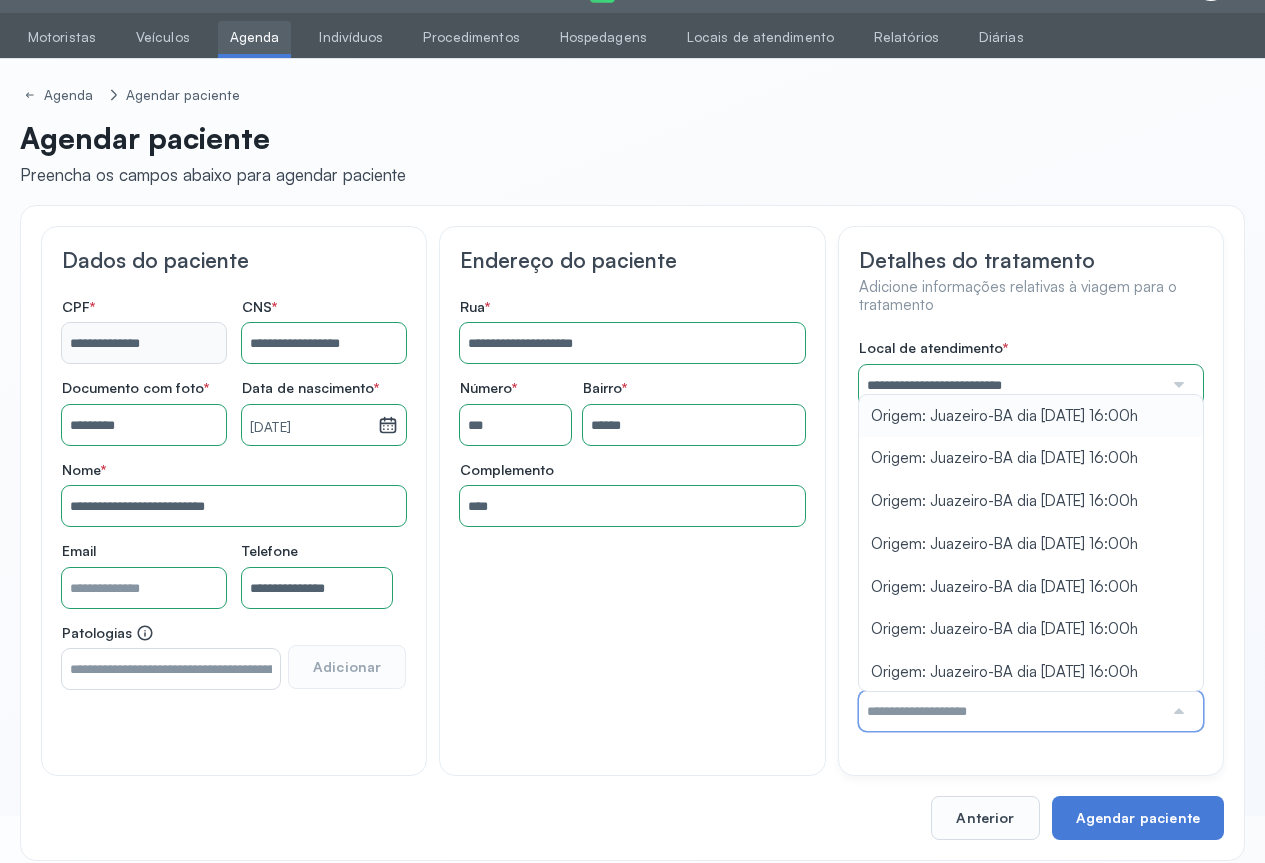 type on "**********" 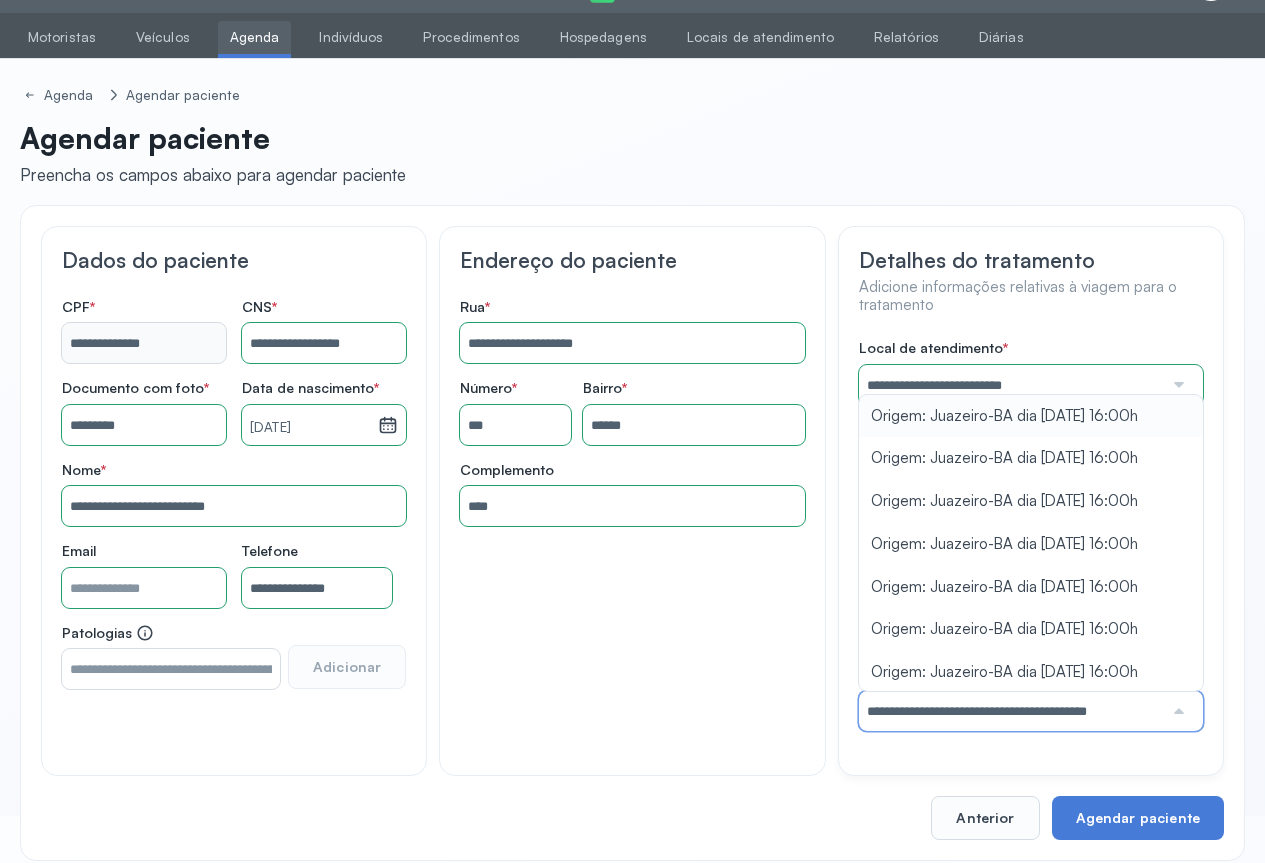 click on "**********" at bounding box center [1031, 535] 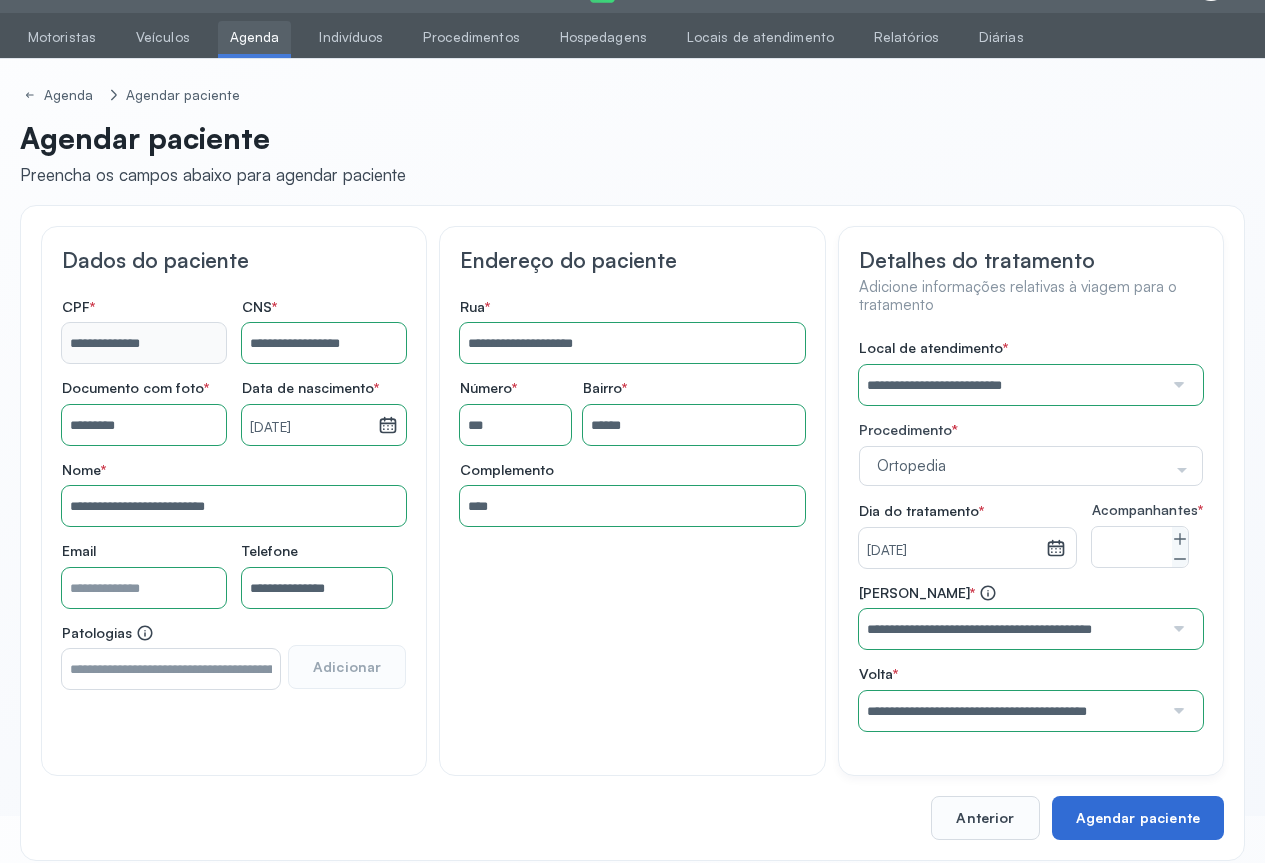 click on "Agendar paciente" at bounding box center [1138, 818] 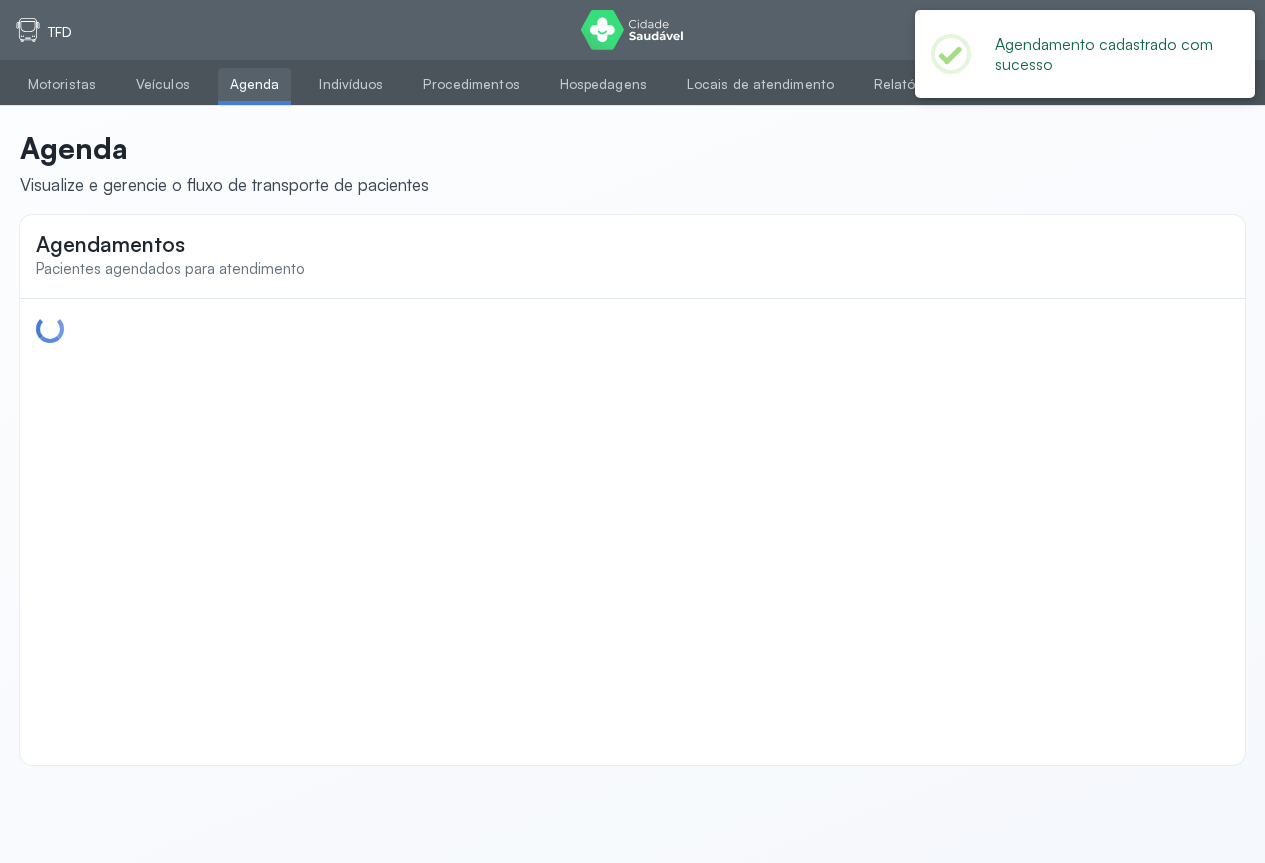 scroll, scrollTop: 0, scrollLeft: 0, axis: both 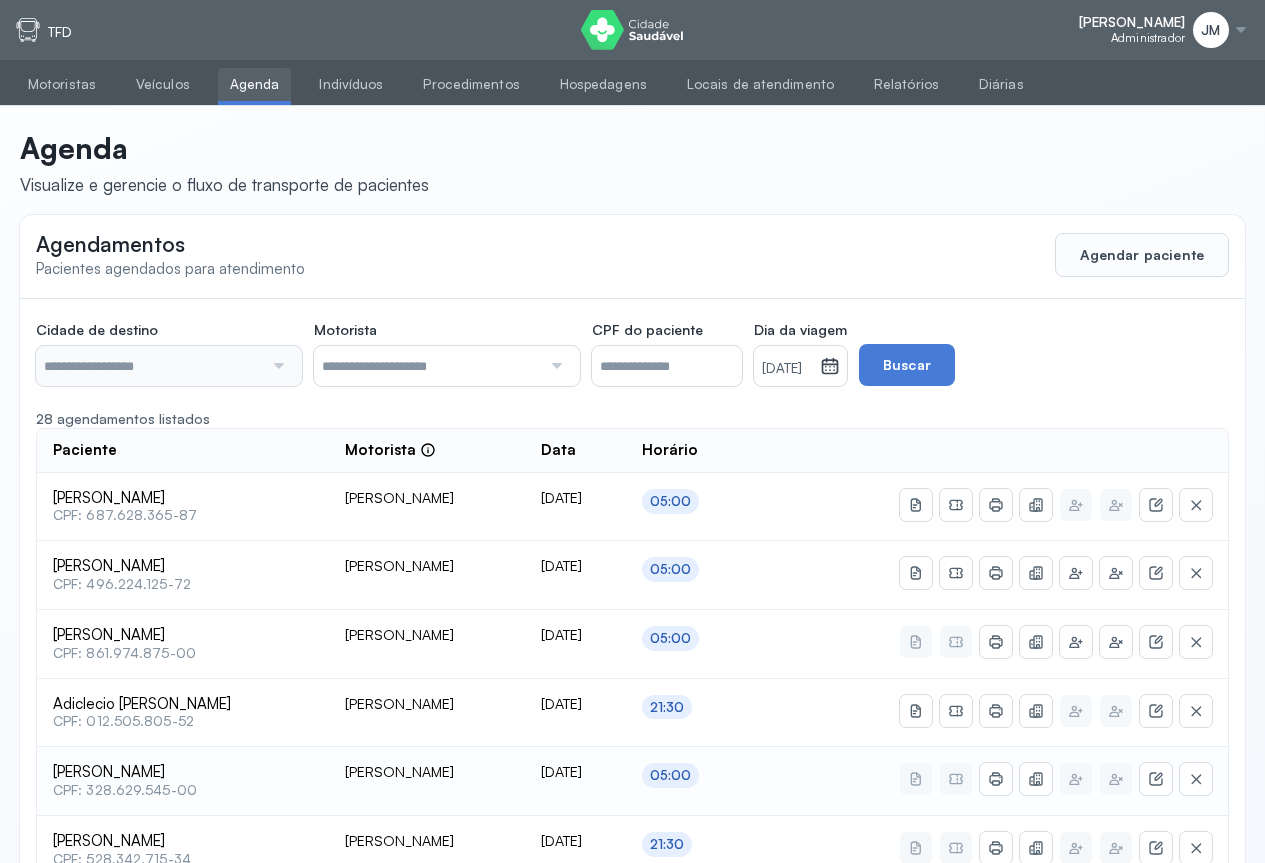 type on "********" 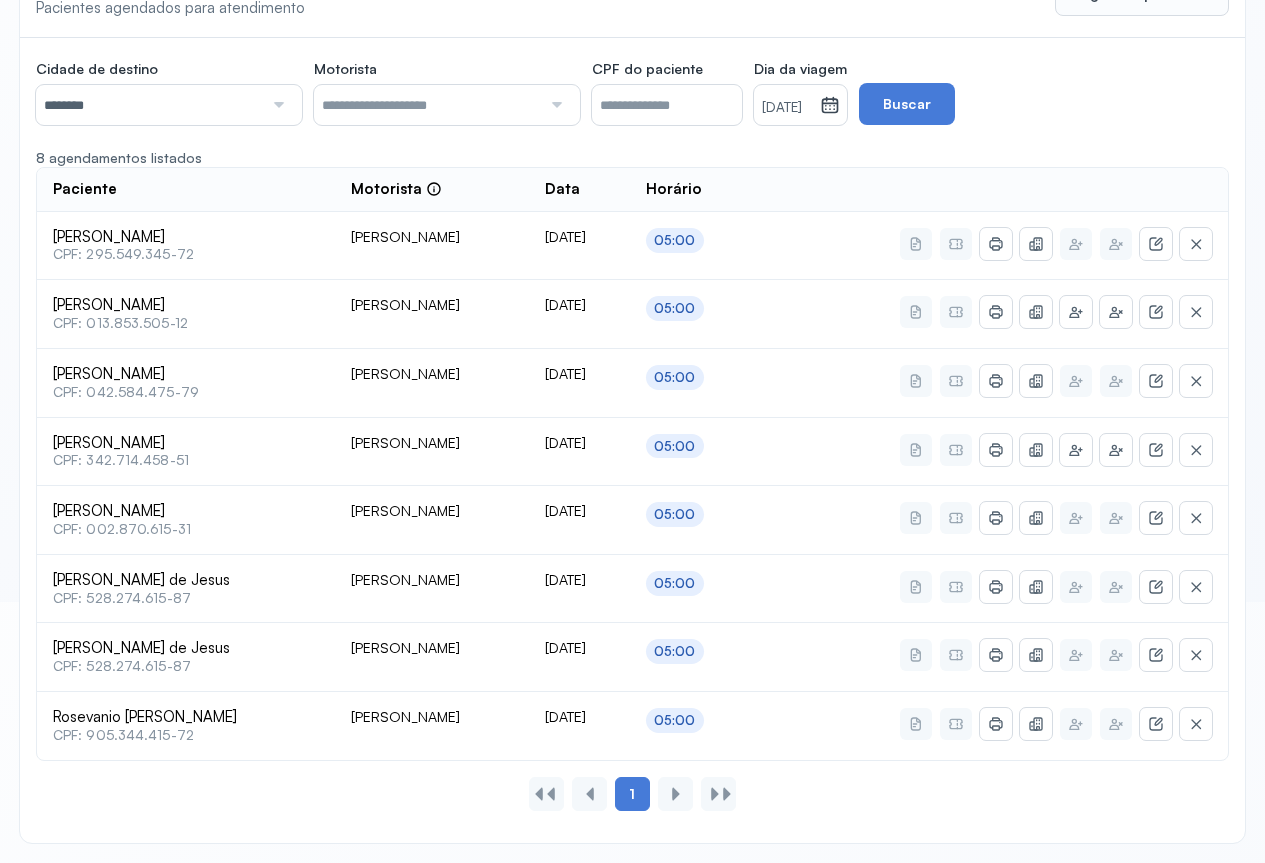 scroll, scrollTop: 61, scrollLeft: 0, axis: vertical 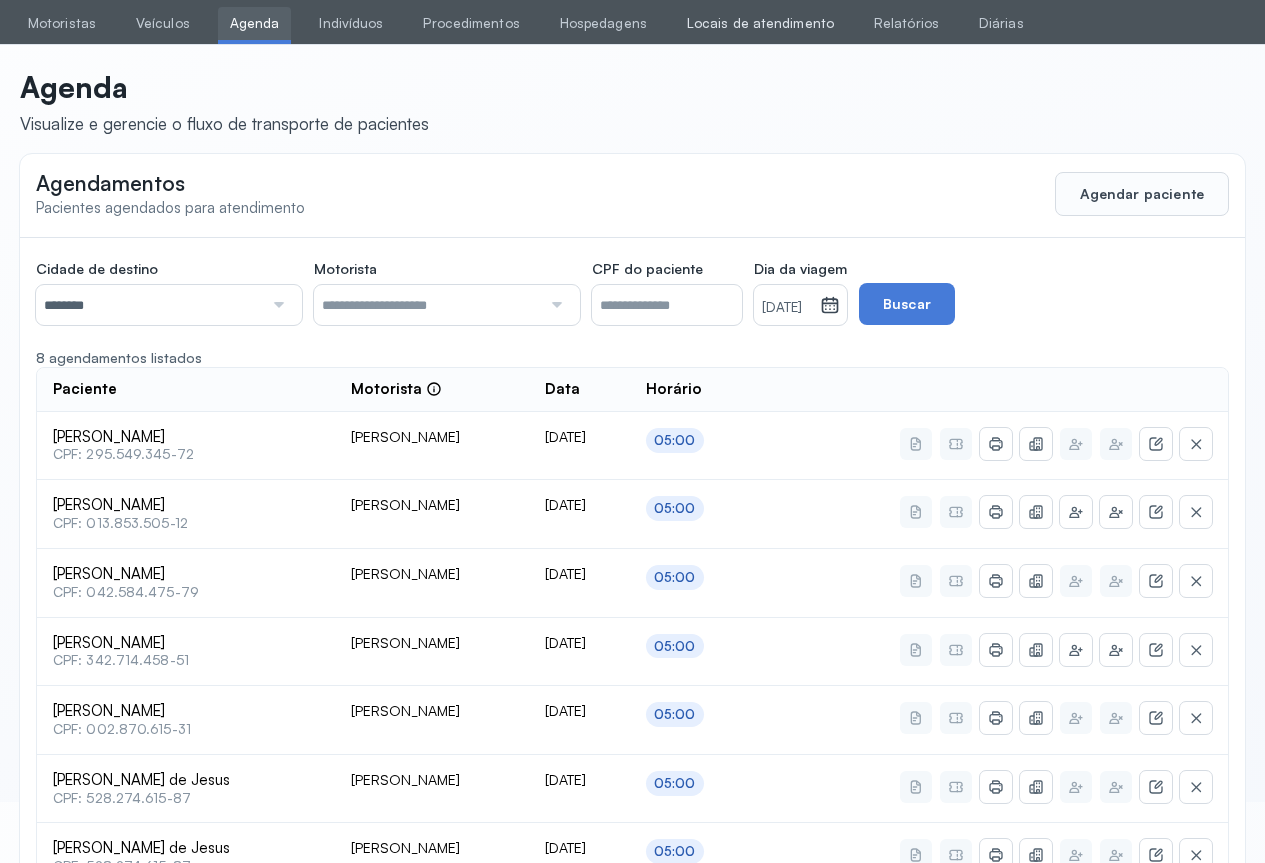 click on "Locais de atendimento" at bounding box center [760, 23] 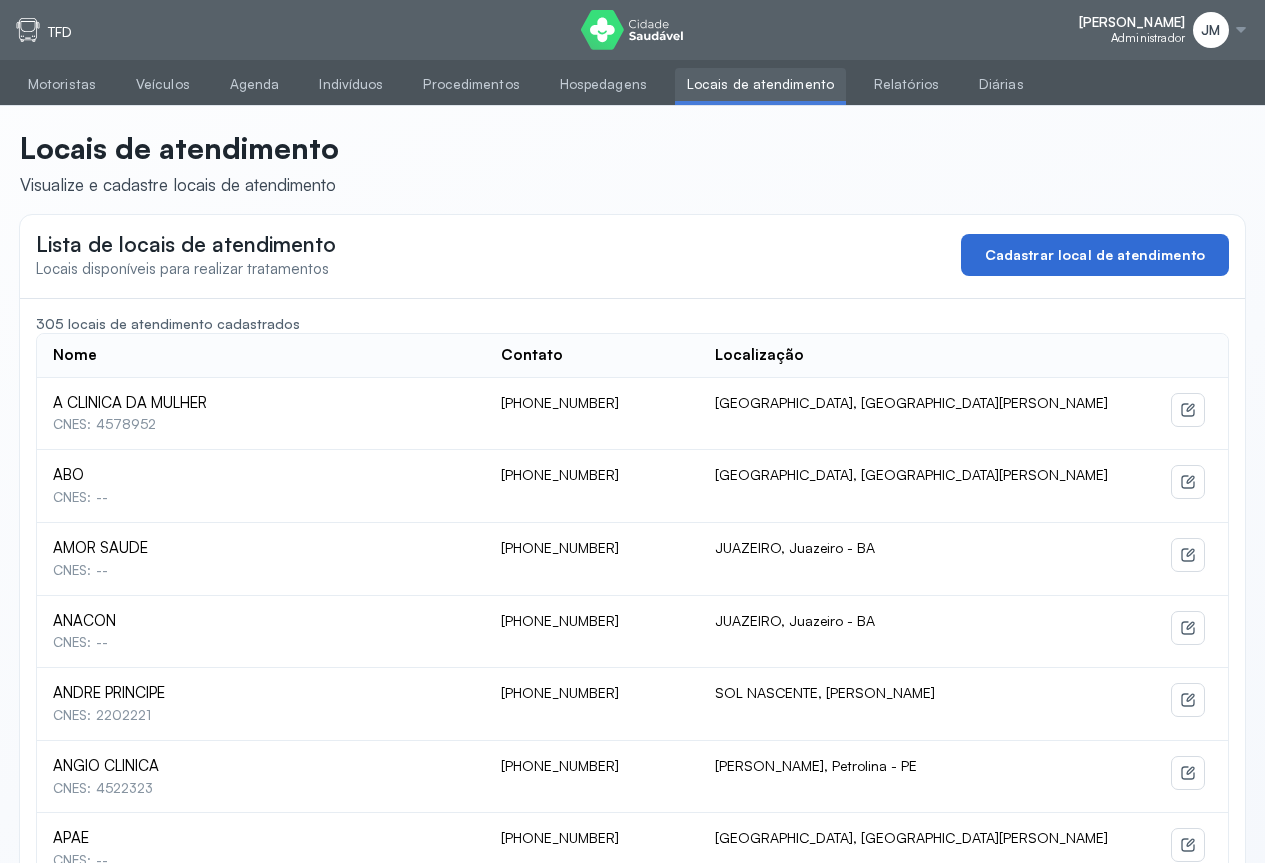 click on "Cadastrar local de atendimento" 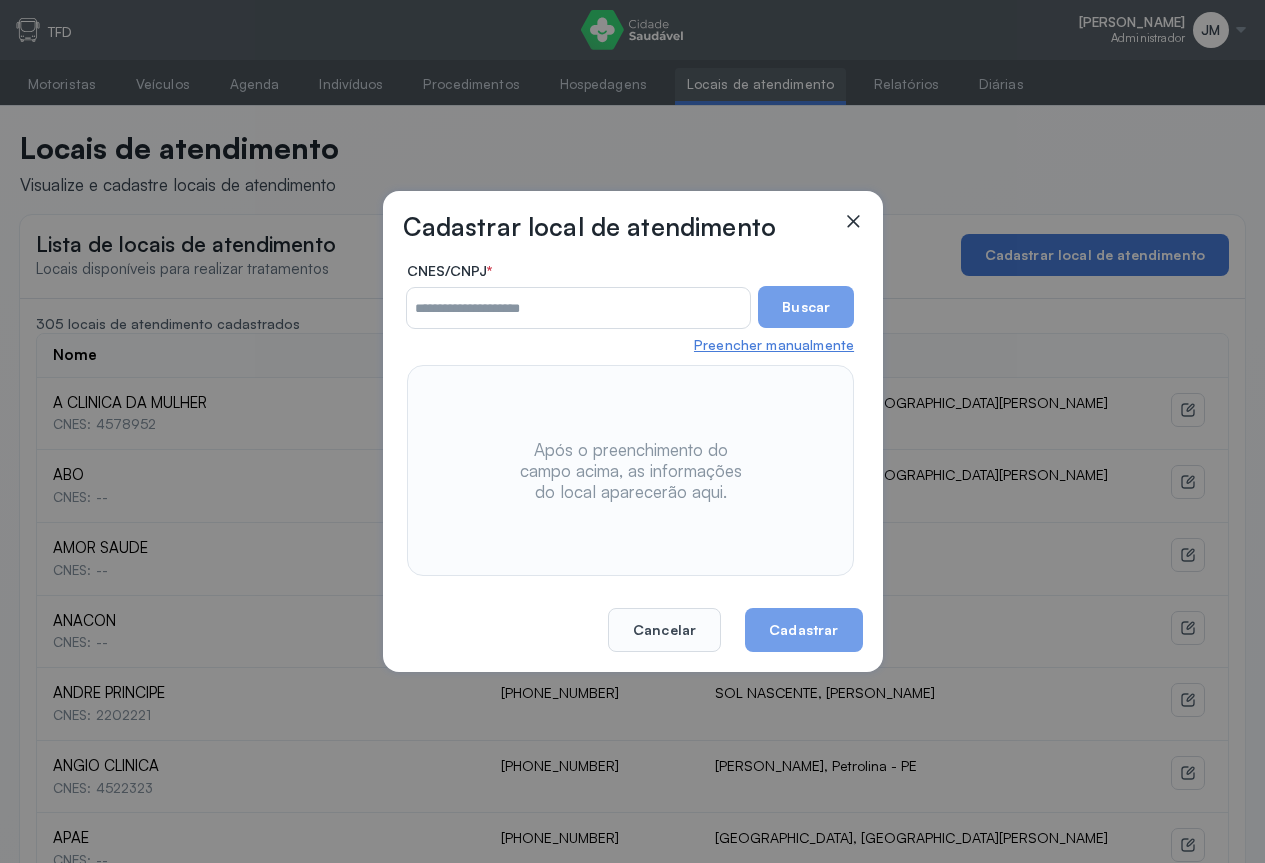 click on "Preencher manualmente" at bounding box center (774, 345) 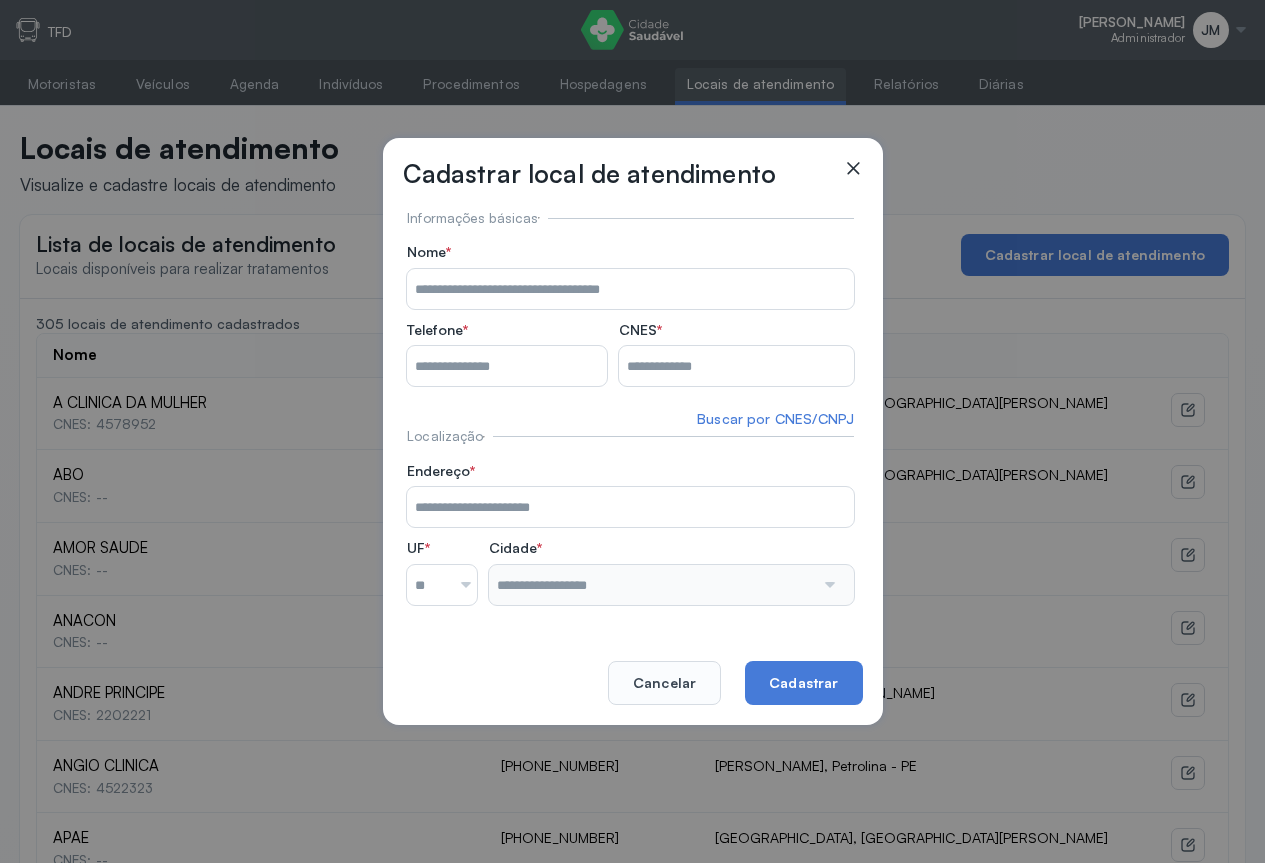 click on "Nome   *" at bounding box center [630, 289] 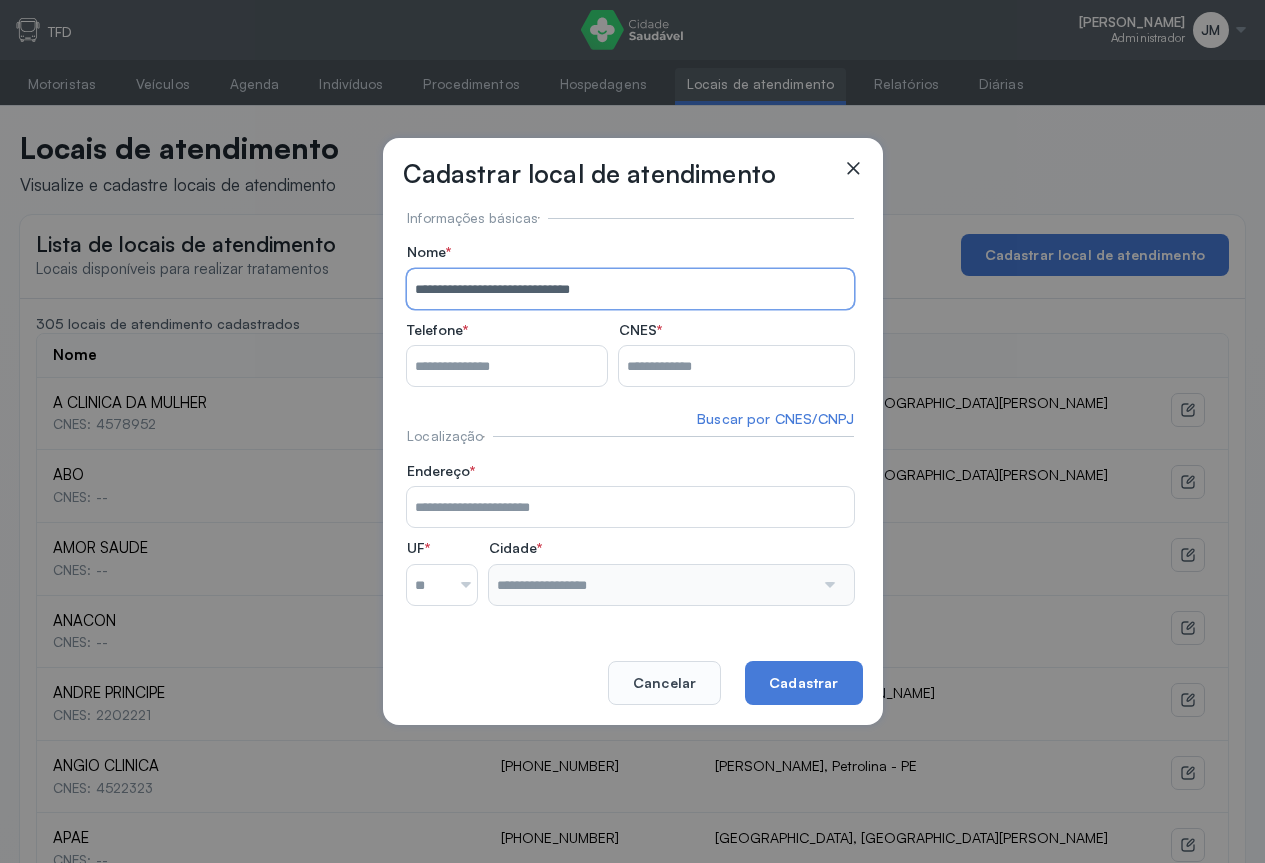 type on "**********" 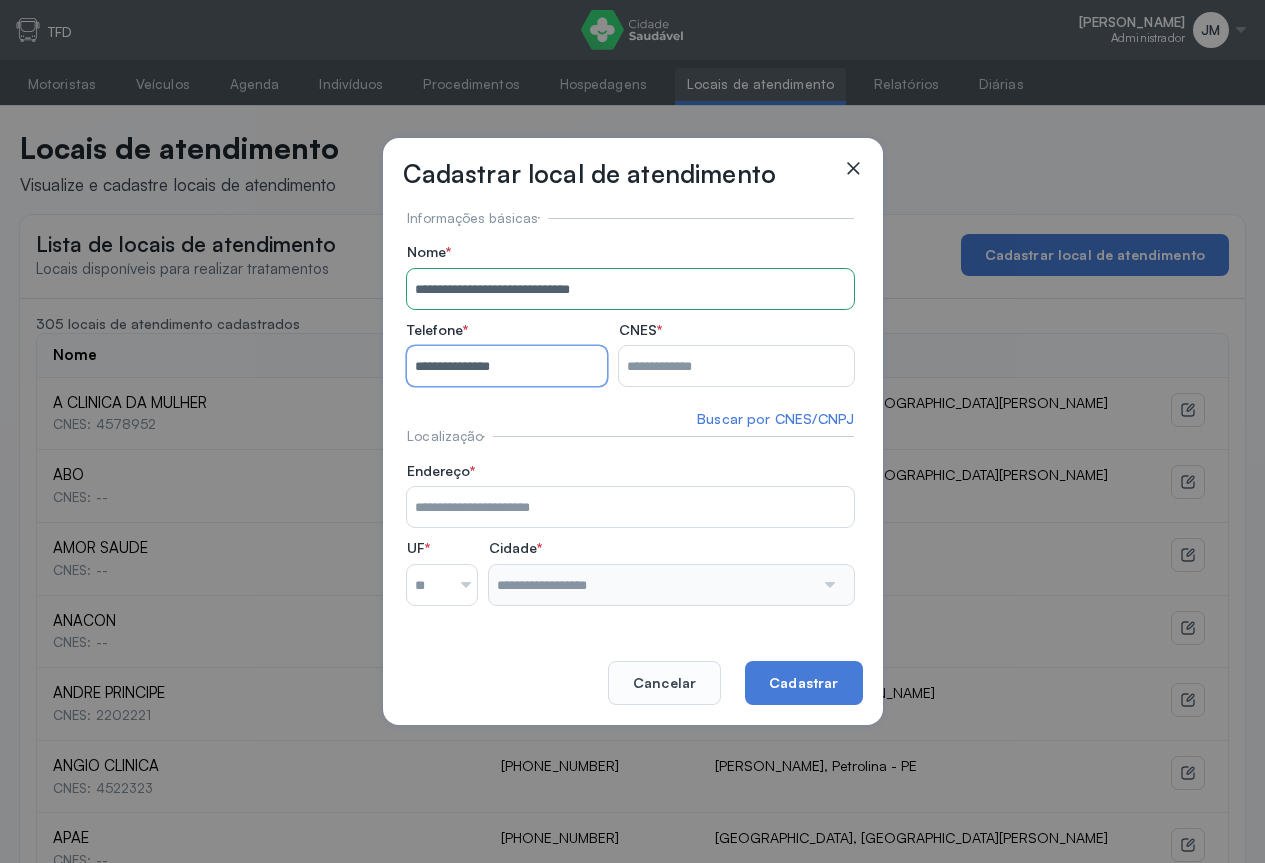 type on "**********" 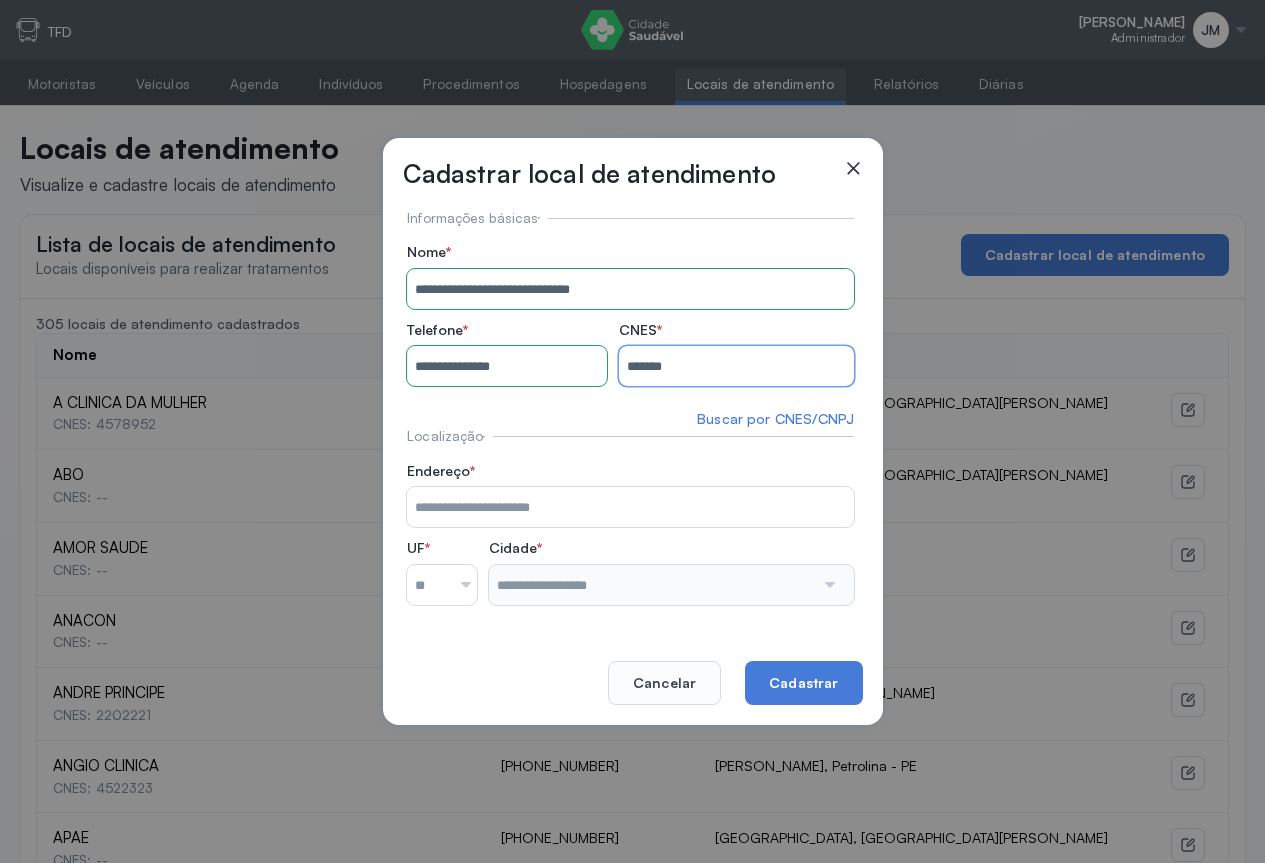 type on "*******" 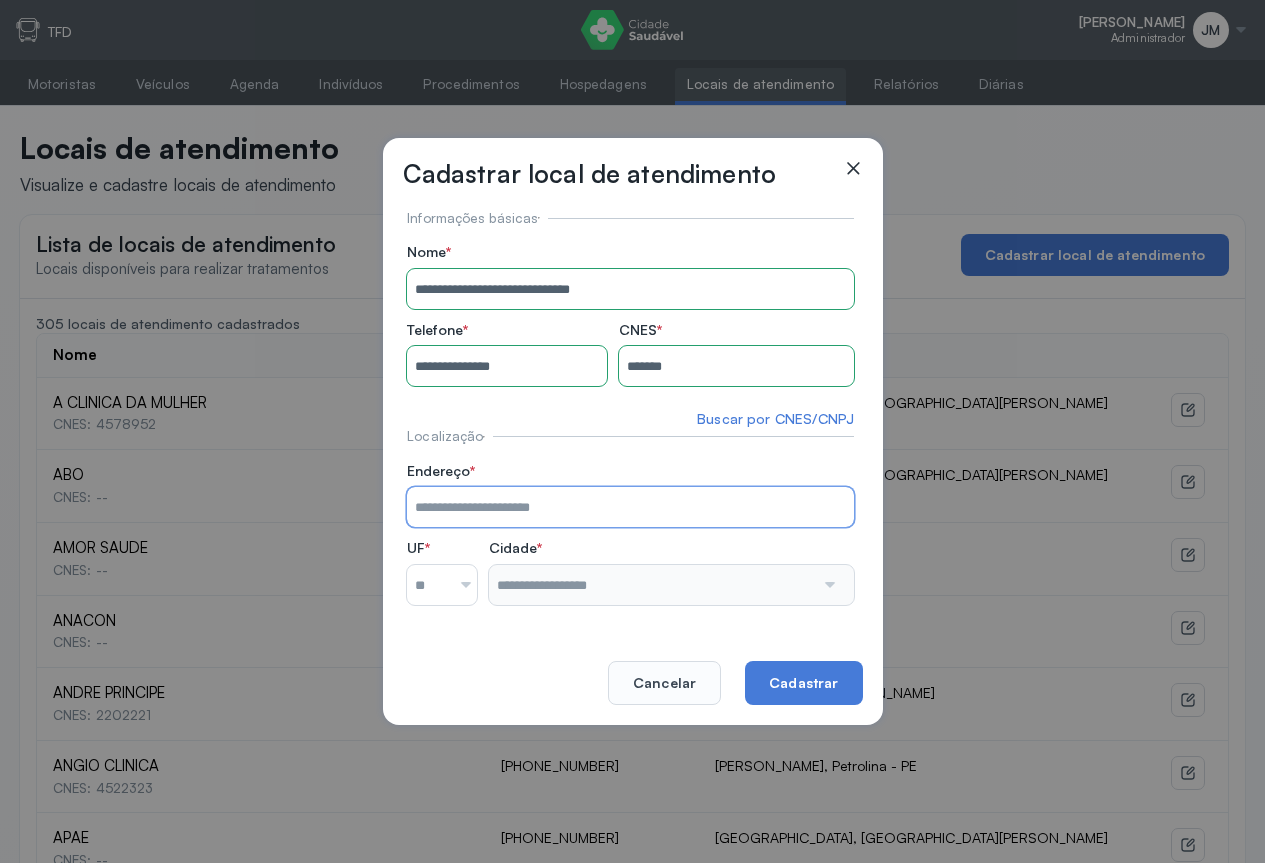 click on "Nome   *" at bounding box center (630, 507) 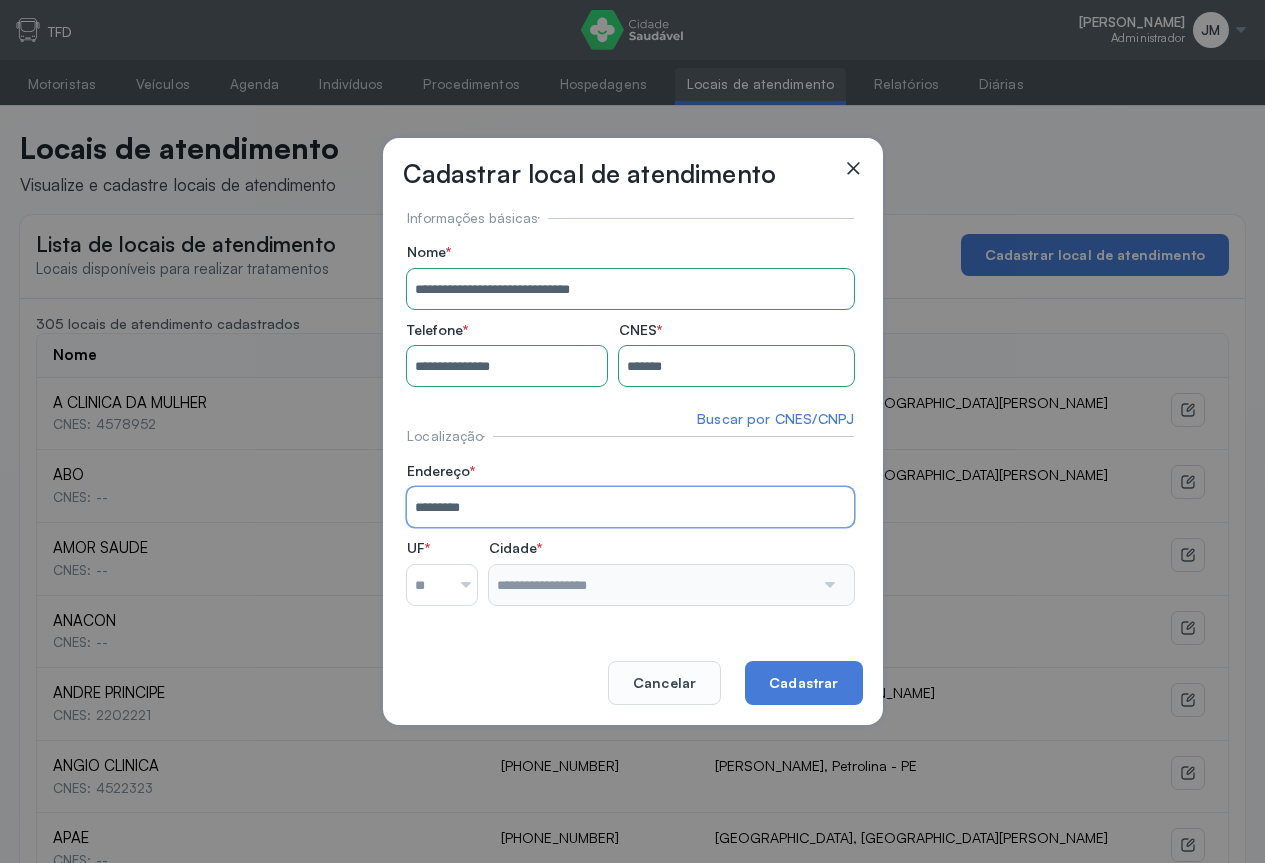 type on "*********" 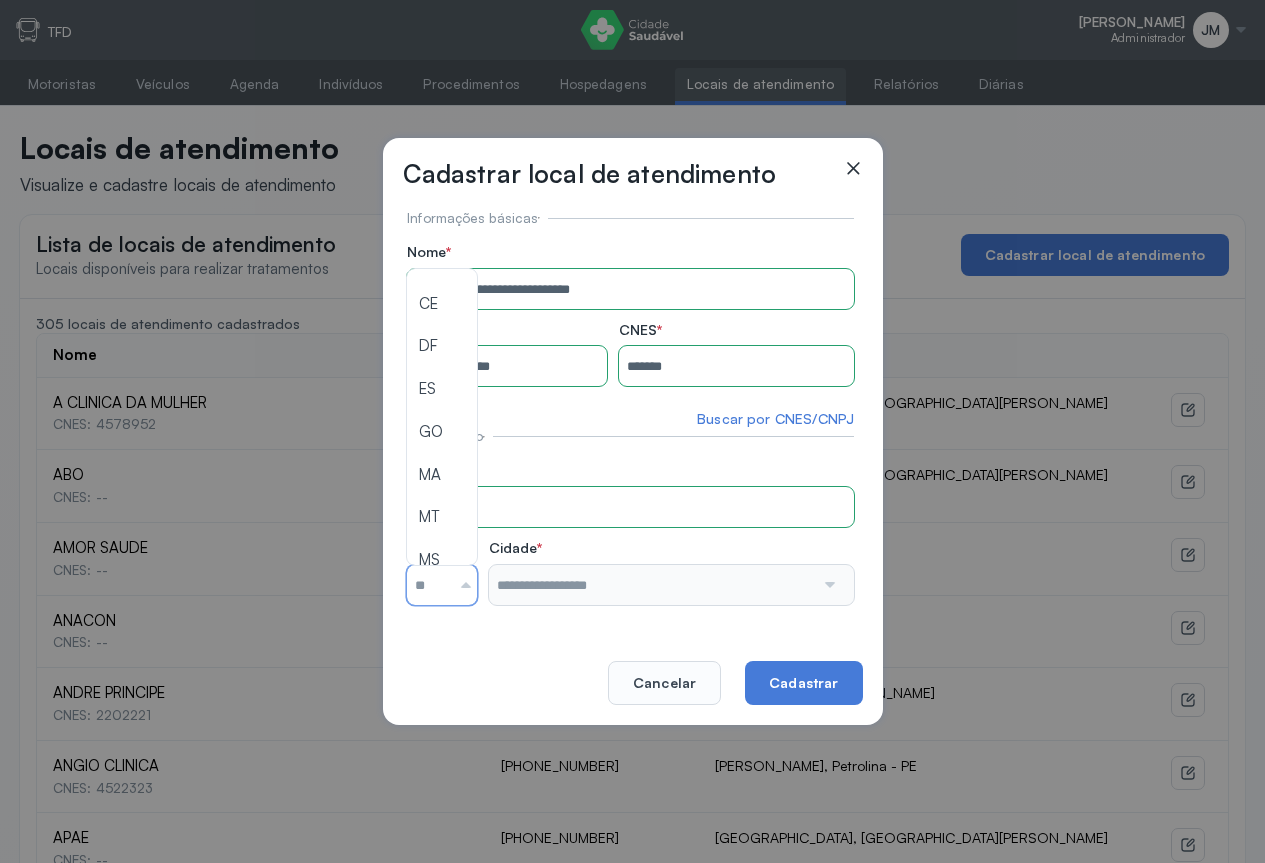 scroll, scrollTop: 300, scrollLeft: 0, axis: vertical 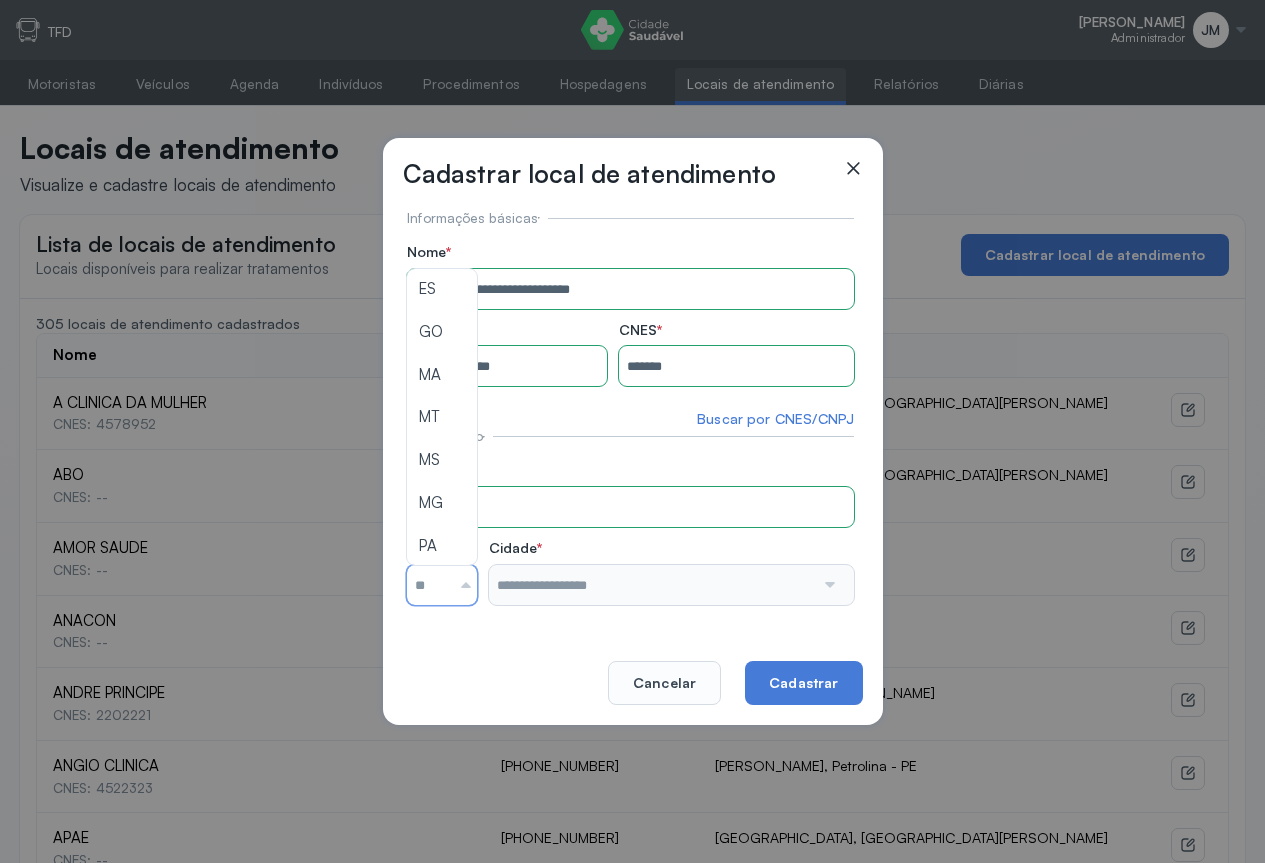 click at bounding box center [428, 585] 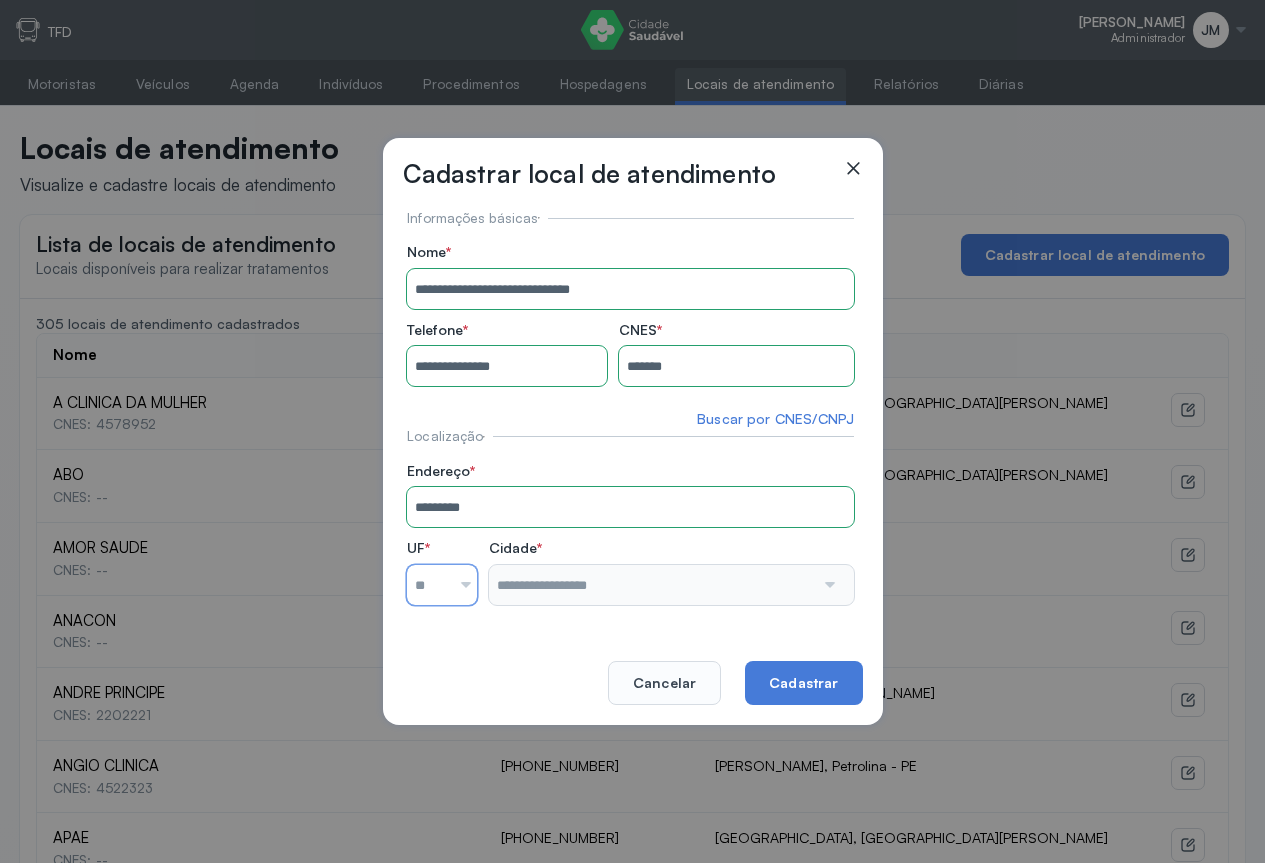 click at bounding box center (458, 585) 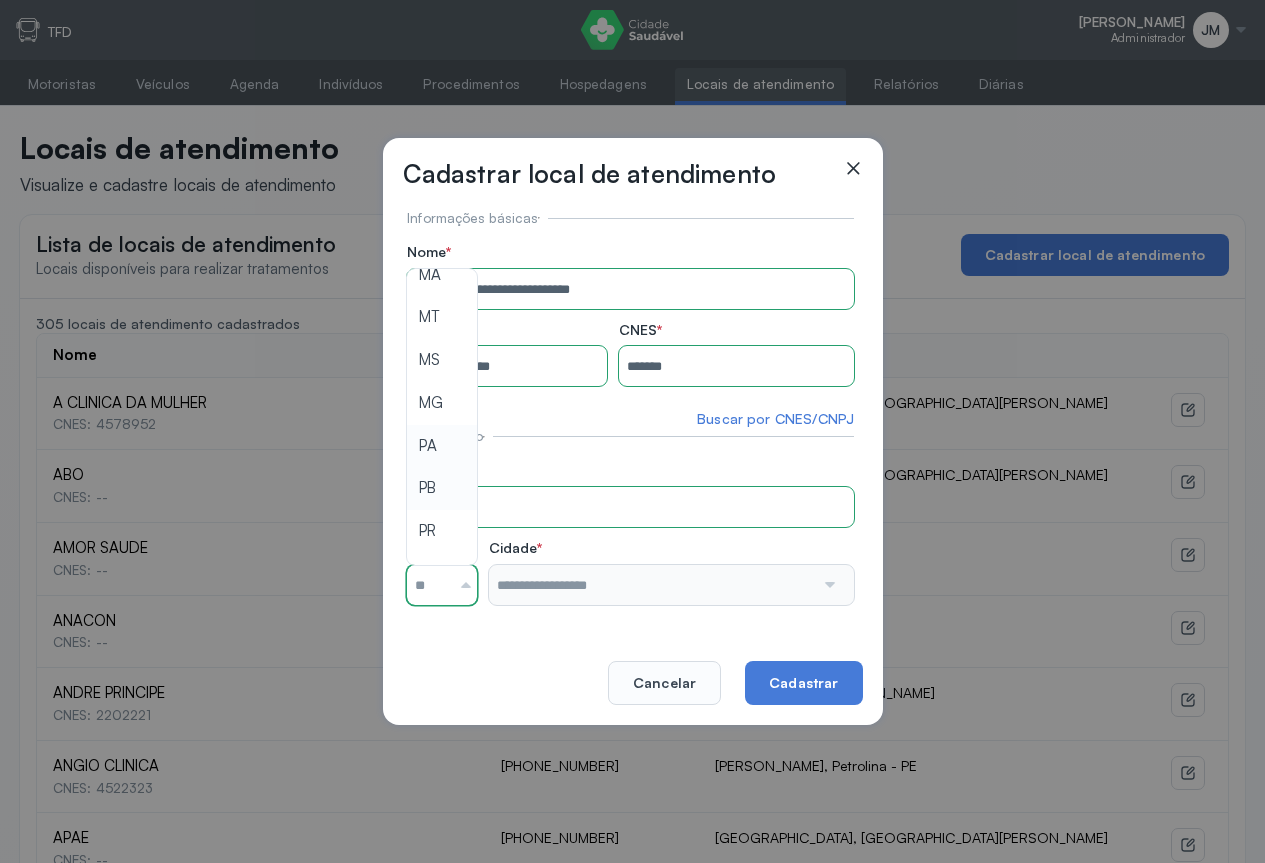 scroll, scrollTop: 600, scrollLeft: 0, axis: vertical 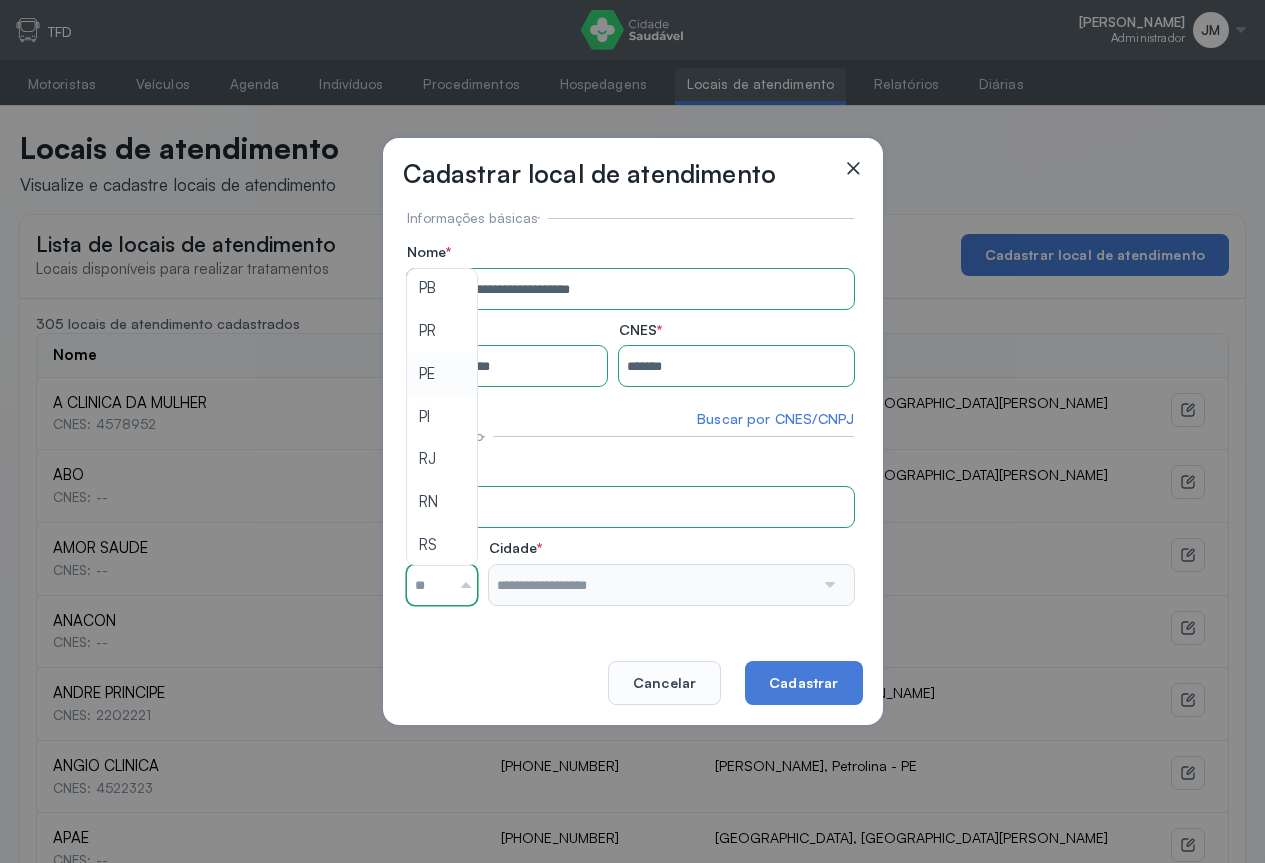 type on "**" 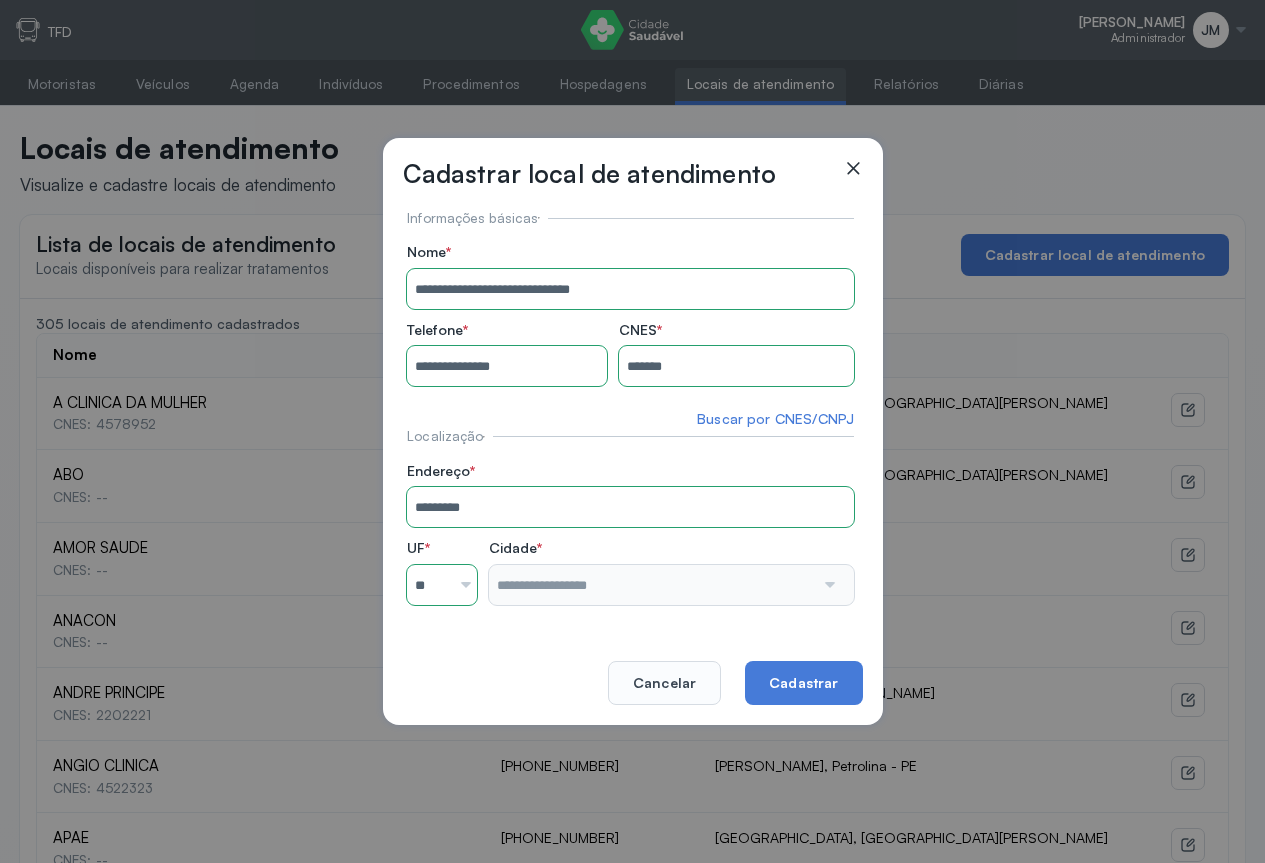 click on "**********" at bounding box center (630, 407) 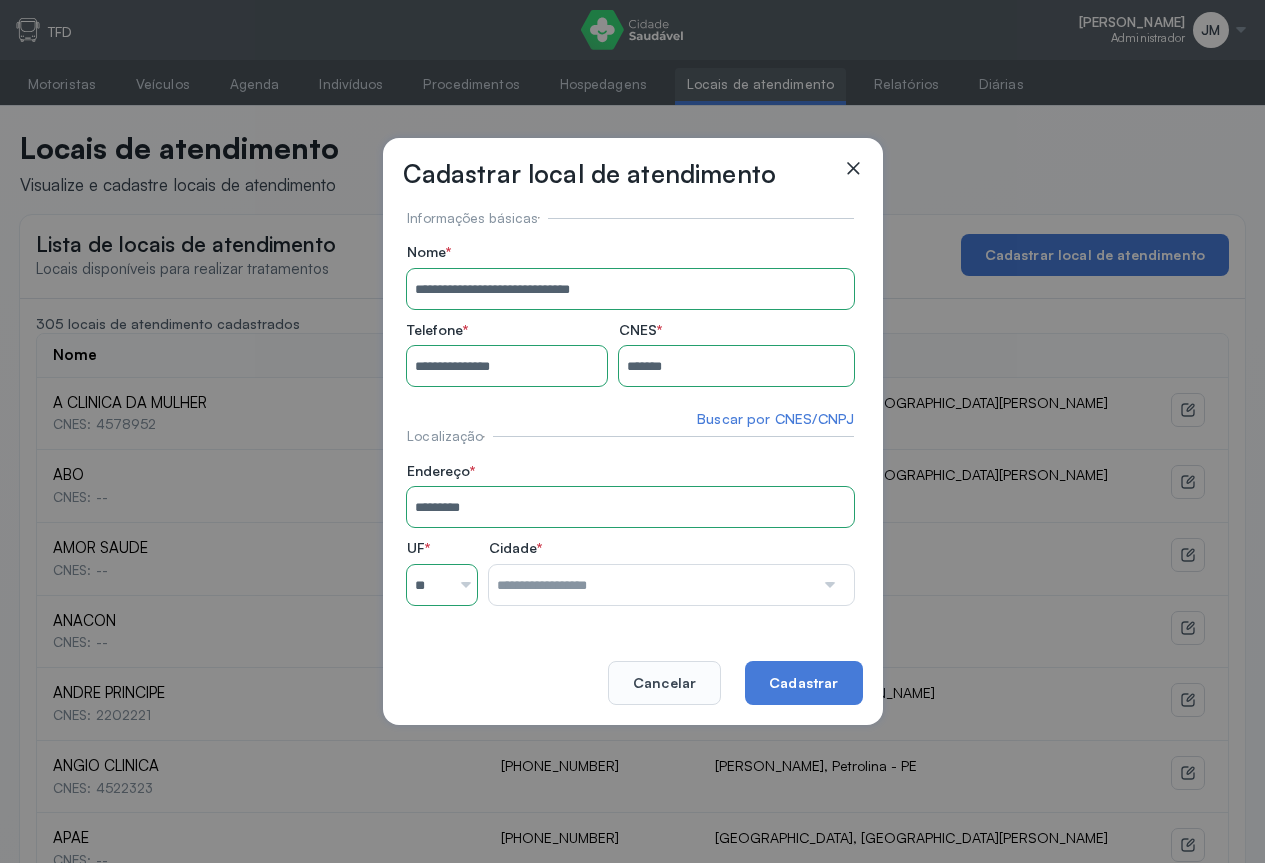click at bounding box center [828, 585] 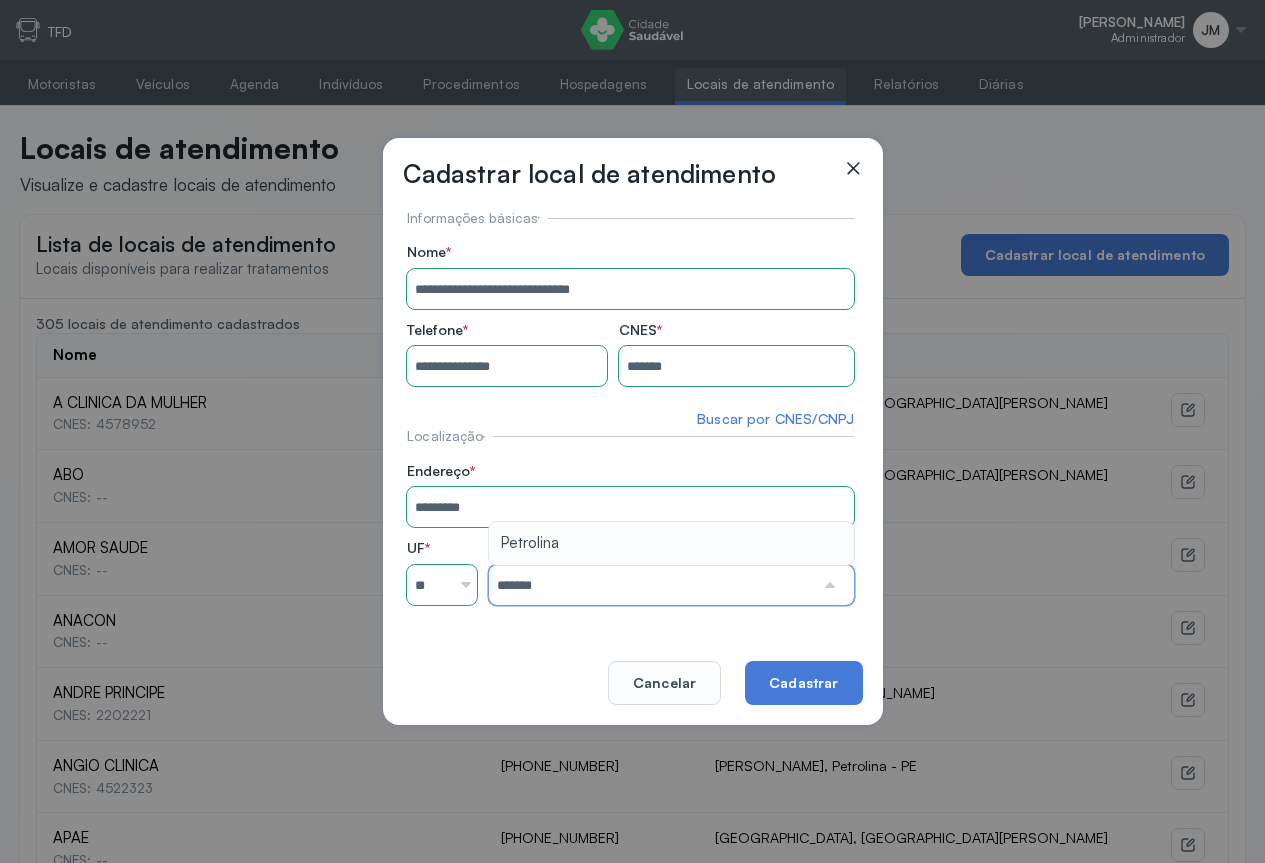 type on "*********" 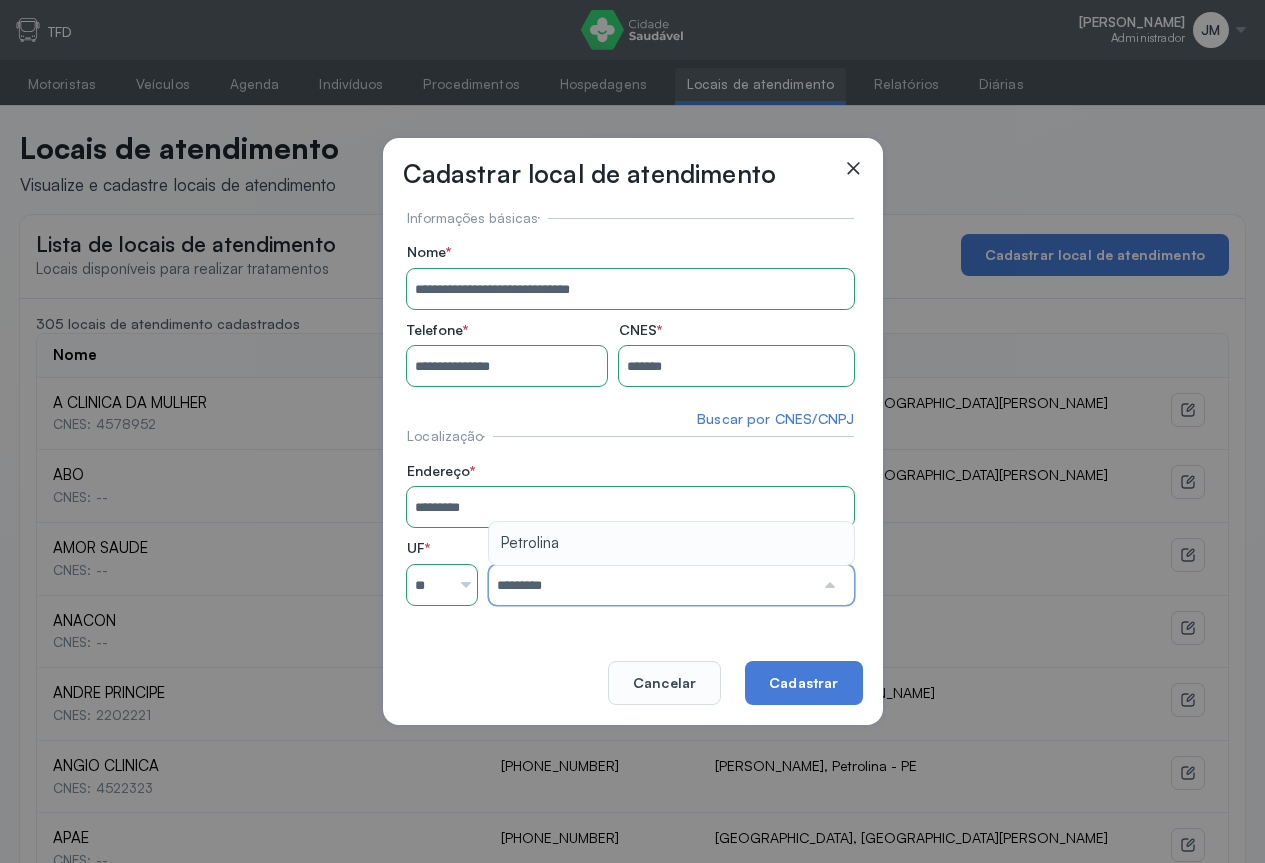 click on "Cidade   *  ********* Petrolina" at bounding box center [671, 572] 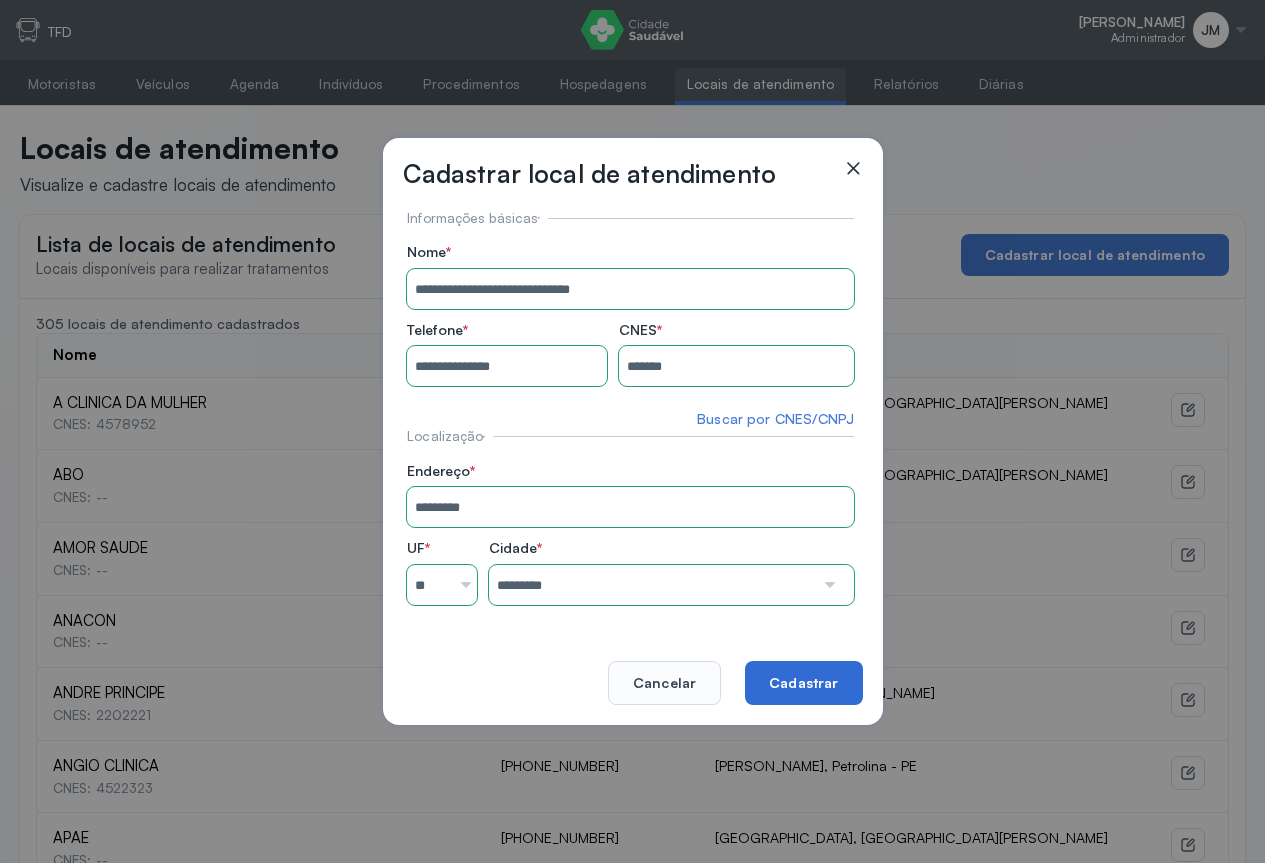 click on "Cadastrar" 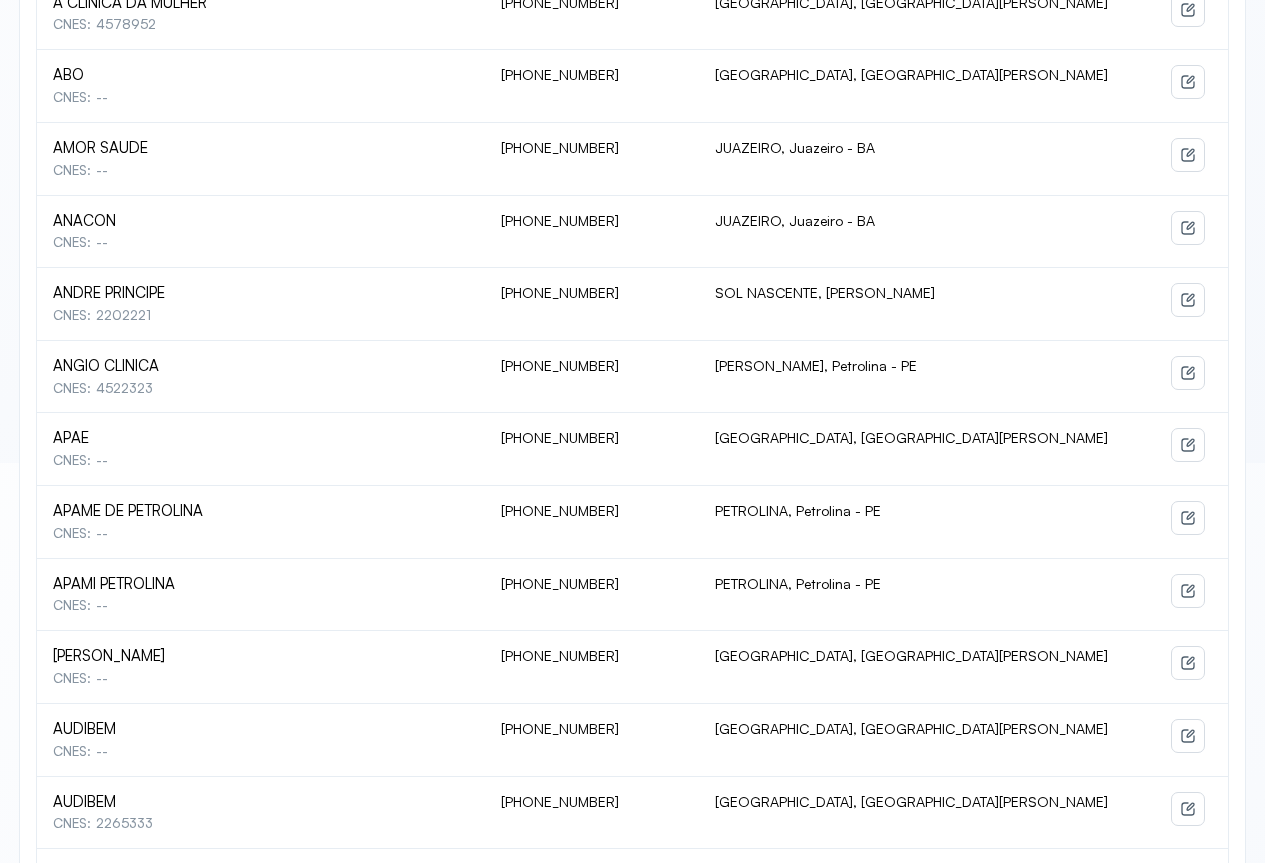 scroll, scrollTop: 0, scrollLeft: 0, axis: both 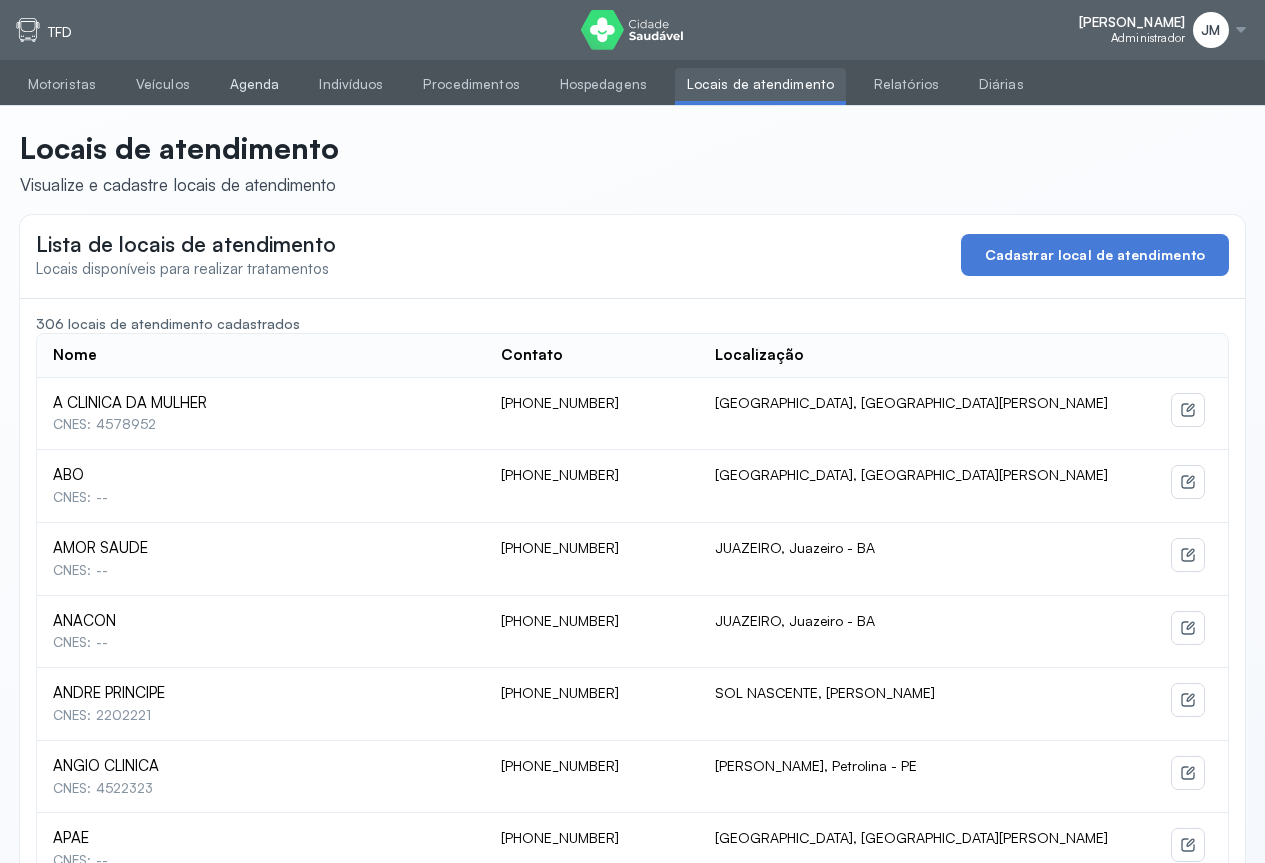 click on "Agenda" at bounding box center [255, 84] 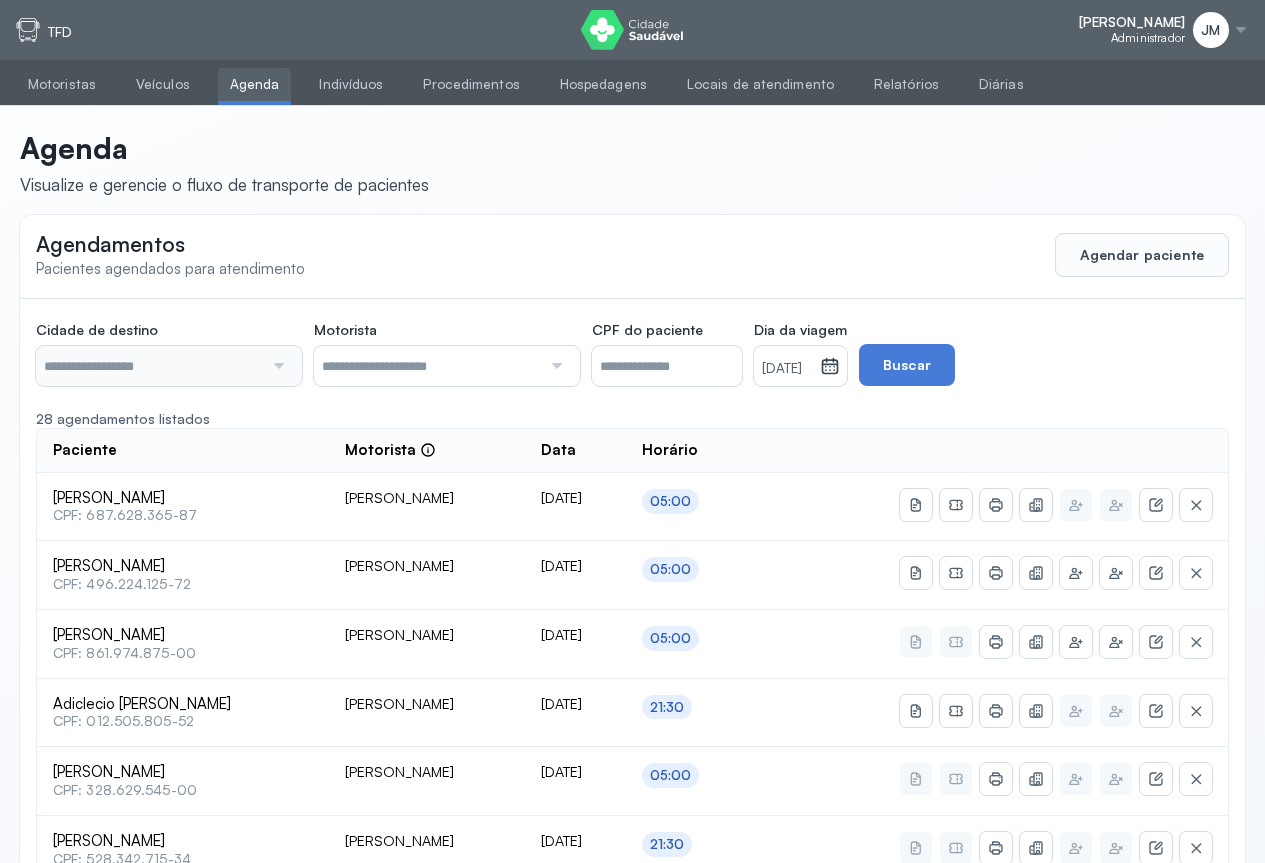 click at bounding box center (276, 366) 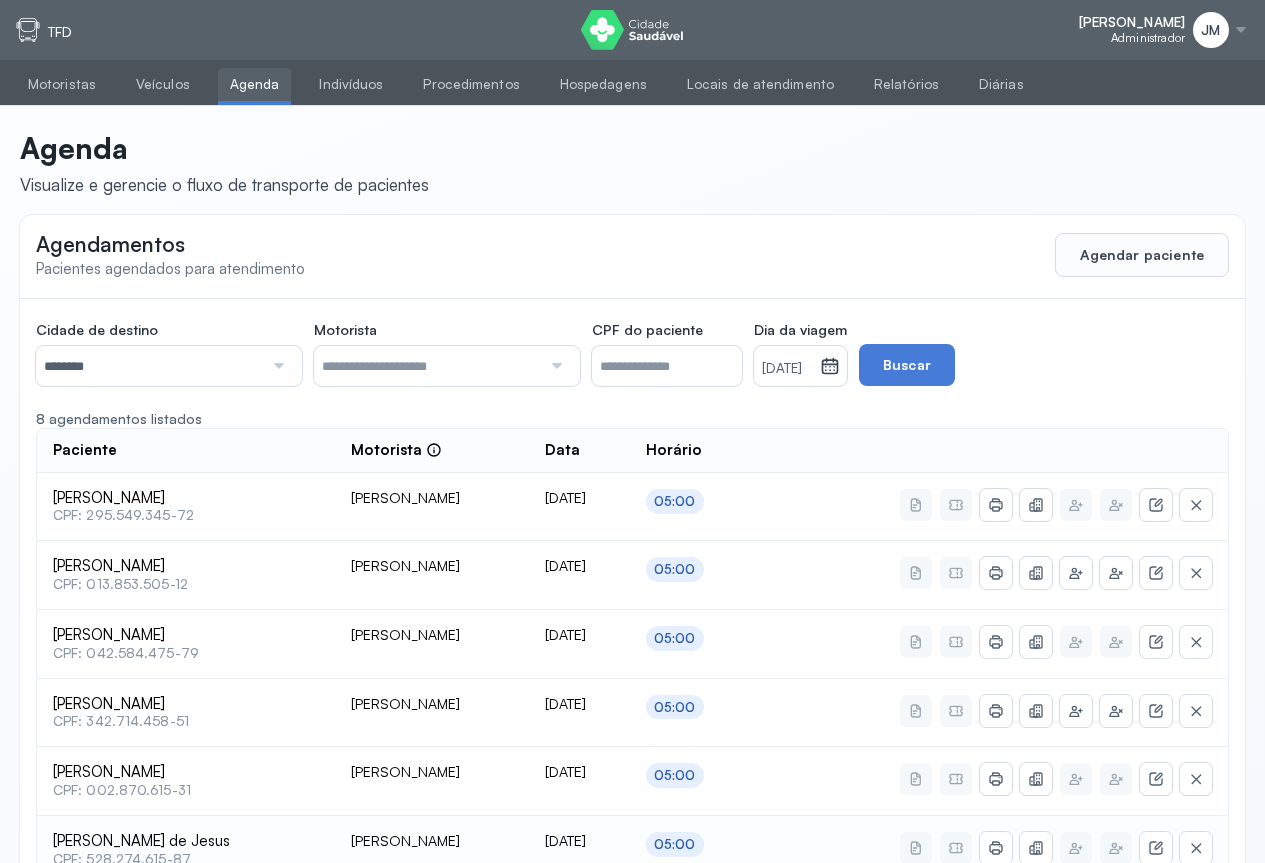 scroll, scrollTop: 261, scrollLeft: 0, axis: vertical 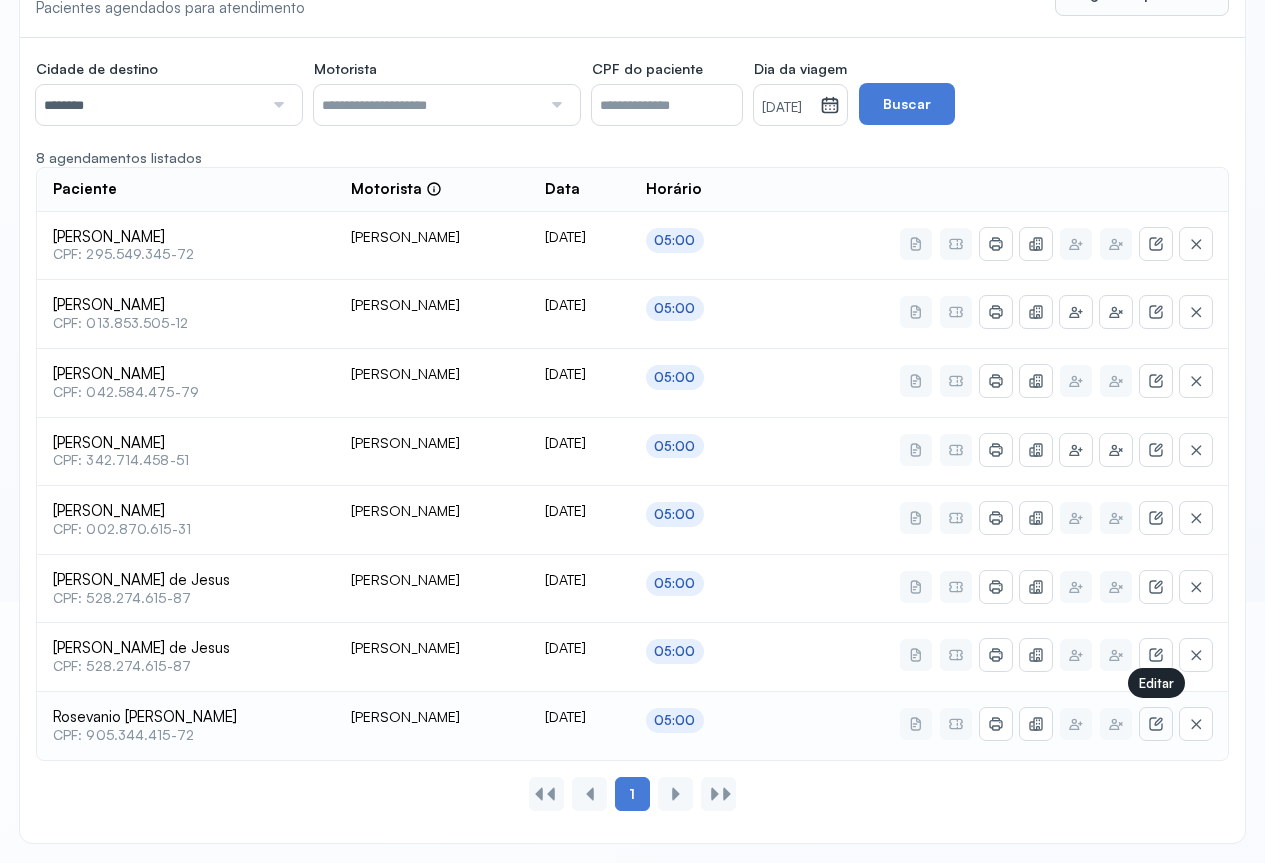 click 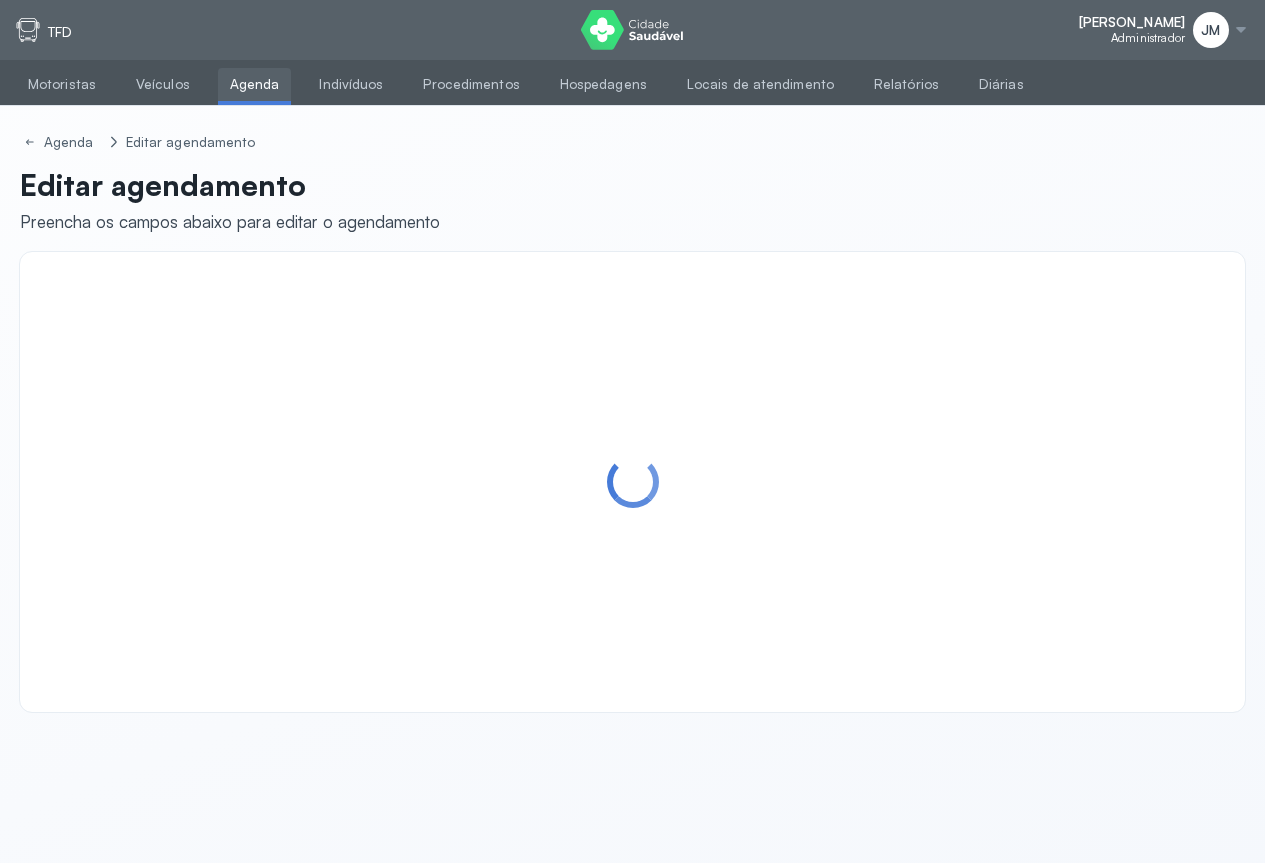 scroll, scrollTop: 0, scrollLeft: 0, axis: both 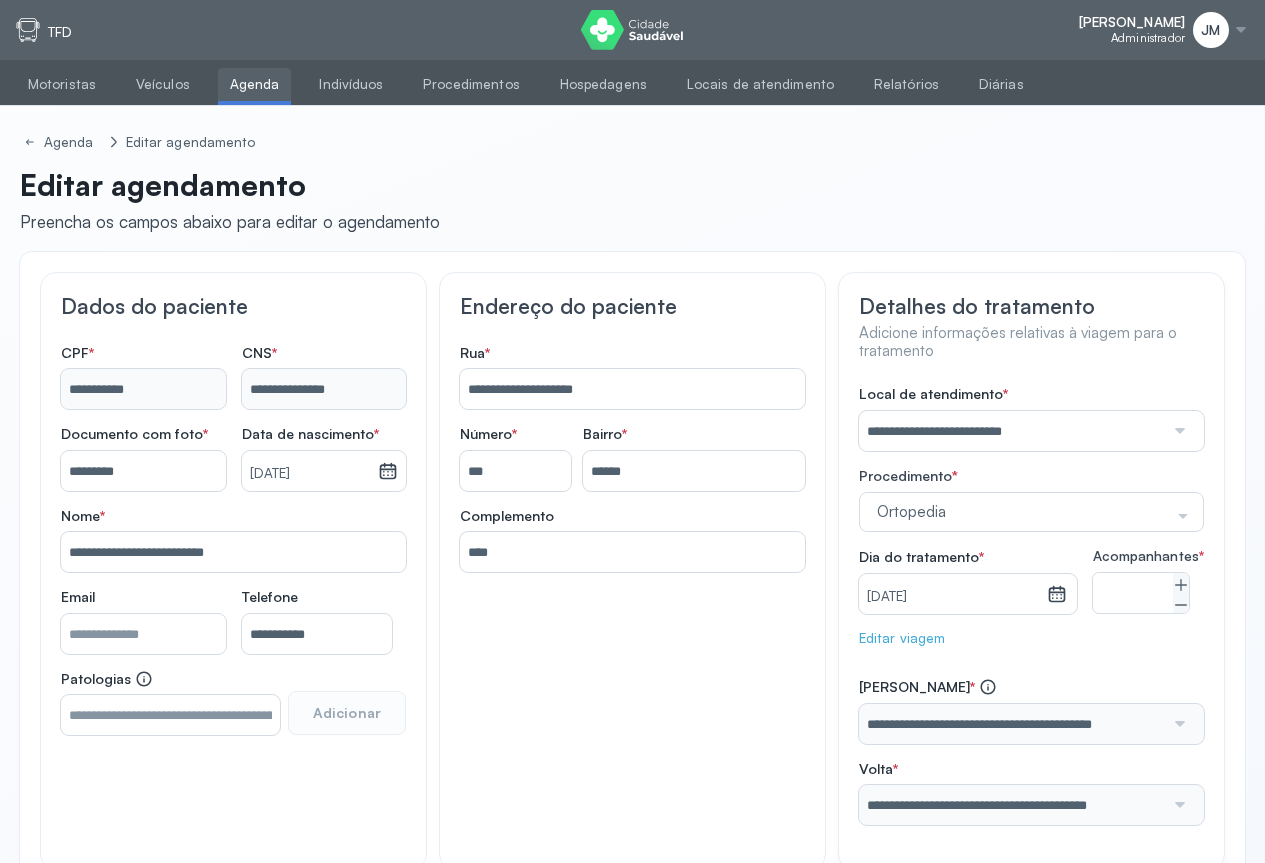 click at bounding box center [1178, 431] 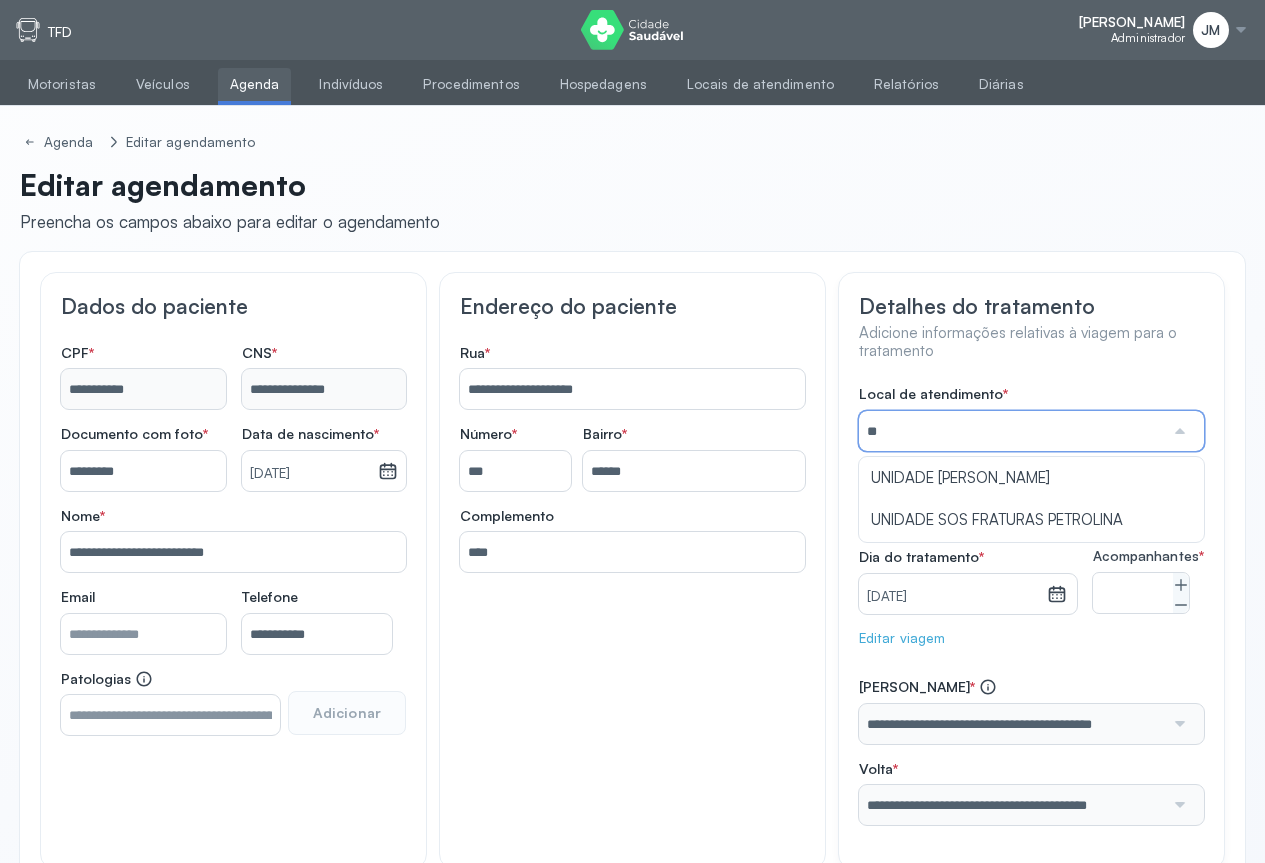 type on "*" 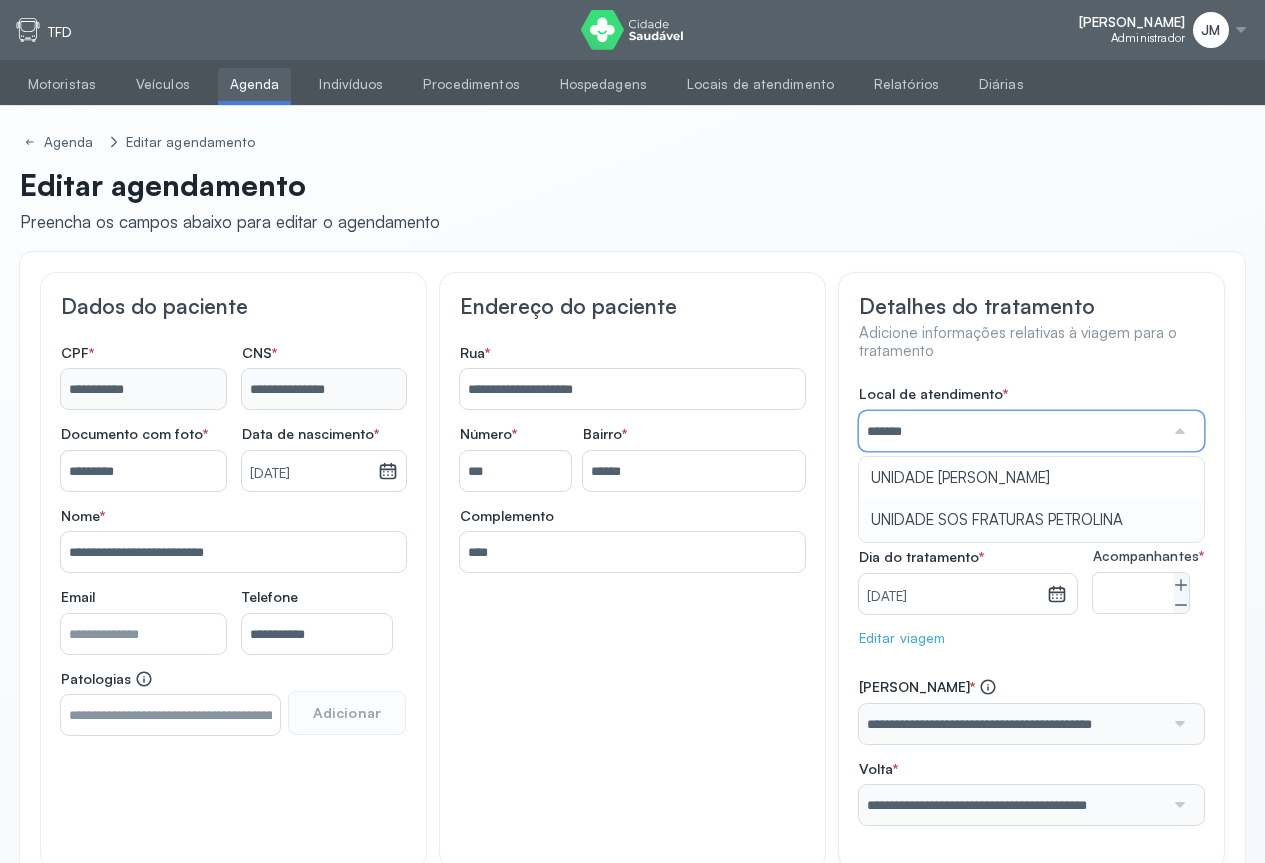 type on "**********" 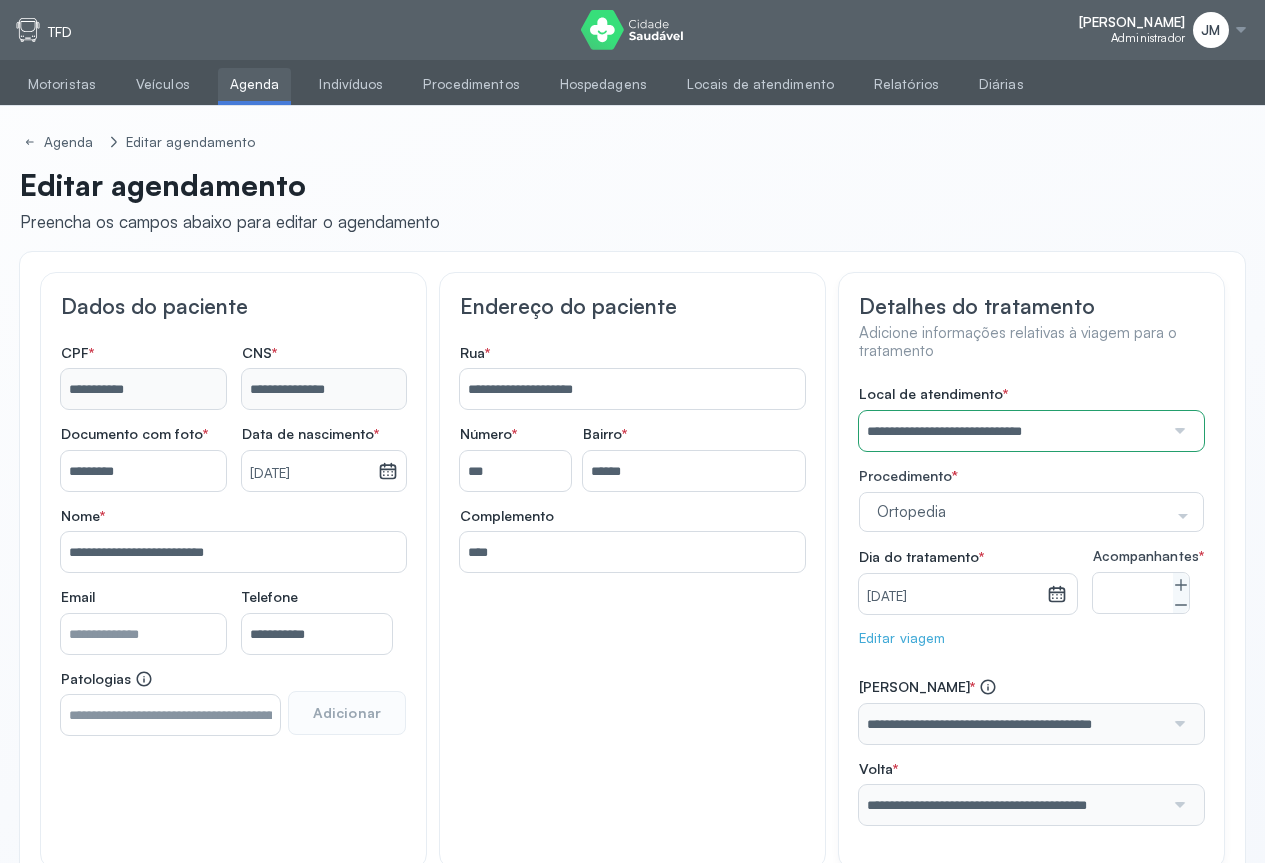 drag, startPoint x: 977, startPoint y: 513, endPoint x: 1063, endPoint y: 529, distance: 87.47571 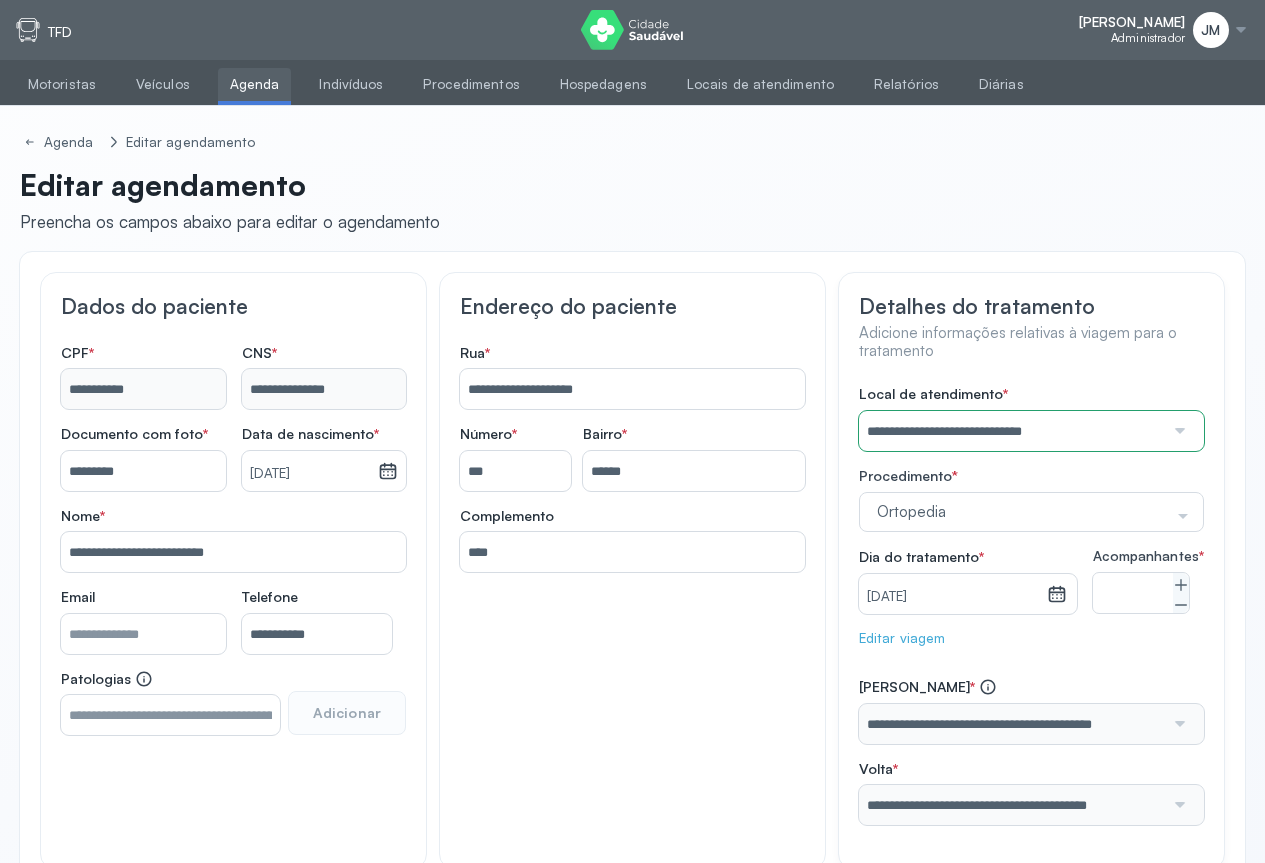 click on "**********" at bounding box center [1031, 605] 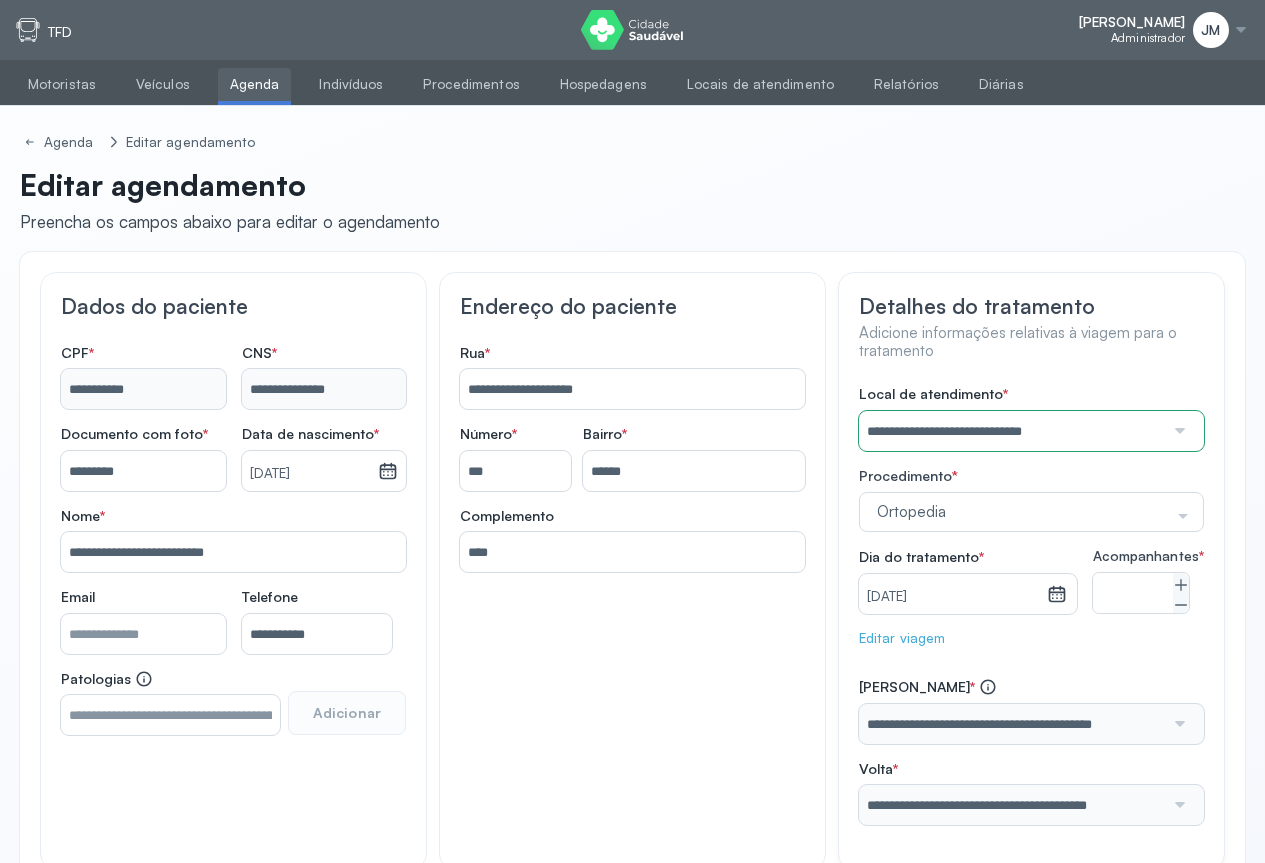 scroll, scrollTop: 128, scrollLeft: 0, axis: vertical 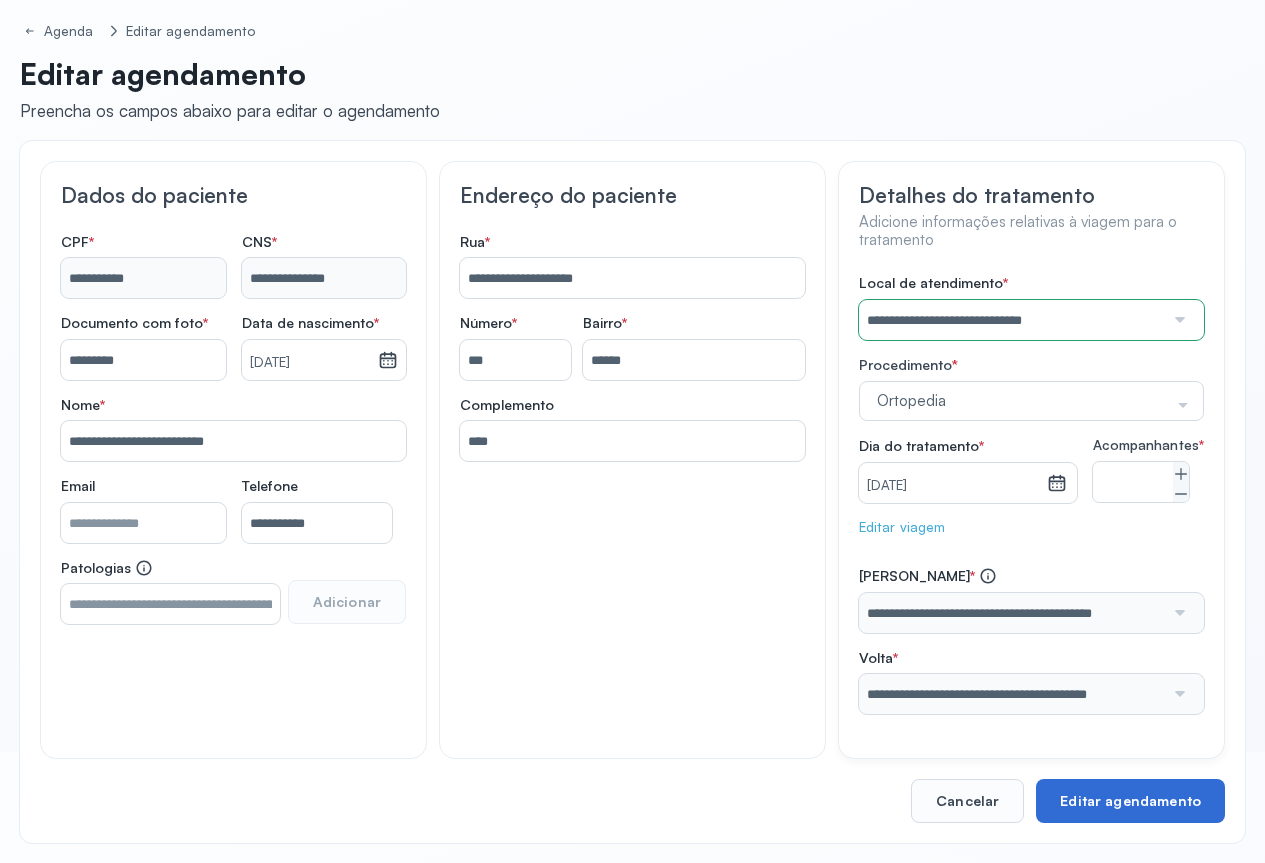 click on "Editar agendamento" at bounding box center (1130, 801) 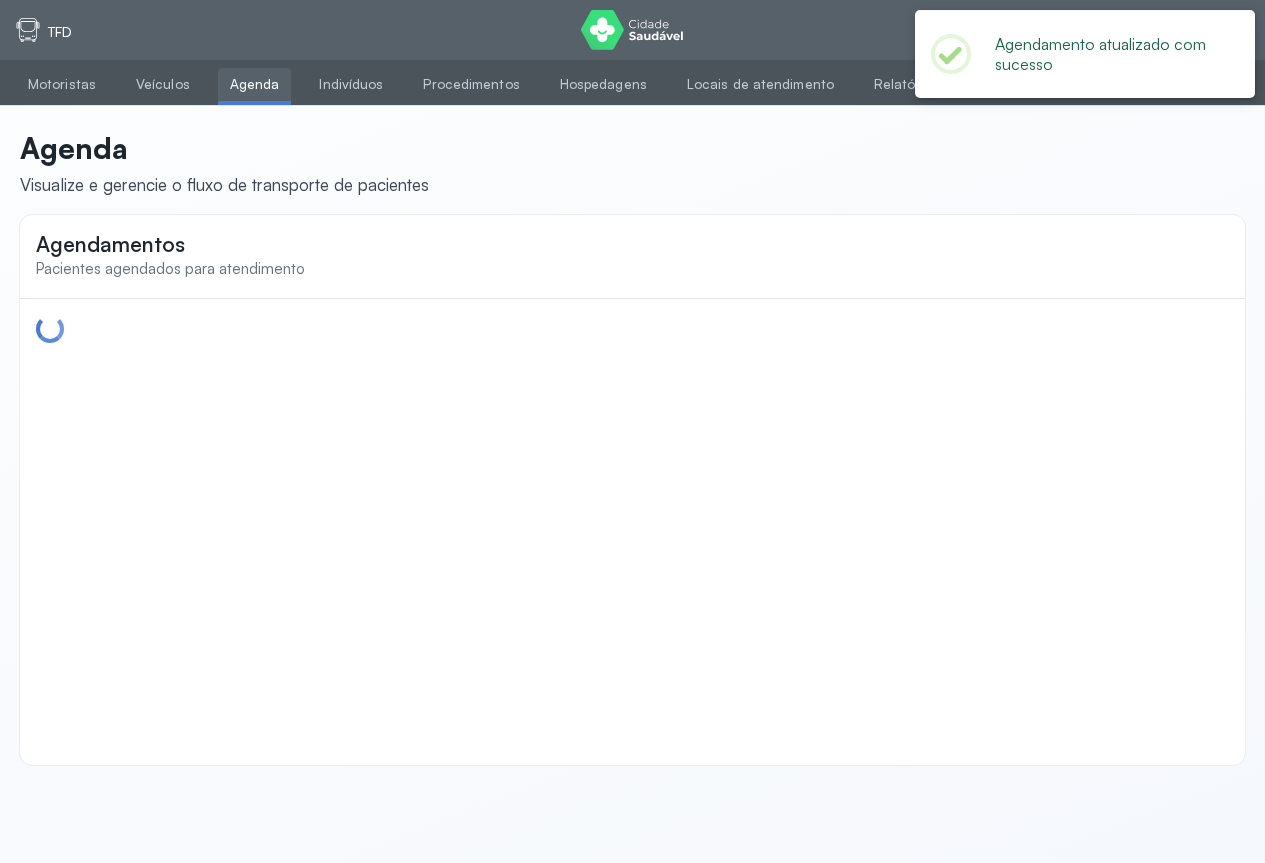 scroll, scrollTop: 0, scrollLeft: 0, axis: both 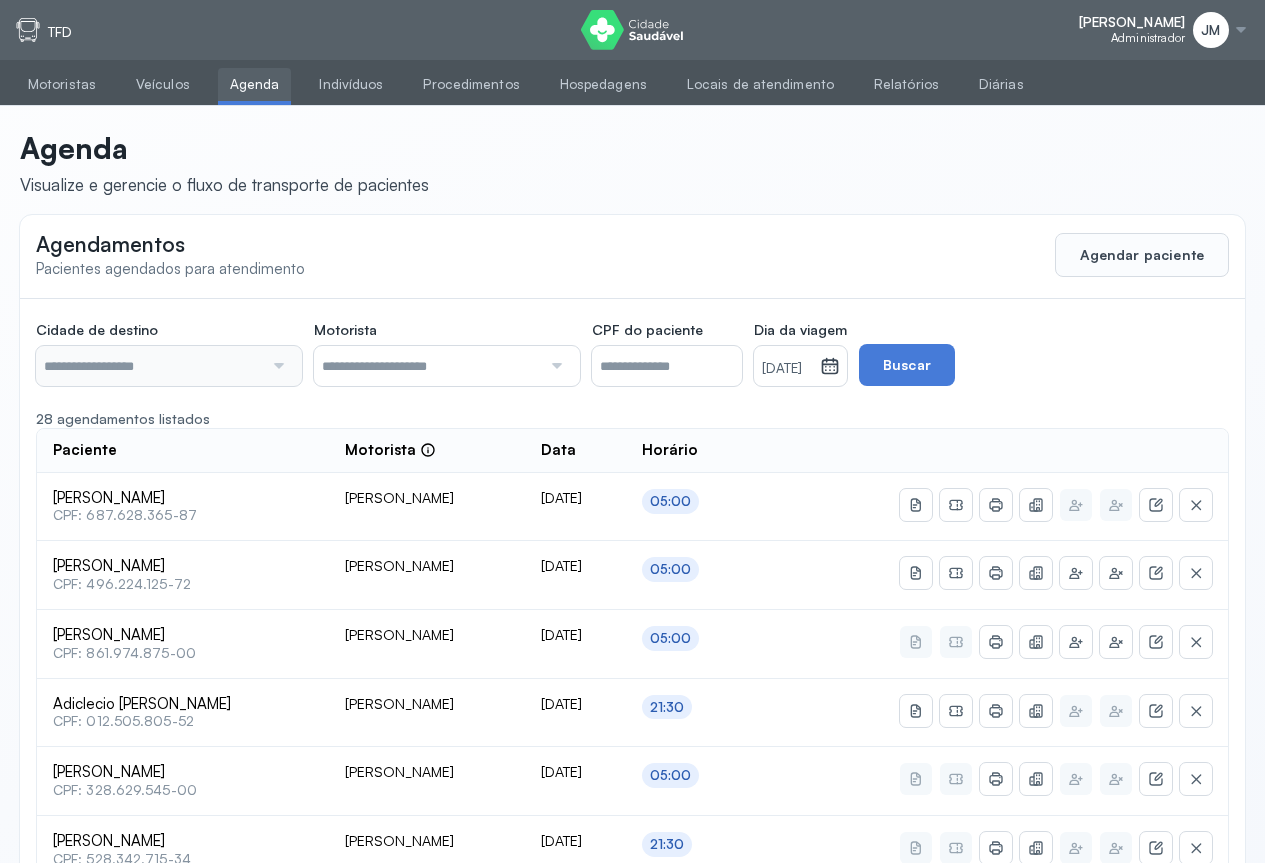 type on "********" 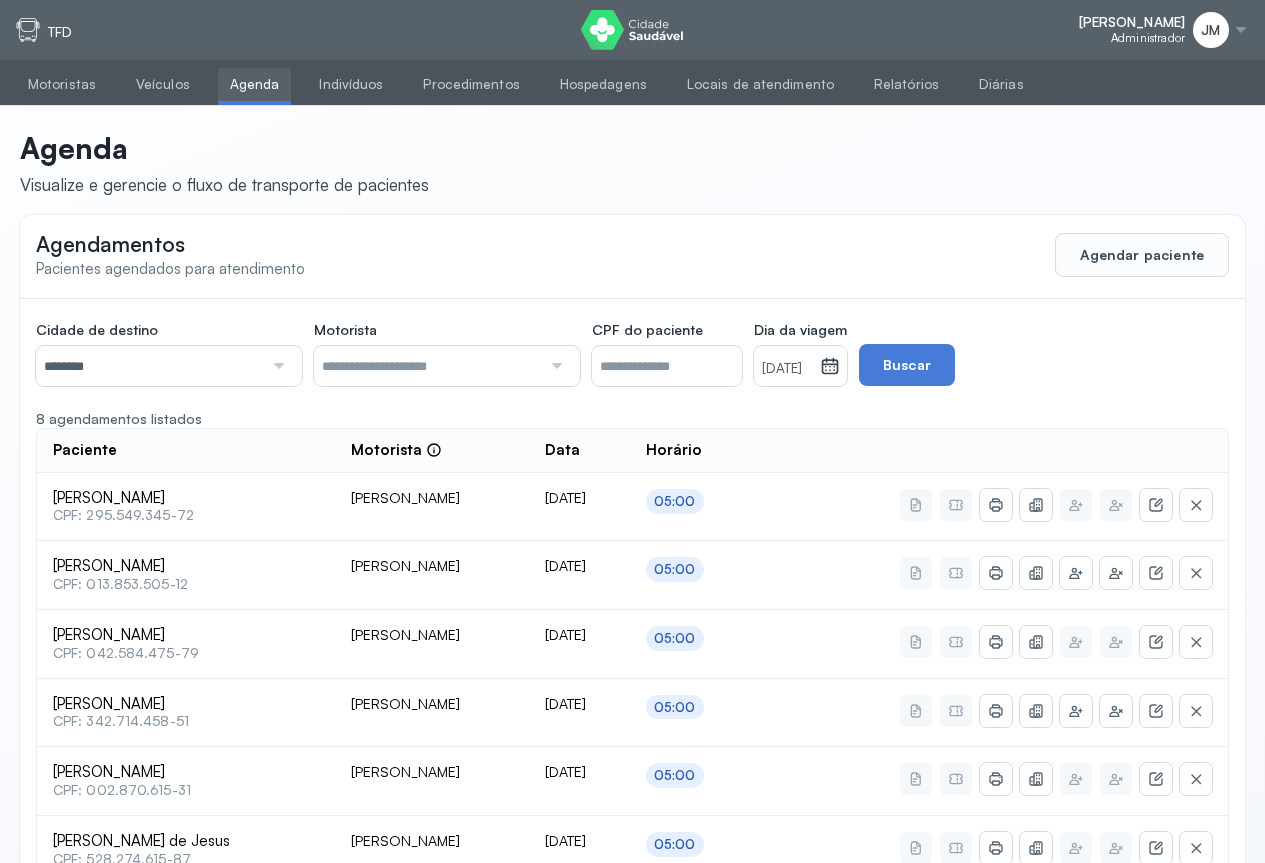 click at bounding box center [1241, 30] 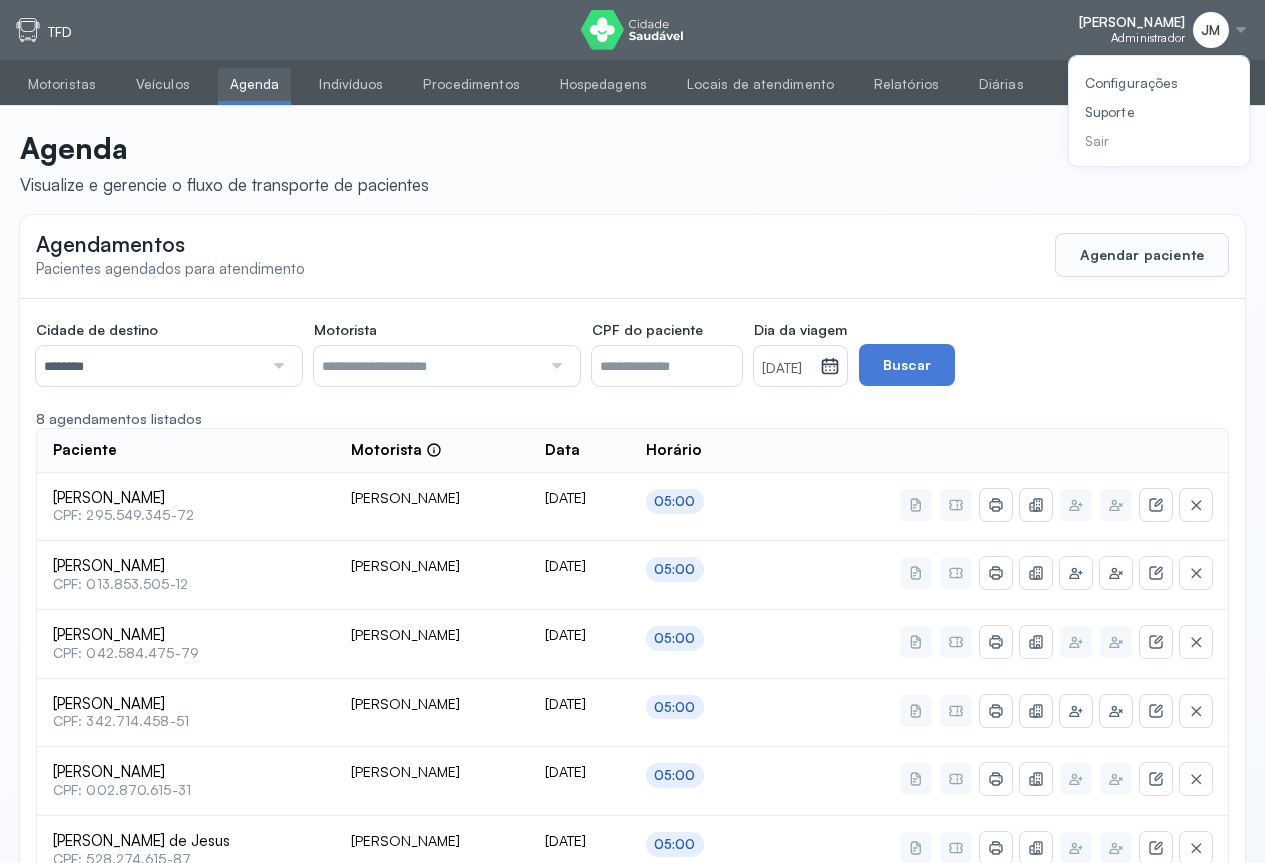 click on "Sair" 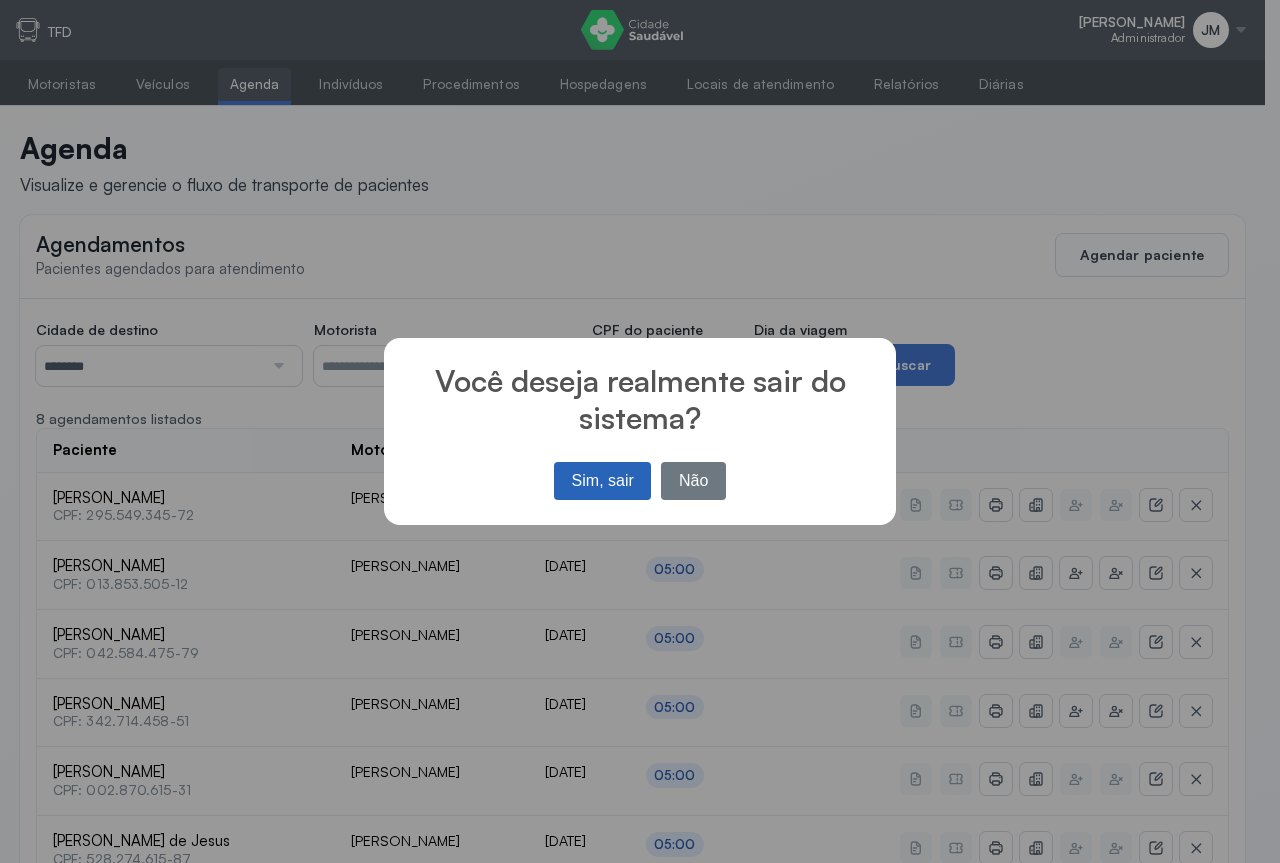 click on "Sim, sair" at bounding box center (602, 481) 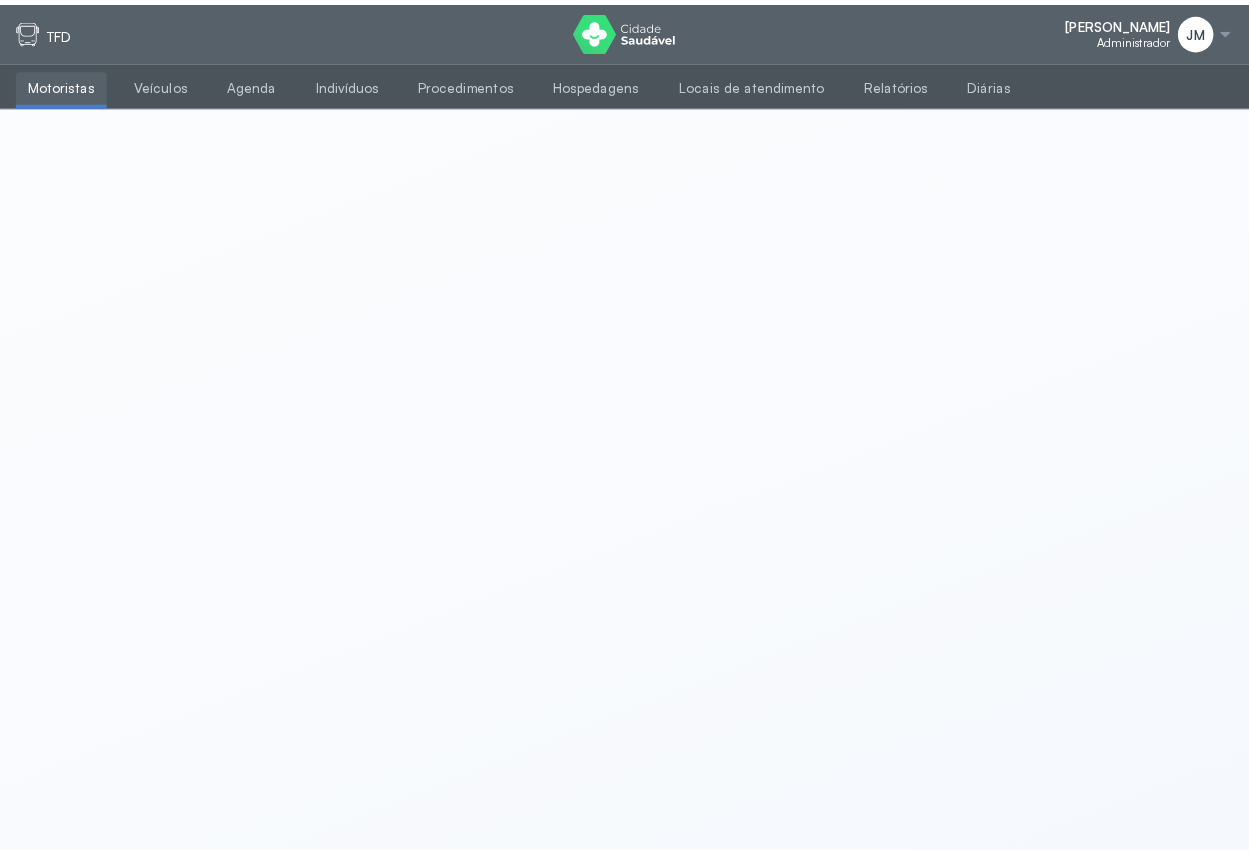 scroll, scrollTop: 0, scrollLeft: 0, axis: both 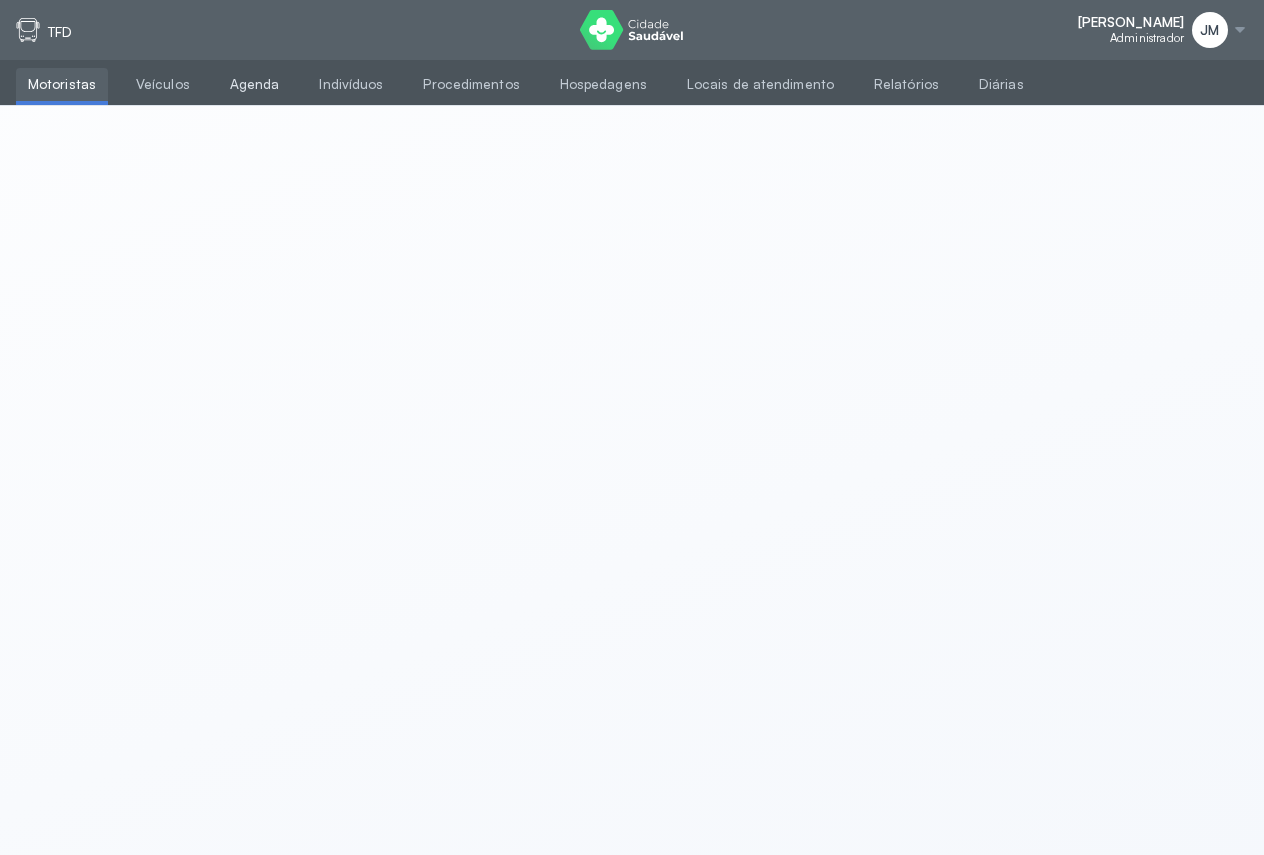click on "Agenda" at bounding box center (255, 84) 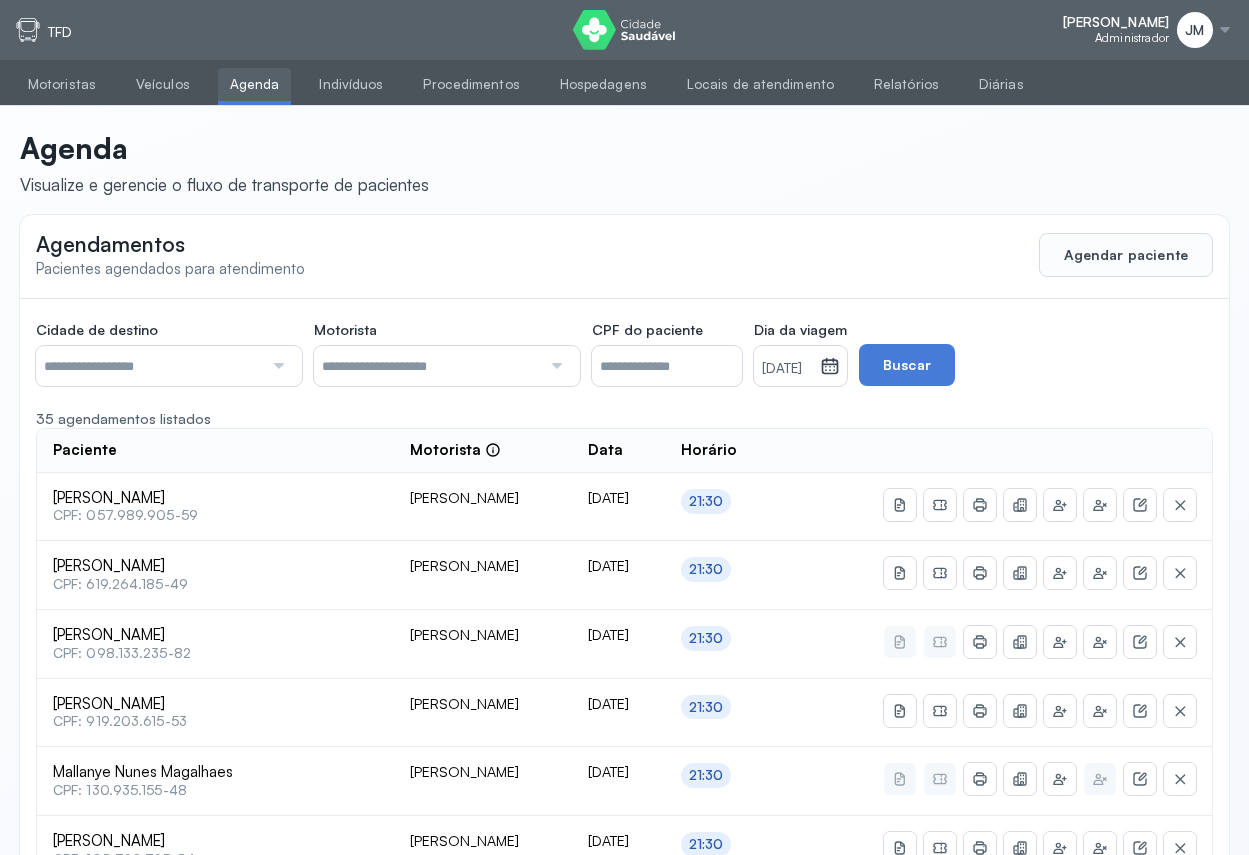 click at bounding box center (149, 366) 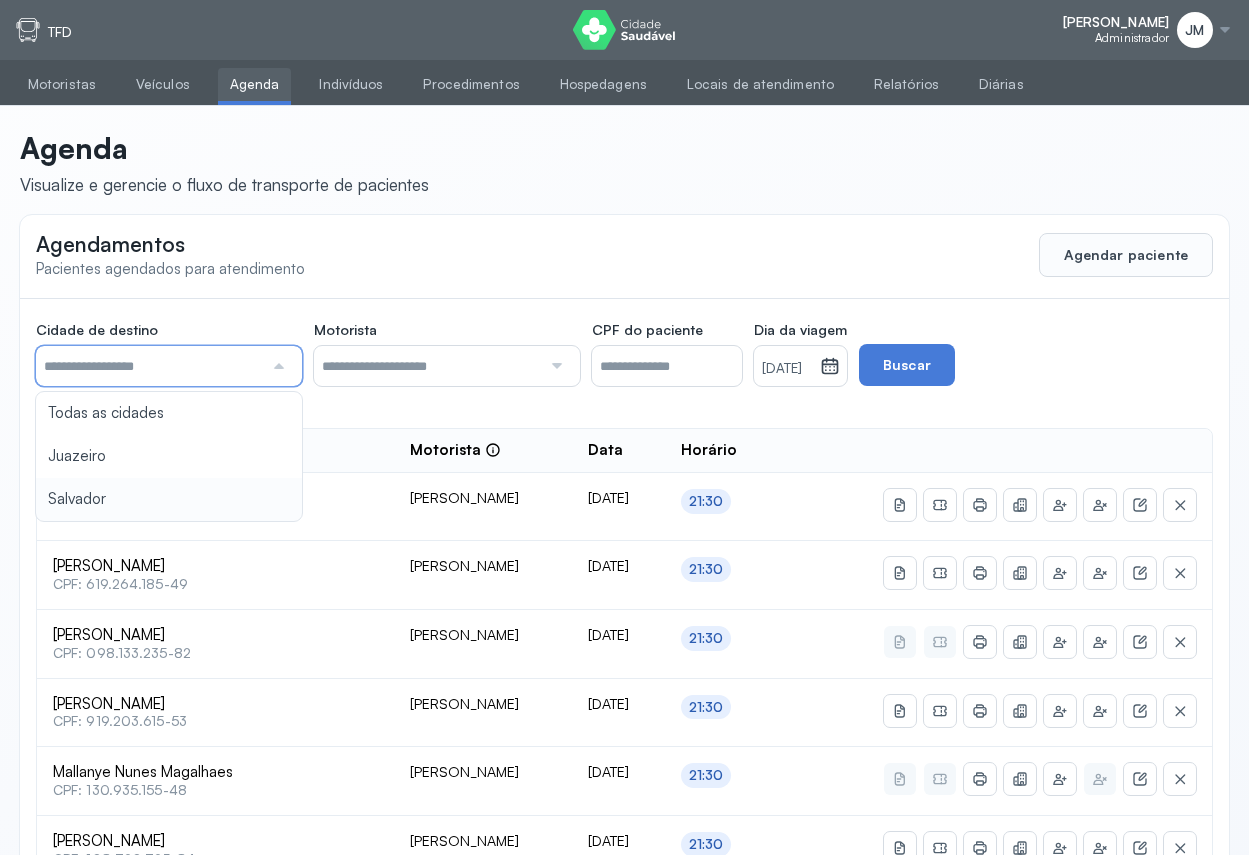 type on "********" 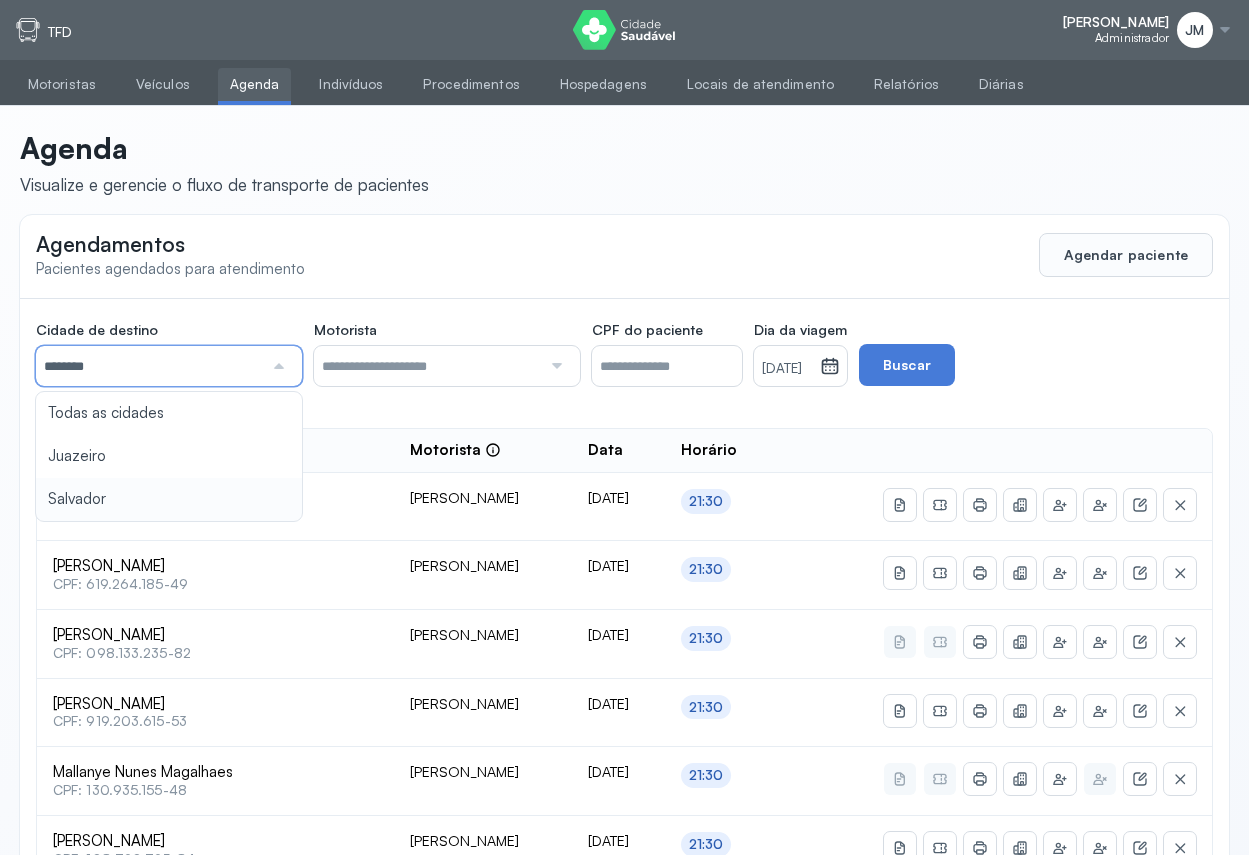click on "Cidade de destino  ******** Todas as cidades Juazeiro Salvador Motorista  Todos os motoristas Diego dos Santos Edevon dos Santos Souza Edevon dos Santos Souza Elto Lima de Almeida Genivaldo Rodrigues da Silva Jozenilson Santos da Silva CPF do paciente  Dia da viagem  22/07/2025 julho 2025 S T Q Q S S D 1 2 3 4 5 6 7 8 9 10 11 12 13 14 15 16 17 18 19 20 21 22 23 24 25 26 27 28 29 30 31 jan fev mar abr maio jun jul ago set out nov dez 2018 2019 2020 2021 2022 2023 2024 2025 2026 2027 2028 2029  Buscar  35 agendamentos listados Paciente  Motorista  Data Horário Rute Gonçalves Dantas  CPF: 057.989.905-59 Jozenilson Santos da Silva 22/07/2025 21:30 Josefa Maria da Silva  CPF: 619.264.185-49 Jozenilson Santos da Silva 22/07/2025 21:30 Ana Luisa Nunes de Oliveira  CPF: 098.133.235-82 Jozenilson Santos da Silva 22/07/2025 21:30 Edson Ribeiro Jatoba  CPF: 919.203.615-53 Jozenilson Santos da Silva 22/07/2025 21:30 Mallanye Nunes Magalhaes  CPF: 130.935.155-48 Jozenilson Santos da Silva 22/07/2025 21:30 22/07/2025 1 2" 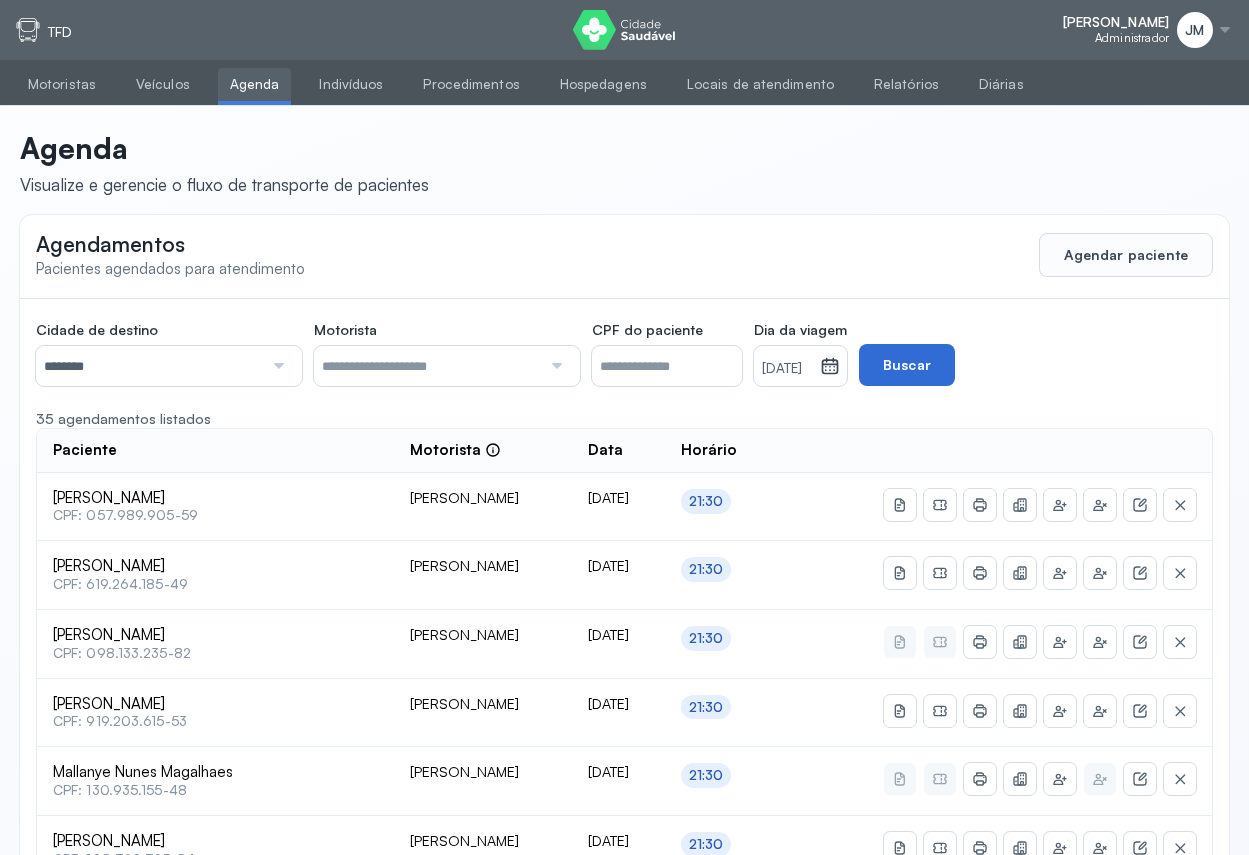 click on "Buscar" at bounding box center (907, 365) 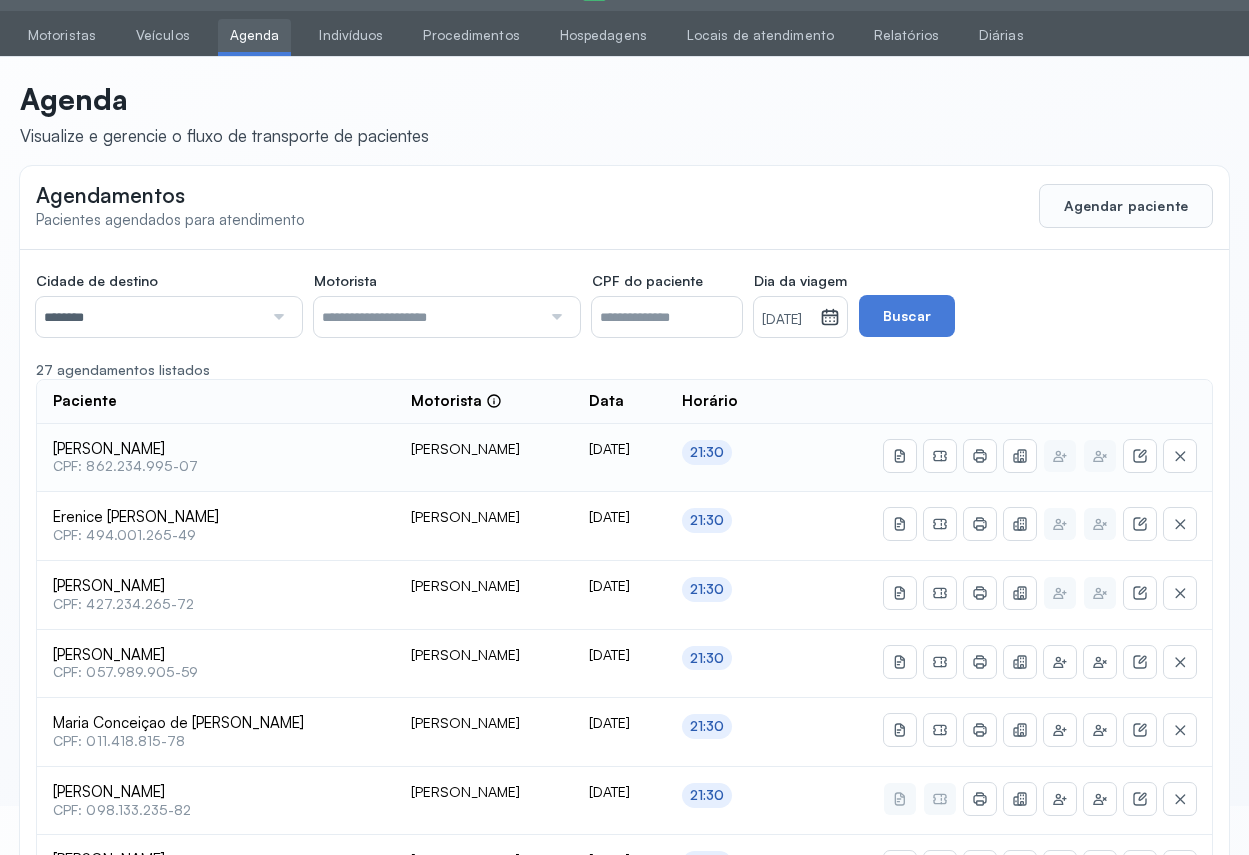 scroll, scrollTop: 0, scrollLeft: 0, axis: both 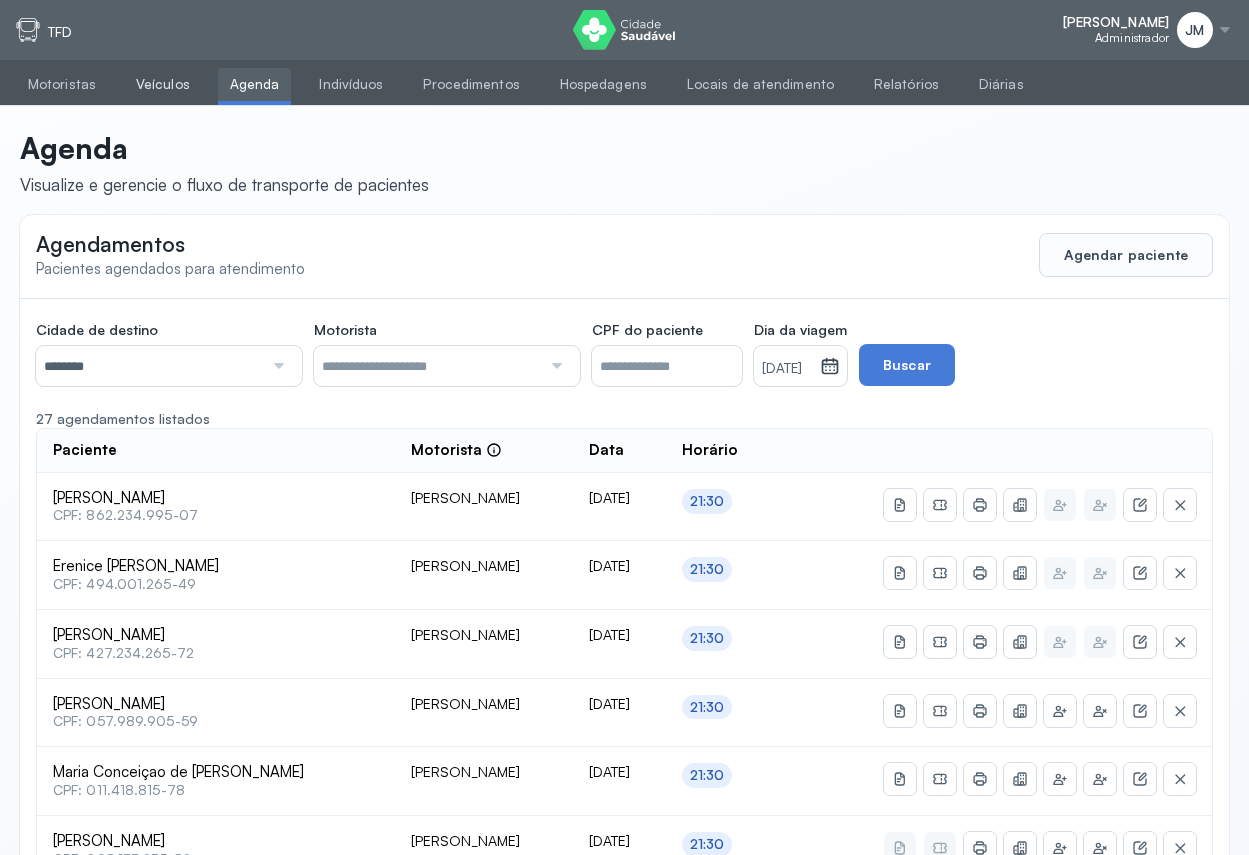 click on "Veículos" at bounding box center [163, 84] 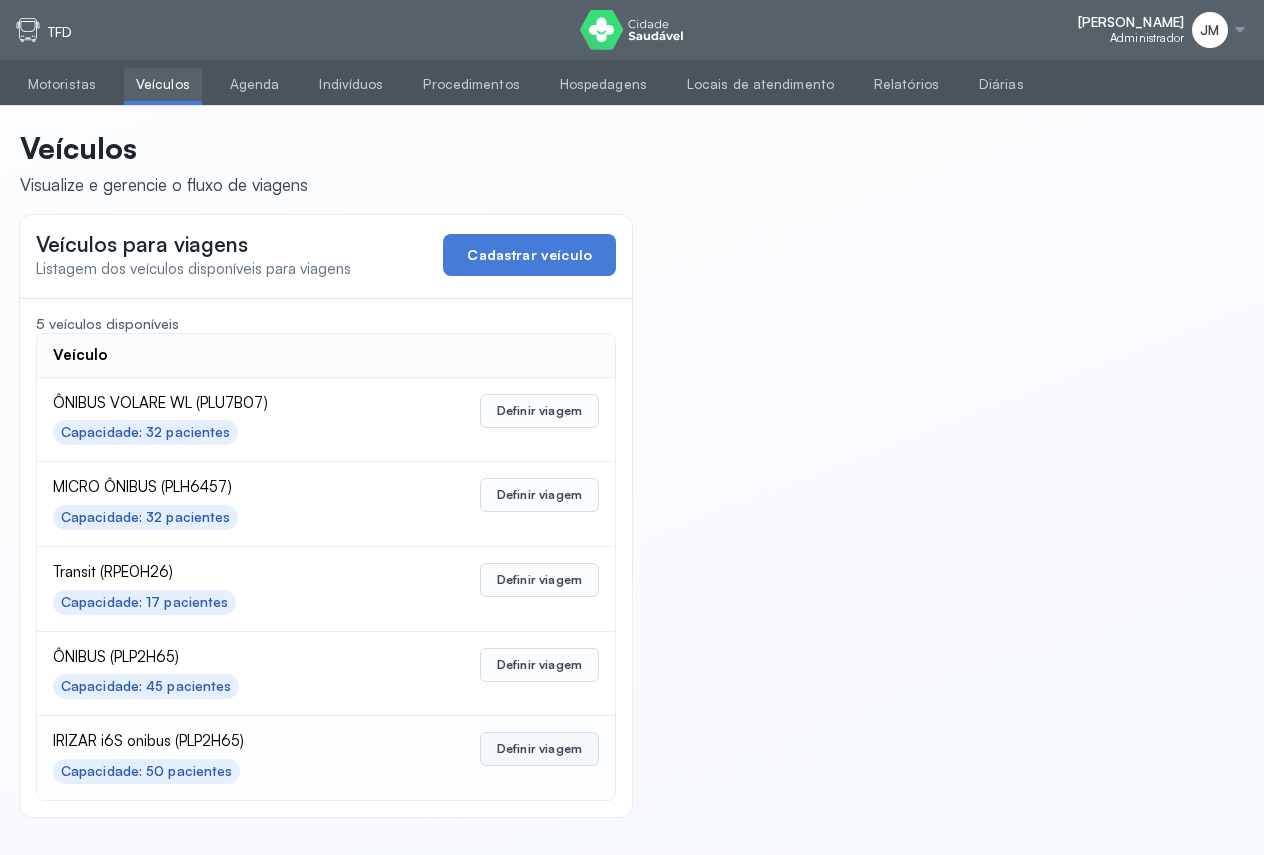 click on "Definir viagem" at bounding box center (539, 749) 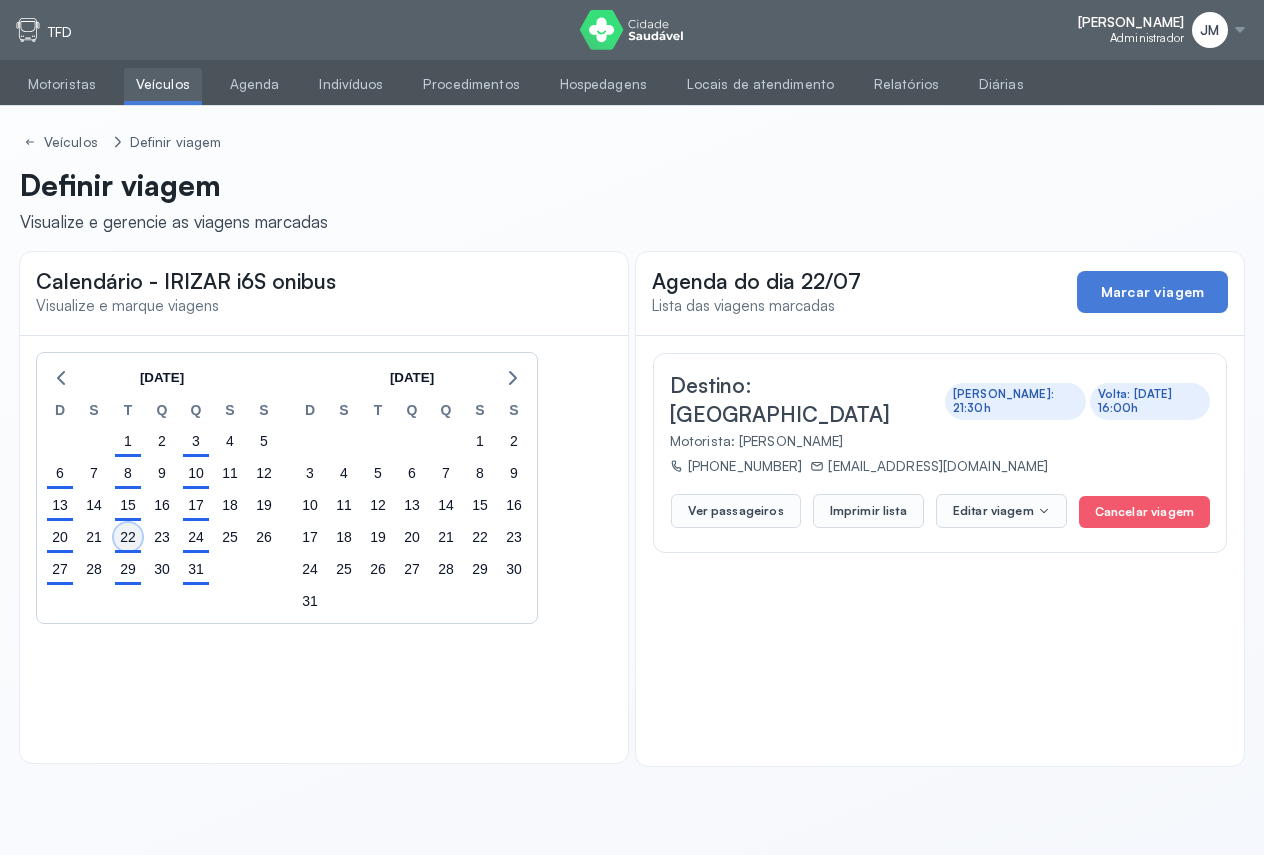 click on "22" 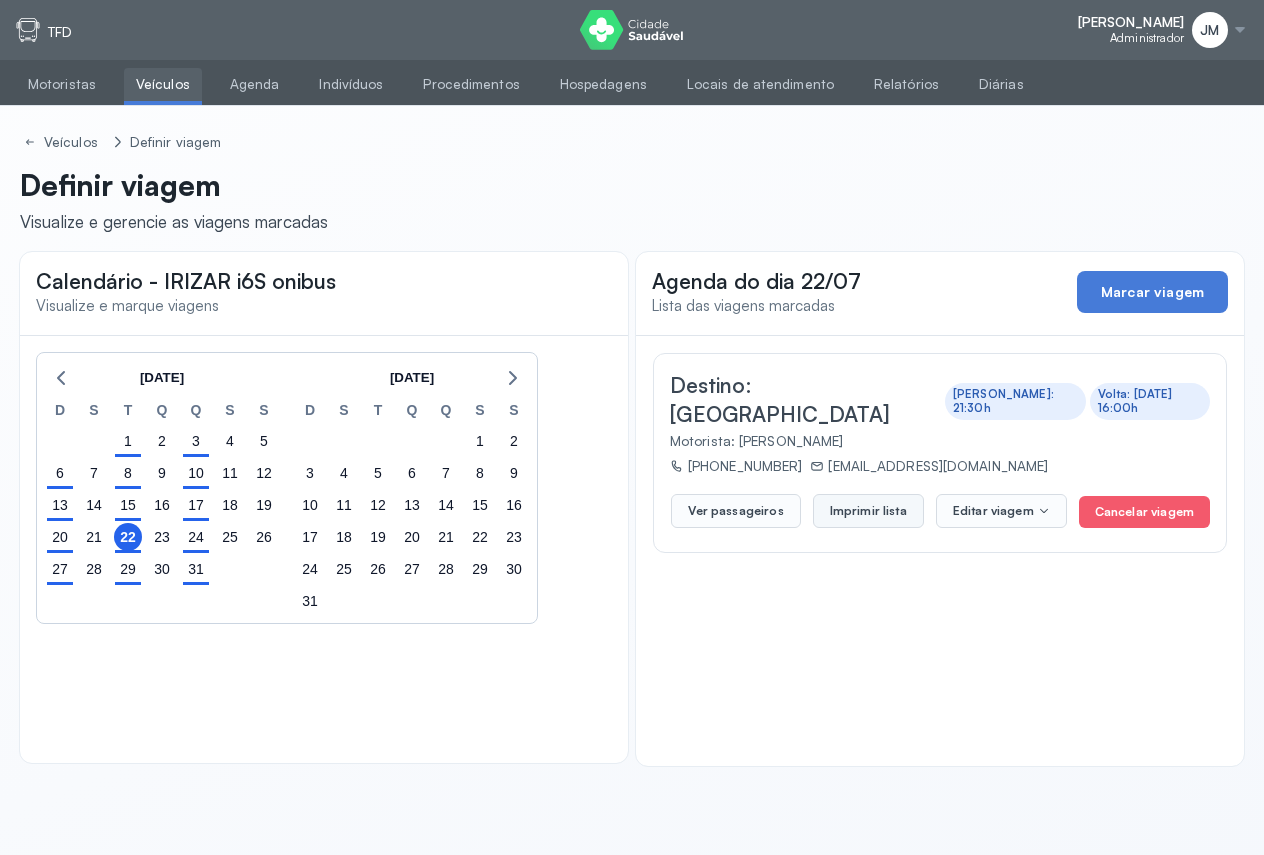 click on "Imprimir lista" at bounding box center (868, 511) 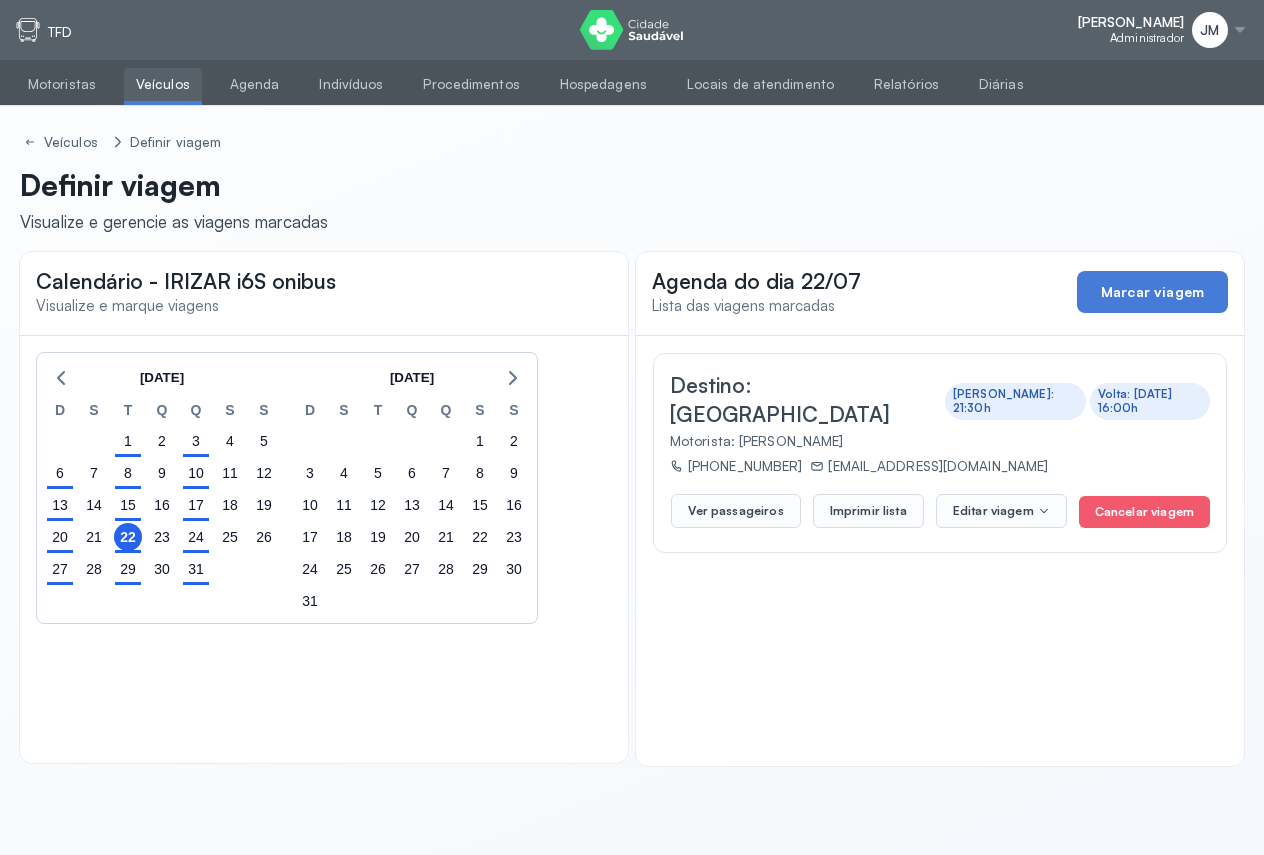 click on "Definir viagem Visualize e gerencie as viagens marcadas" at bounding box center [632, 200] 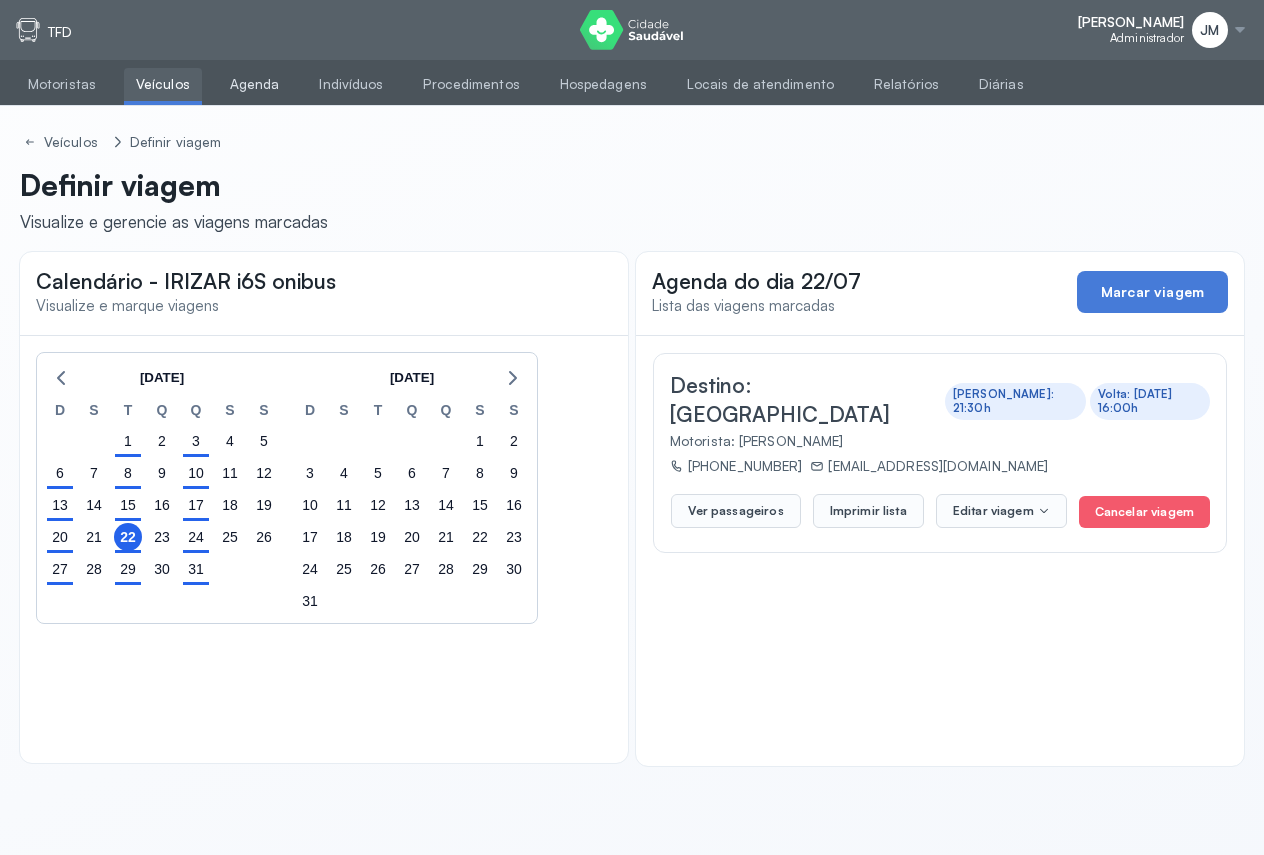 click on "Agenda" at bounding box center (255, 84) 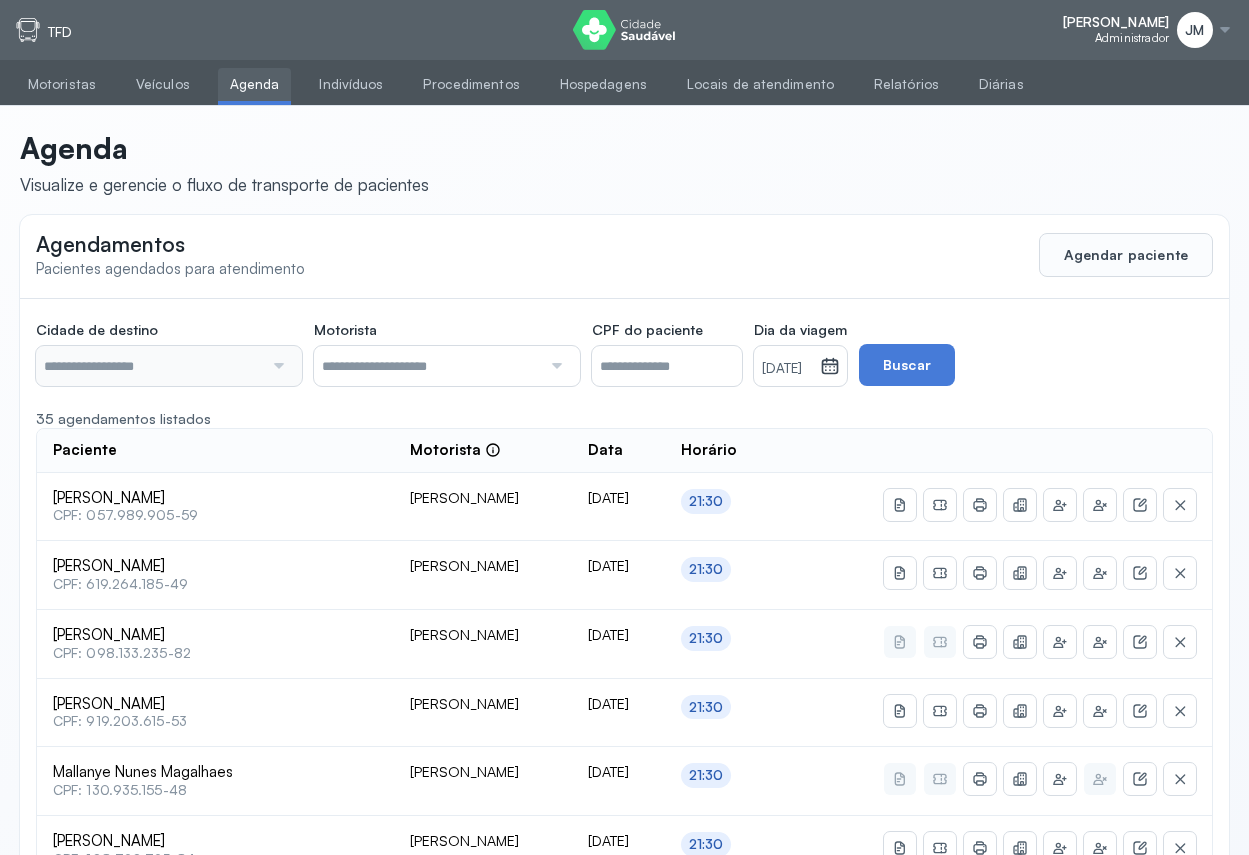 type on "********" 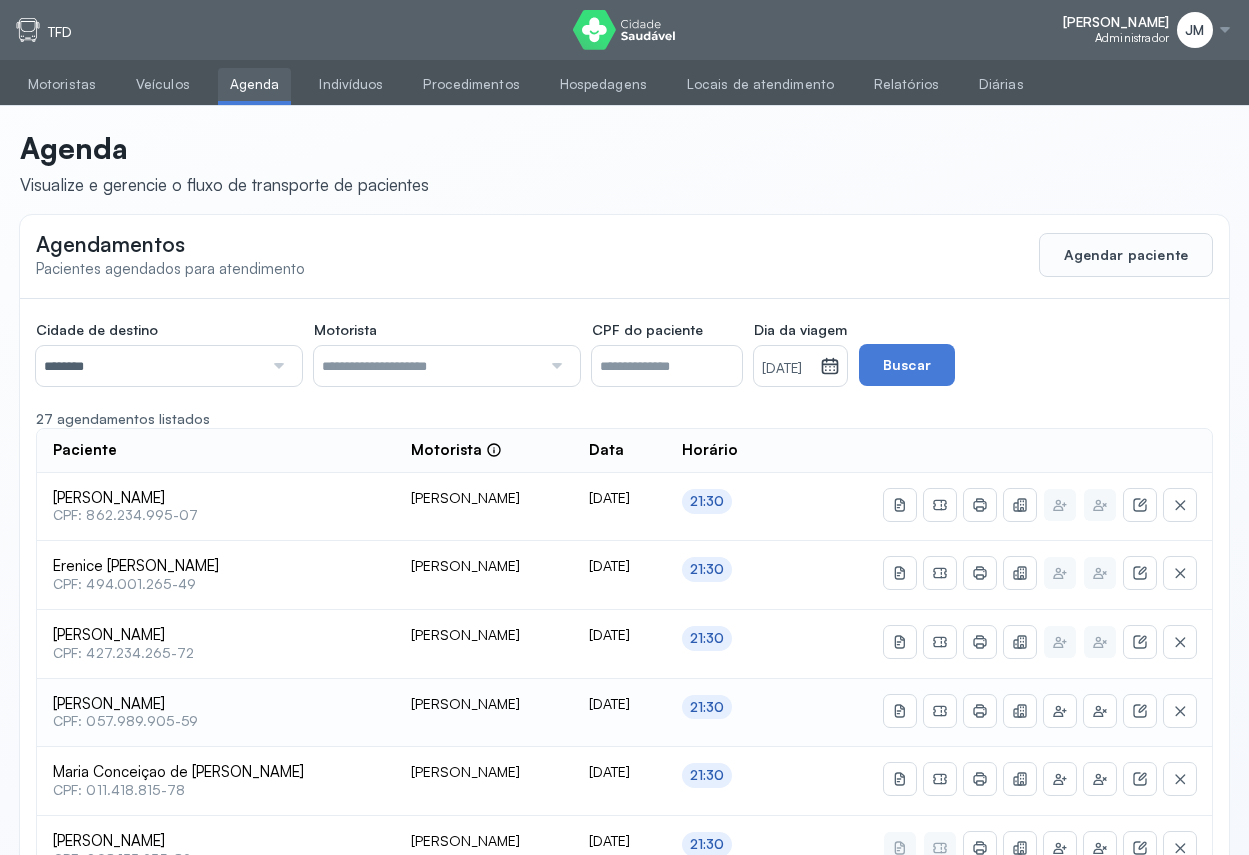 scroll, scrollTop: 100, scrollLeft: 0, axis: vertical 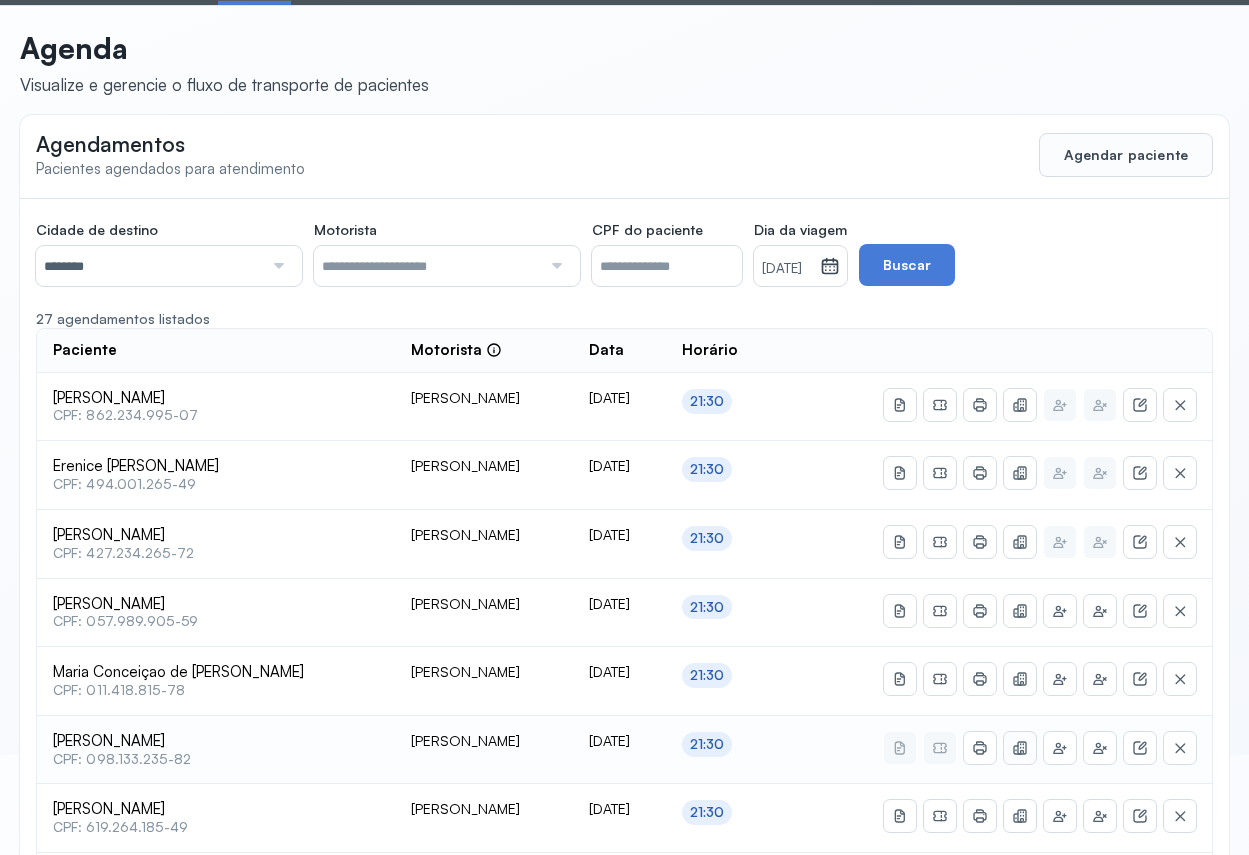 click 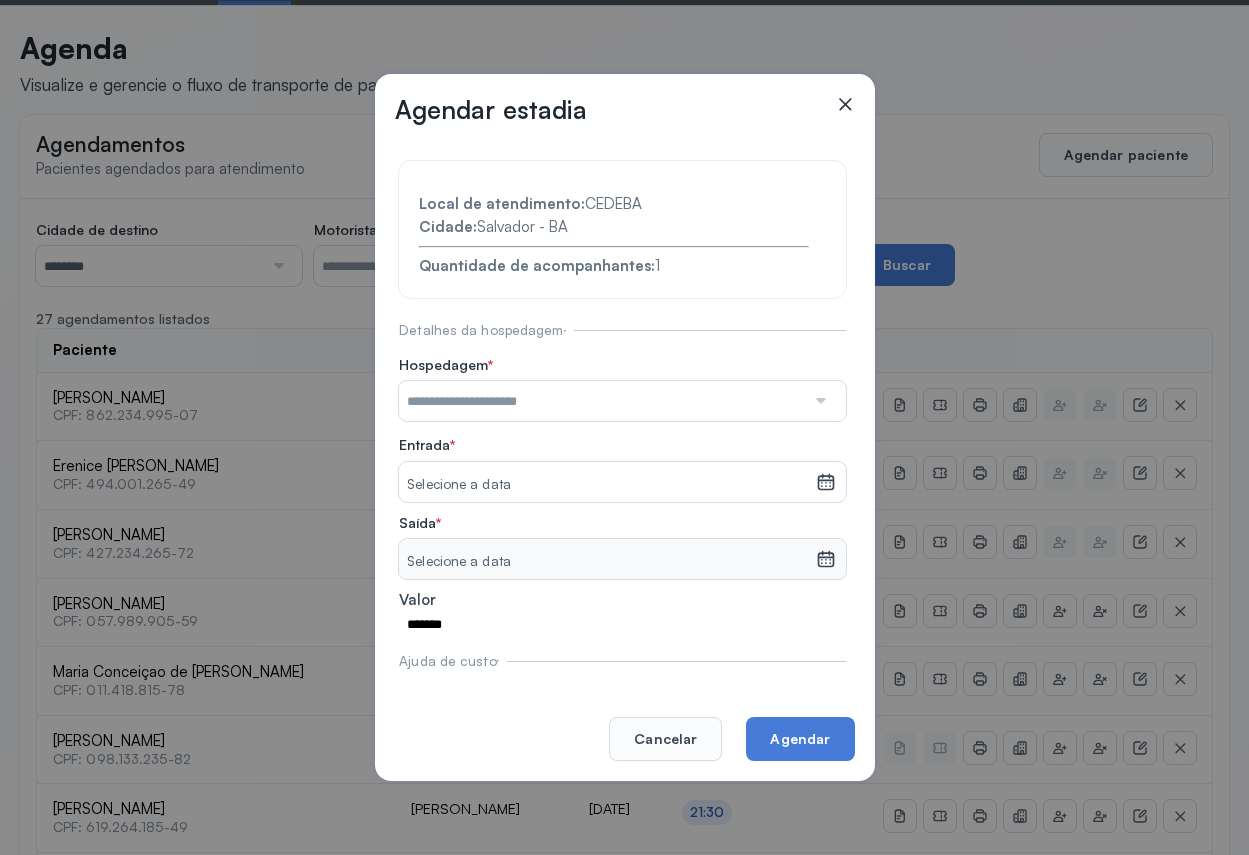 click at bounding box center [819, 401] 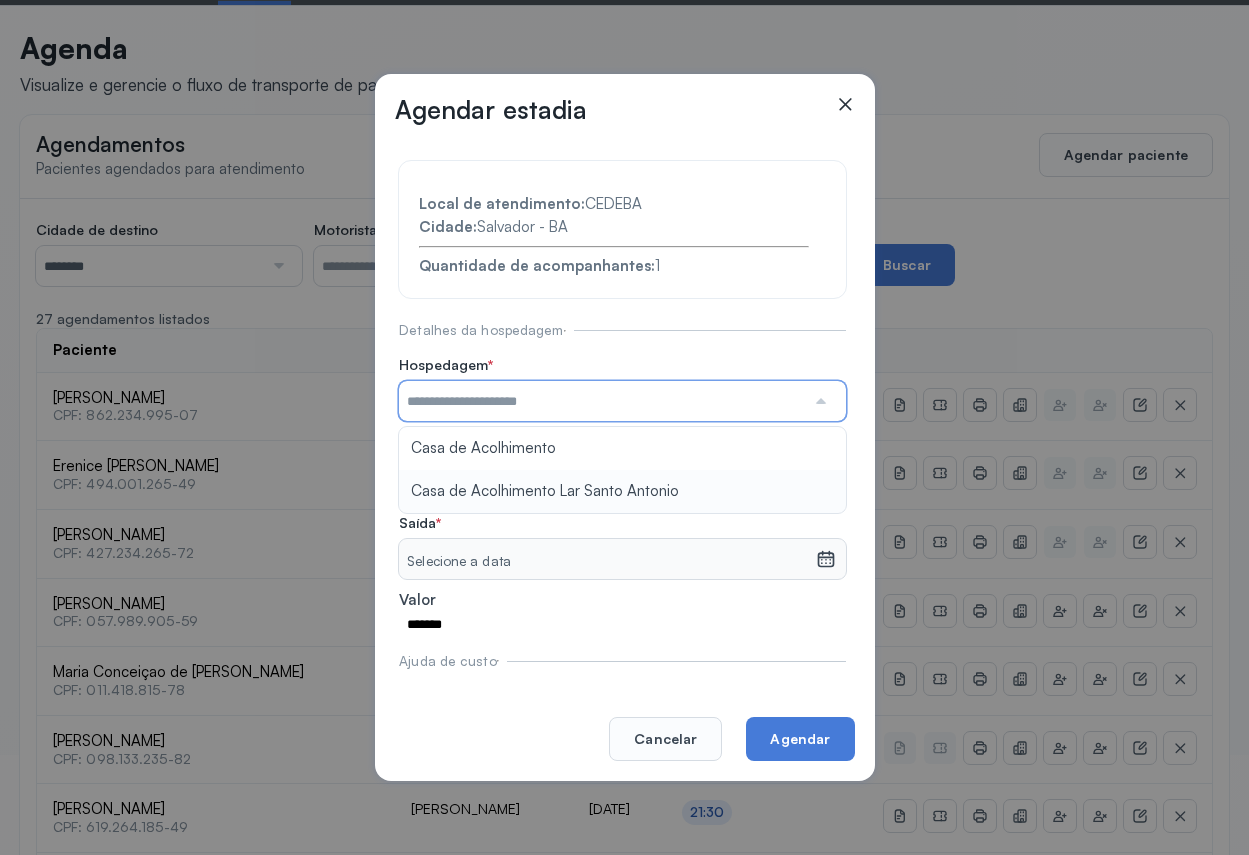 type on "**********" 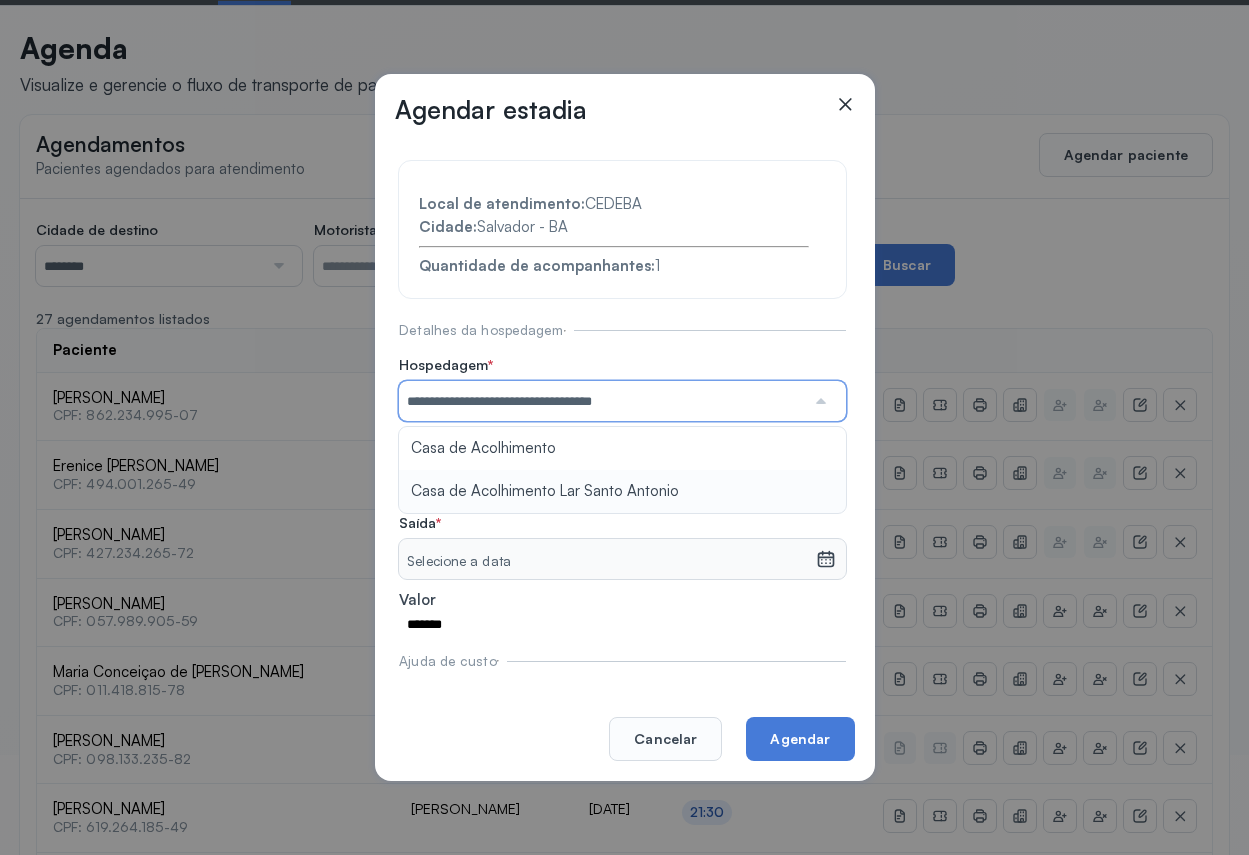 click on "**********" at bounding box center [622, 456] 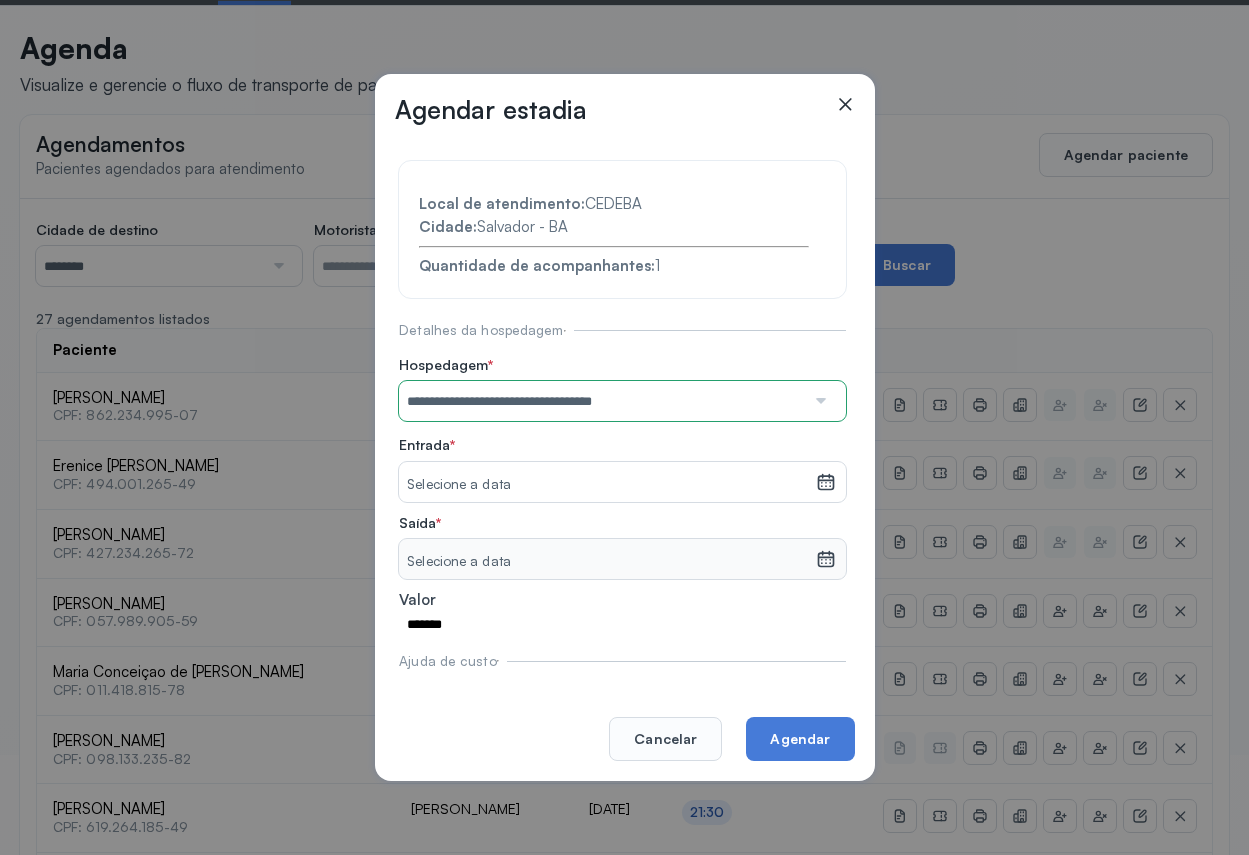 click 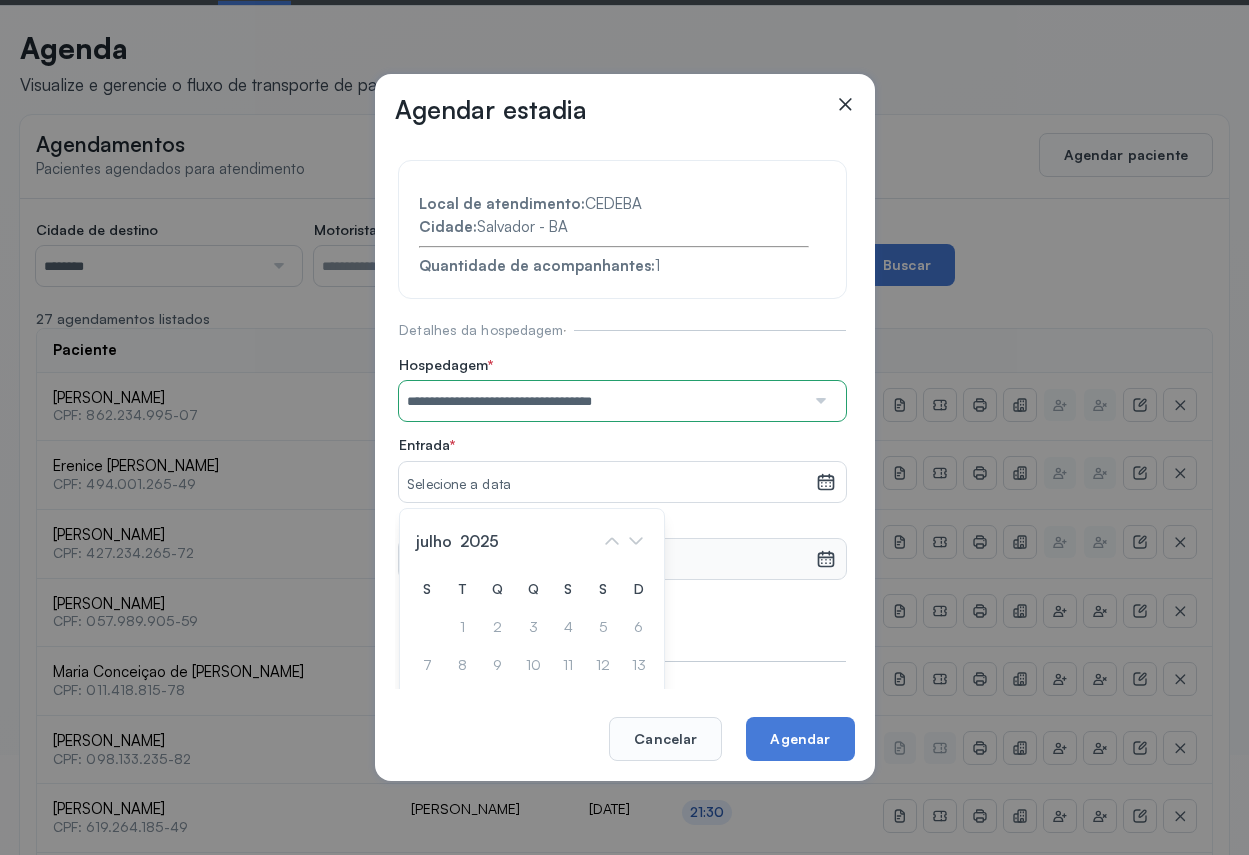 scroll, scrollTop: 100, scrollLeft: 0, axis: vertical 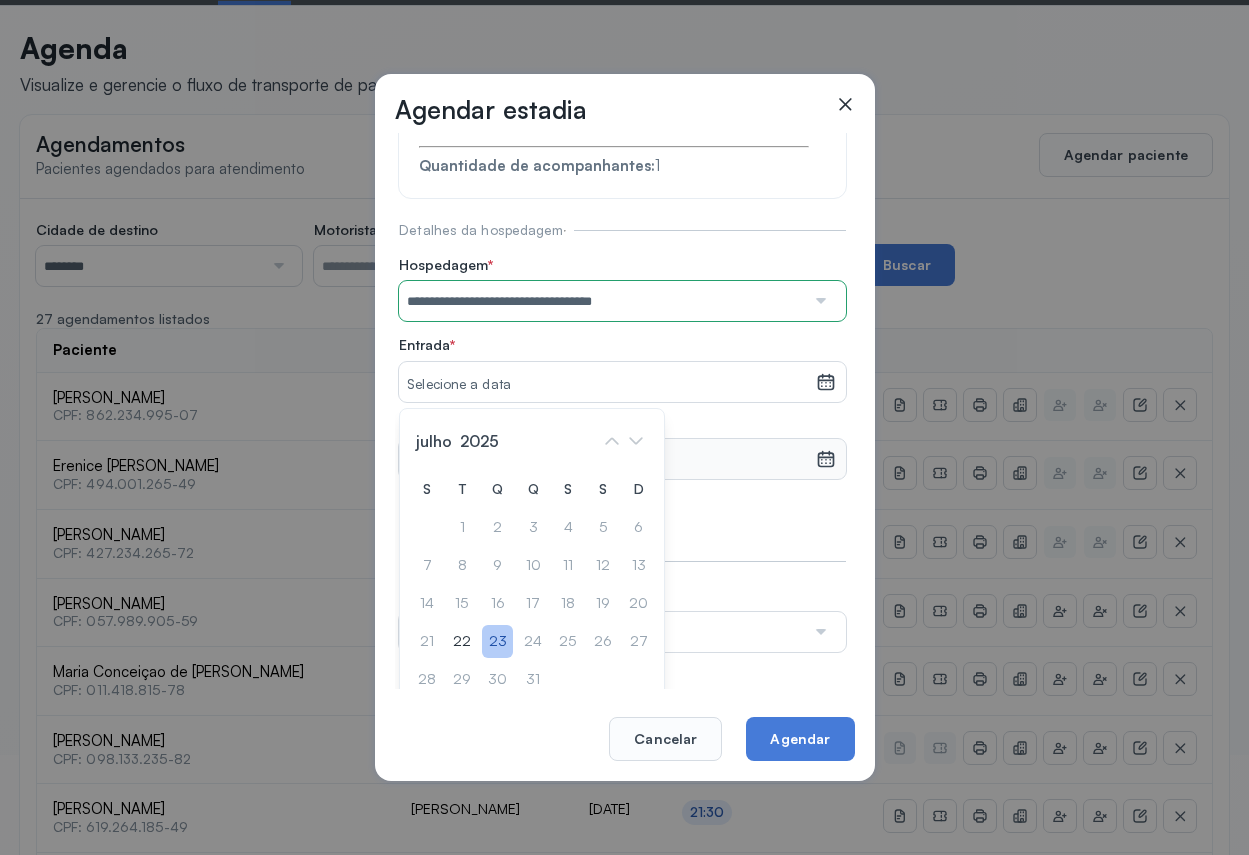 click on "23" 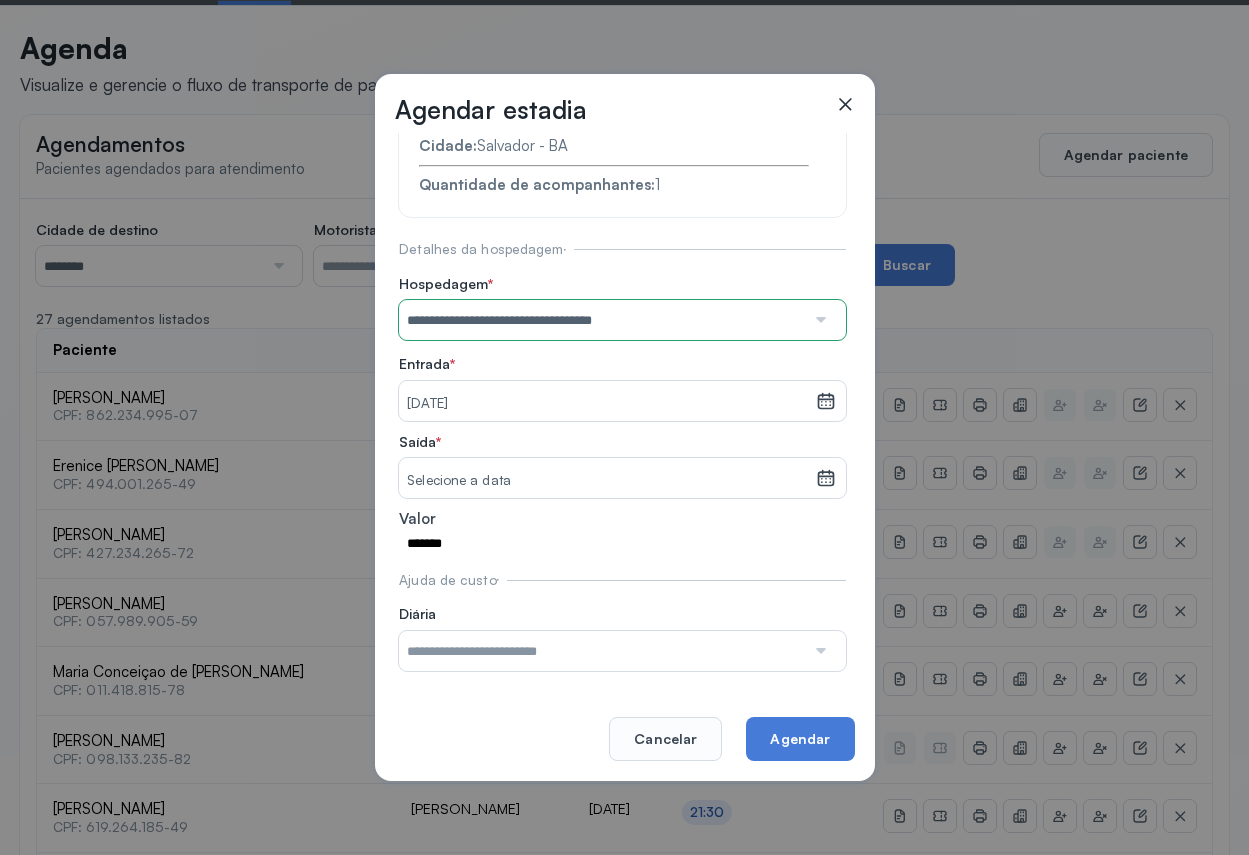 scroll, scrollTop: 82, scrollLeft: 0, axis: vertical 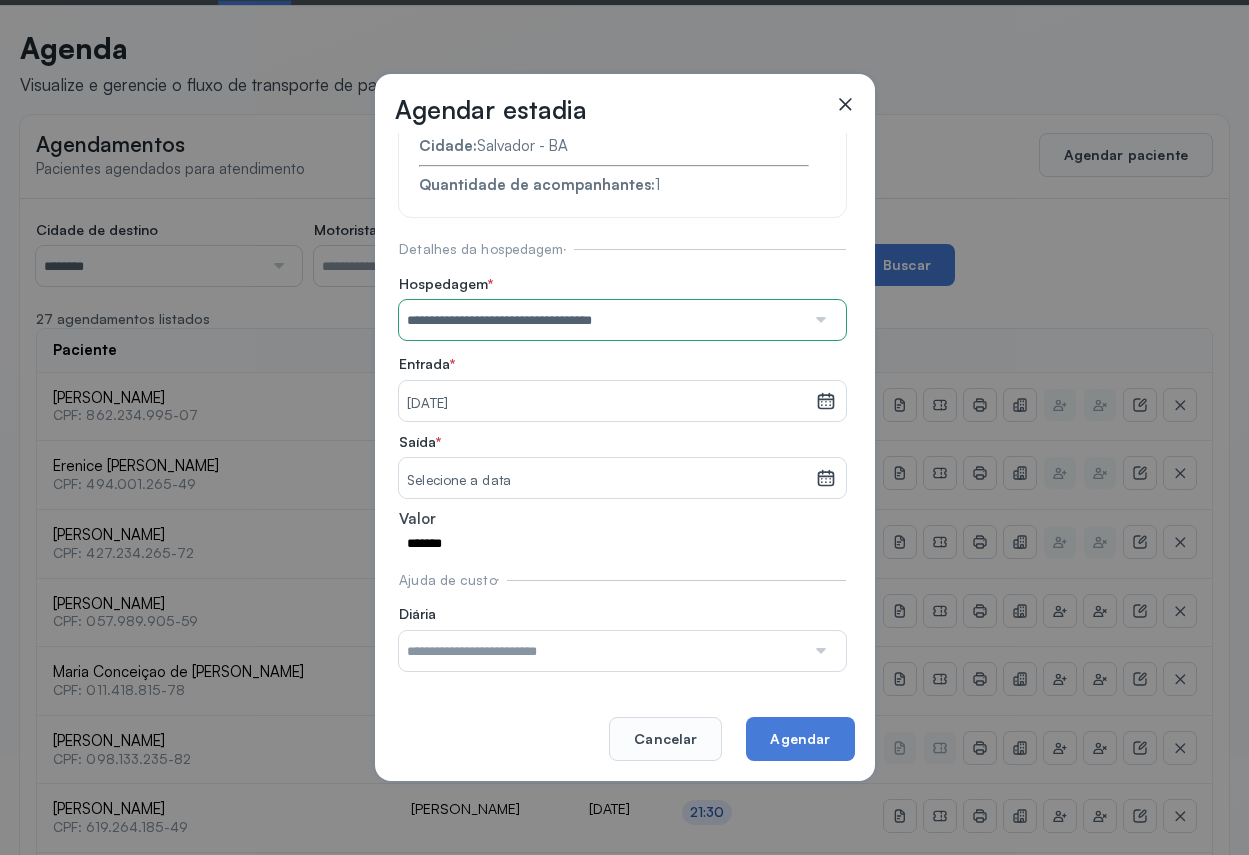 click 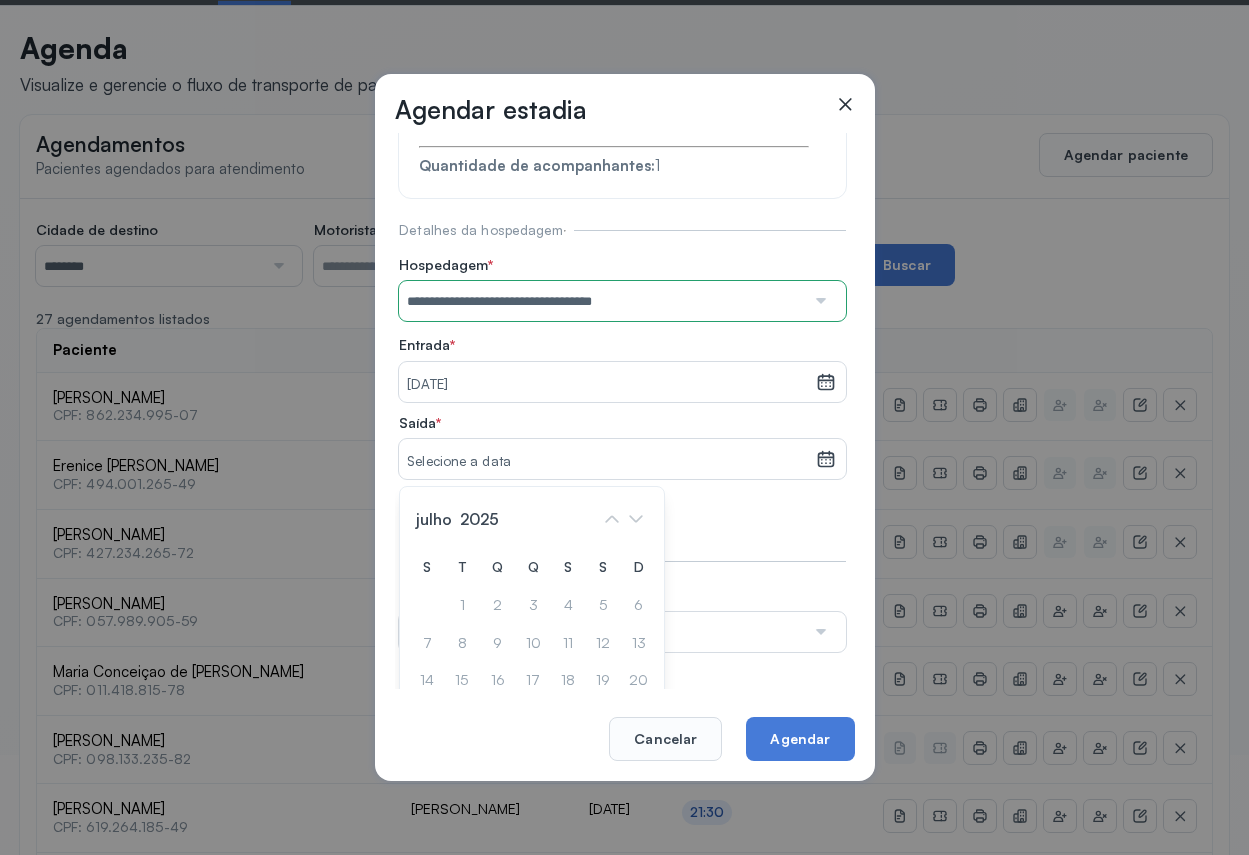 scroll, scrollTop: 197, scrollLeft: 0, axis: vertical 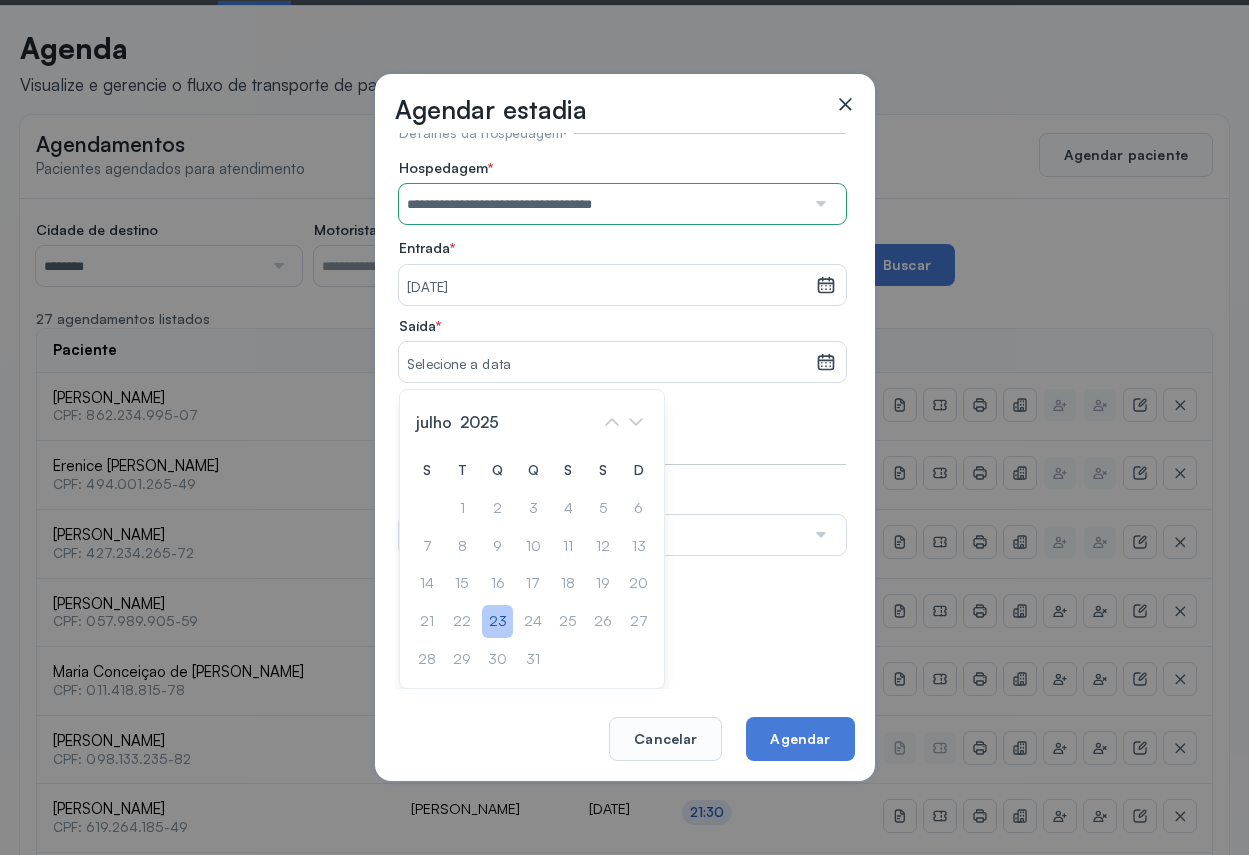 click on "23" 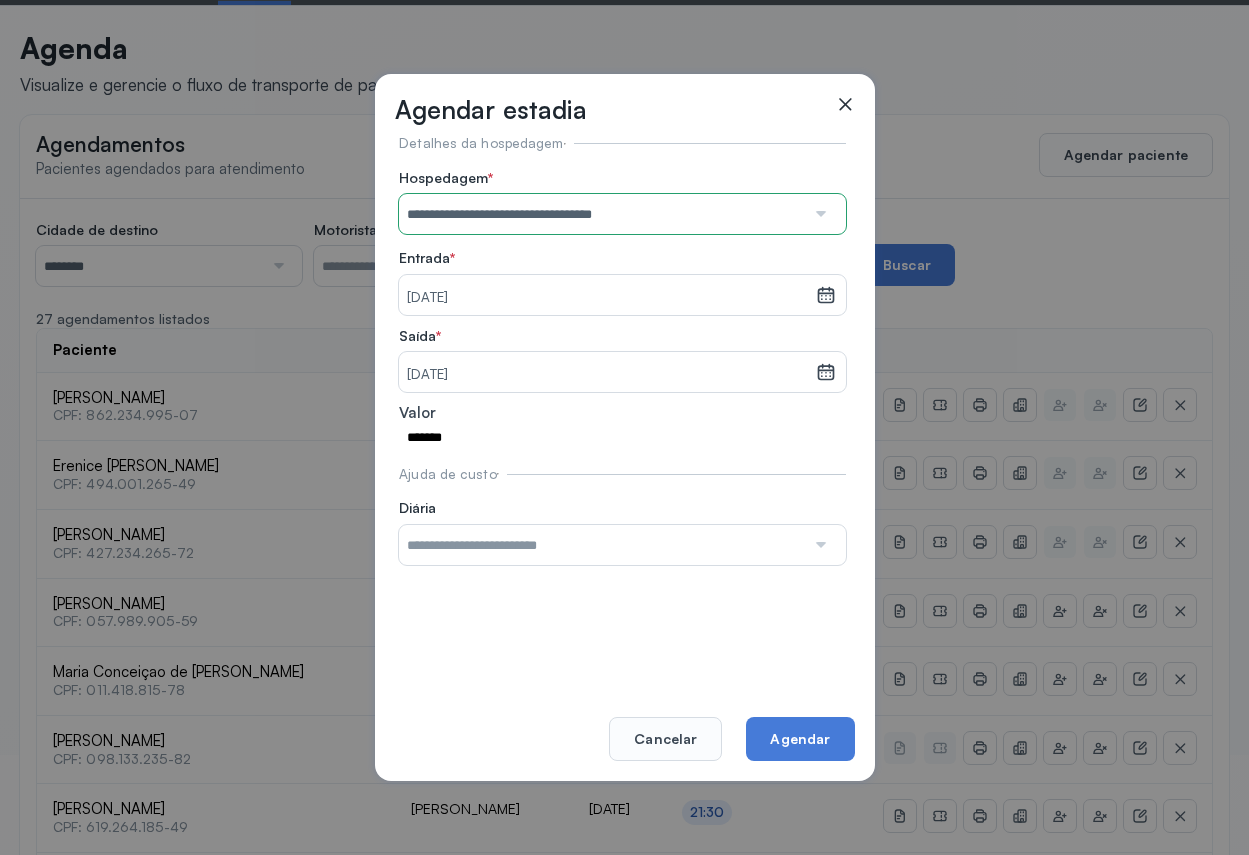 scroll, scrollTop: 82, scrollLeft: 0, axis: vertical 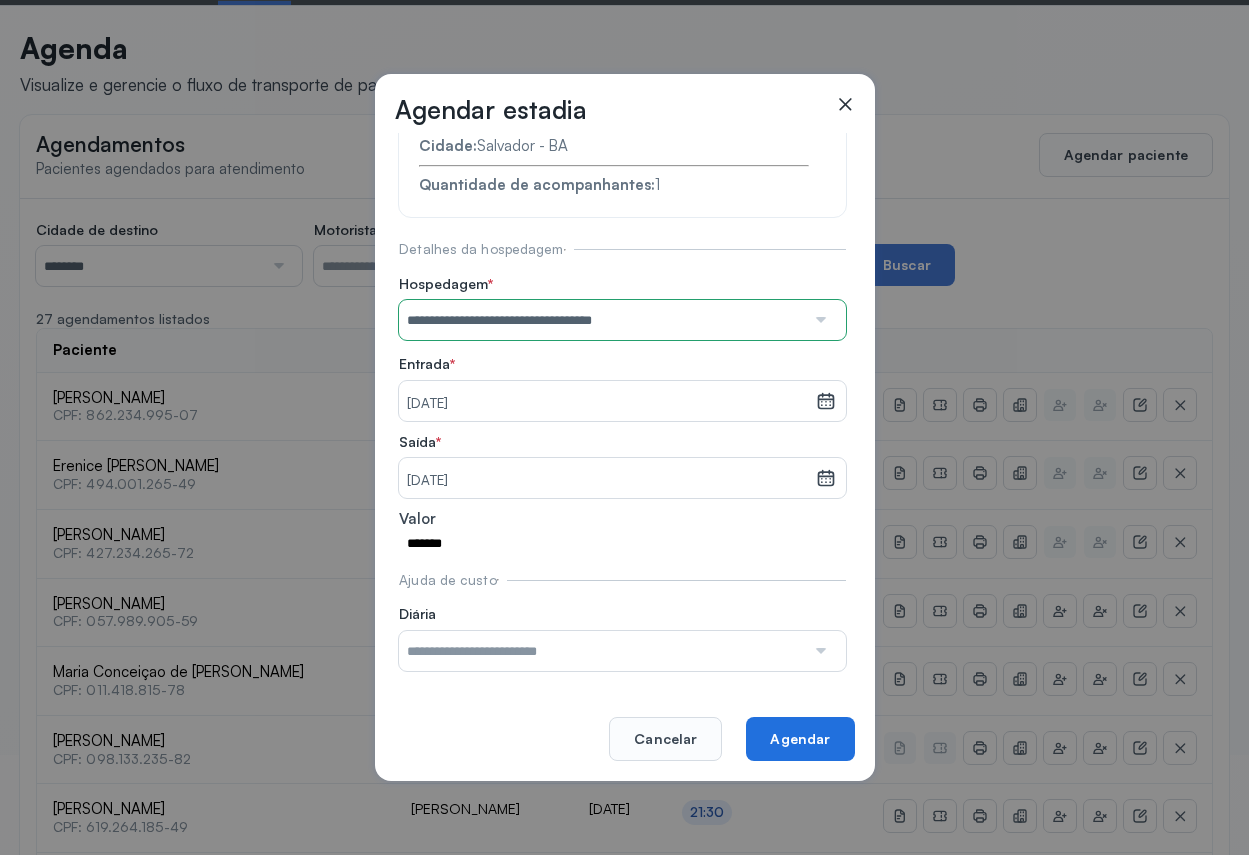 click on "Agendar" 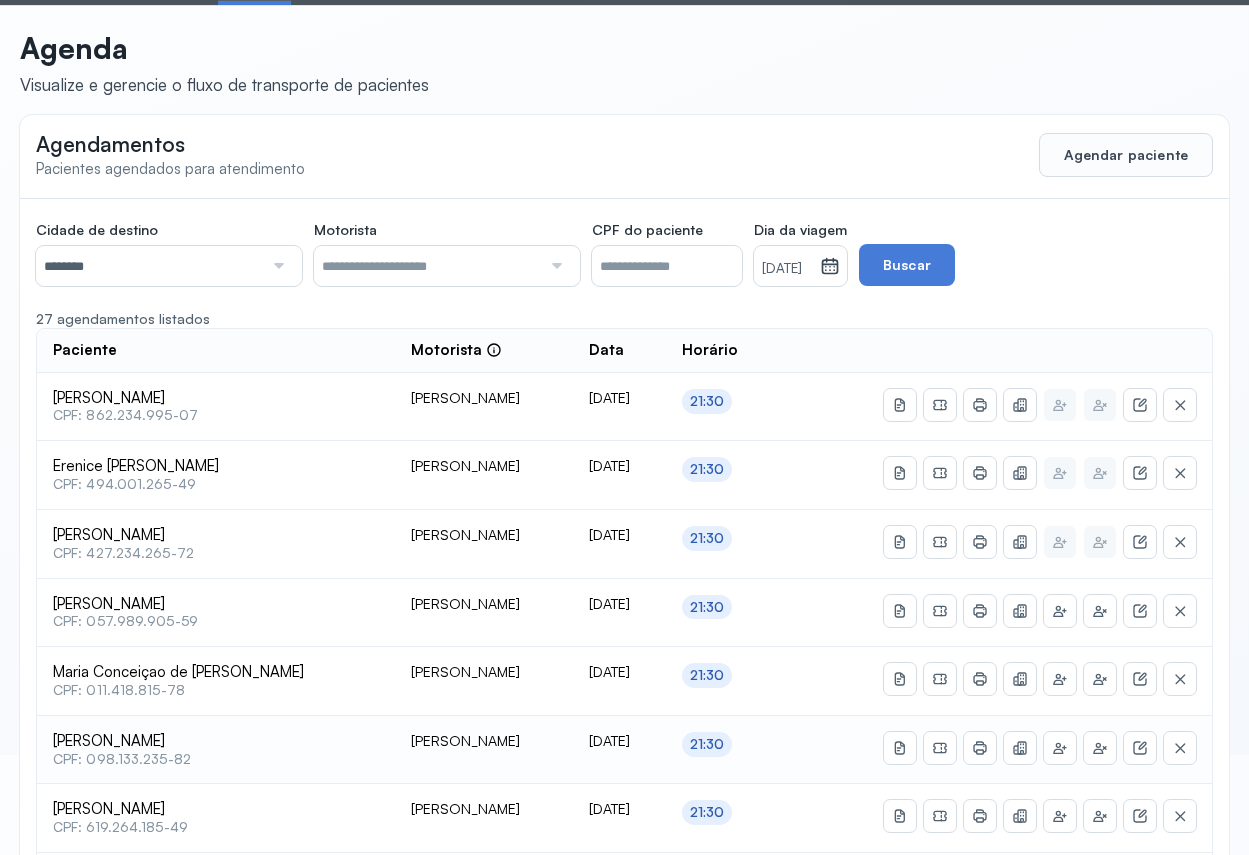 scroll, scrollTop: 200, scrollLeft: 0, axis: vertical 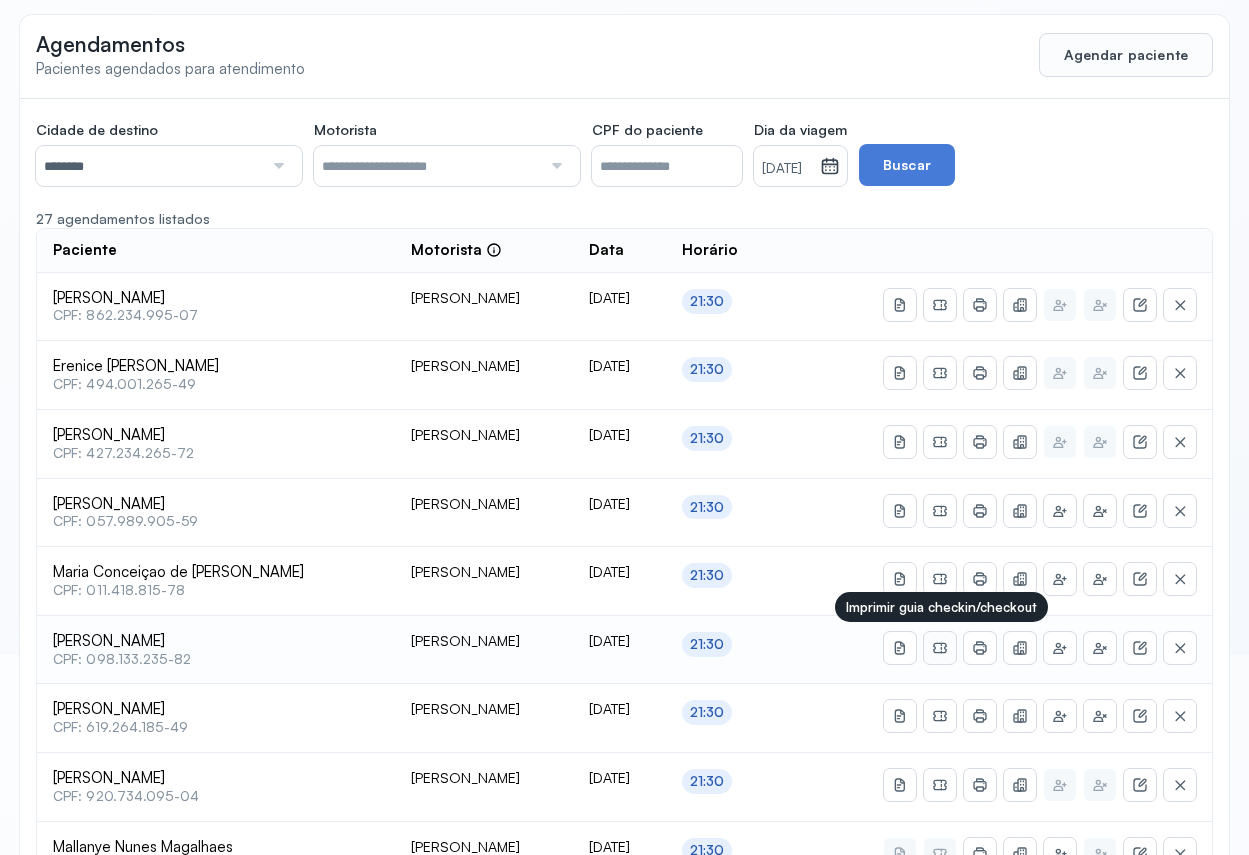 click 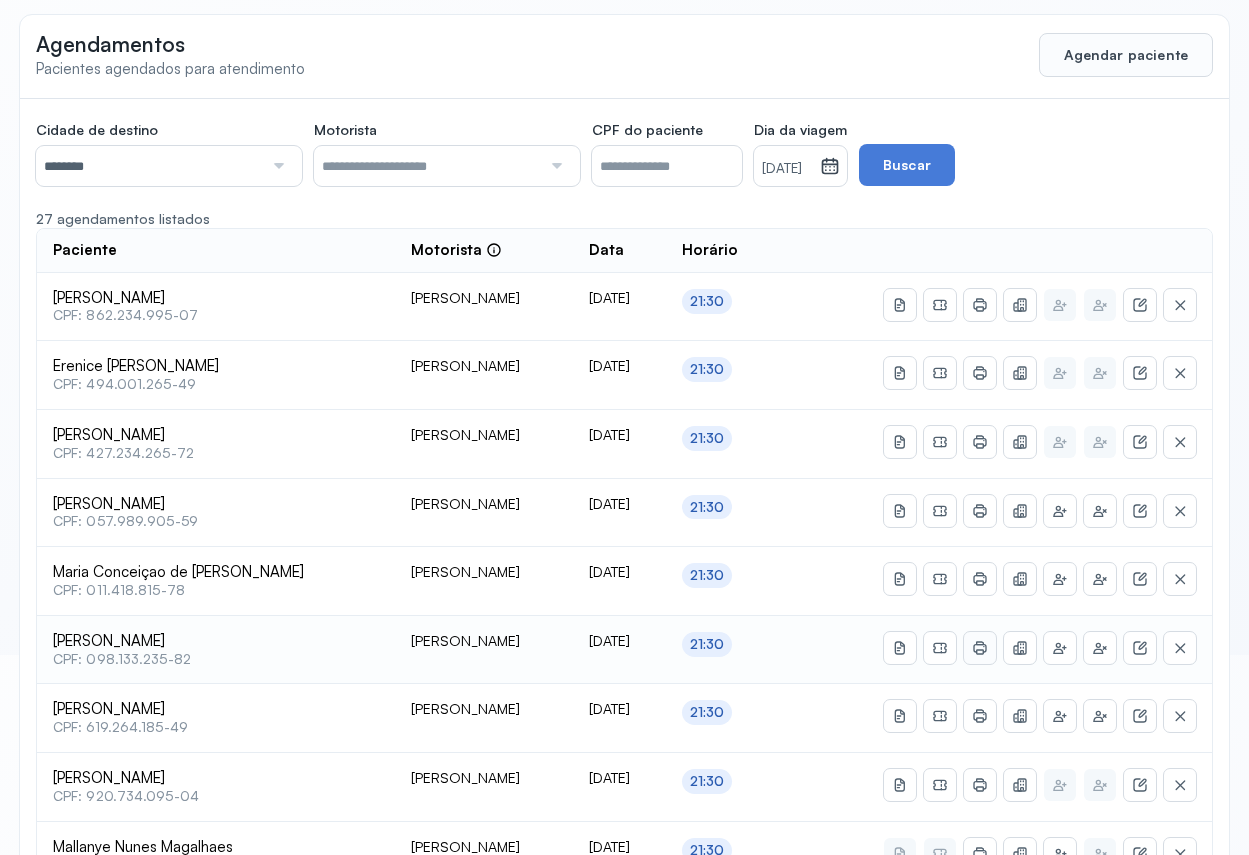 click 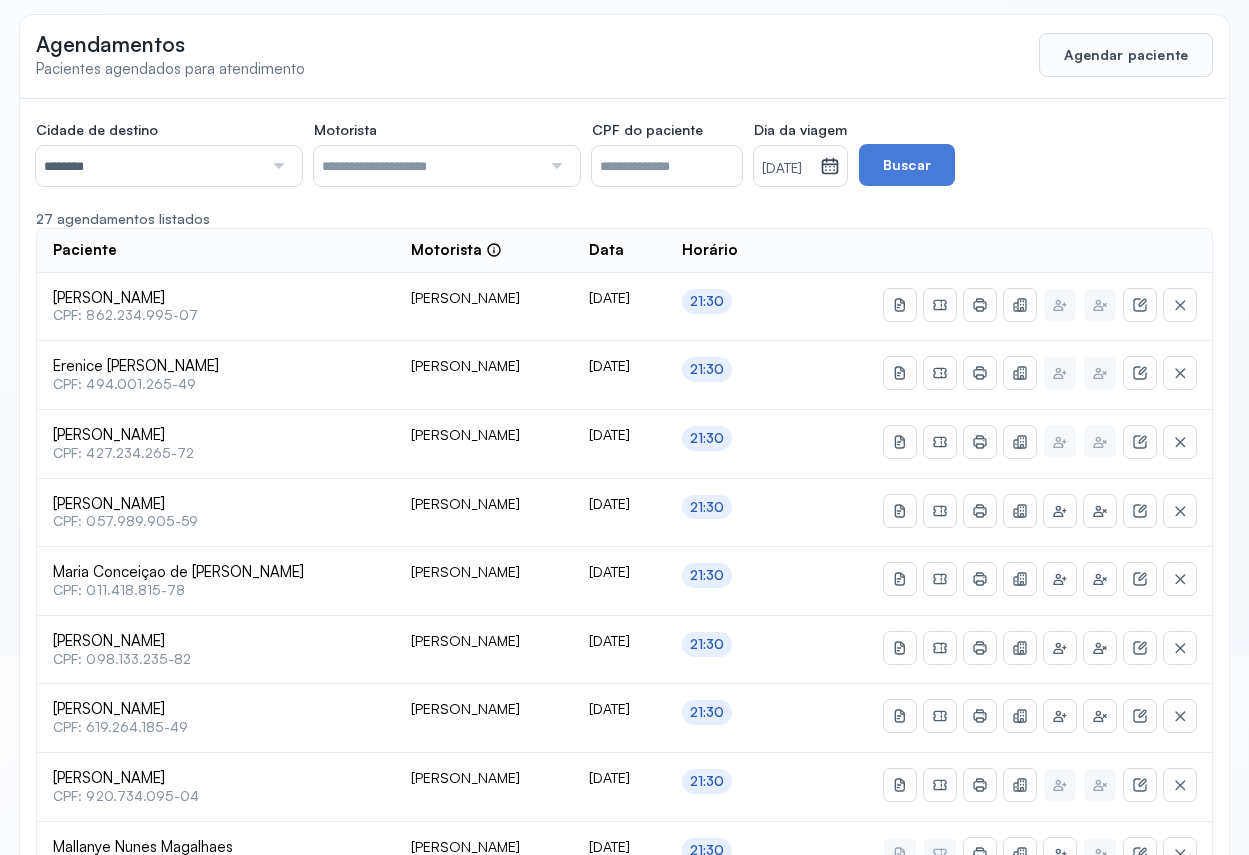 drag, startPoint x: 900, startPoint y: 169, endPoint x: 885, endPoint y: 176, distance: 16.552946 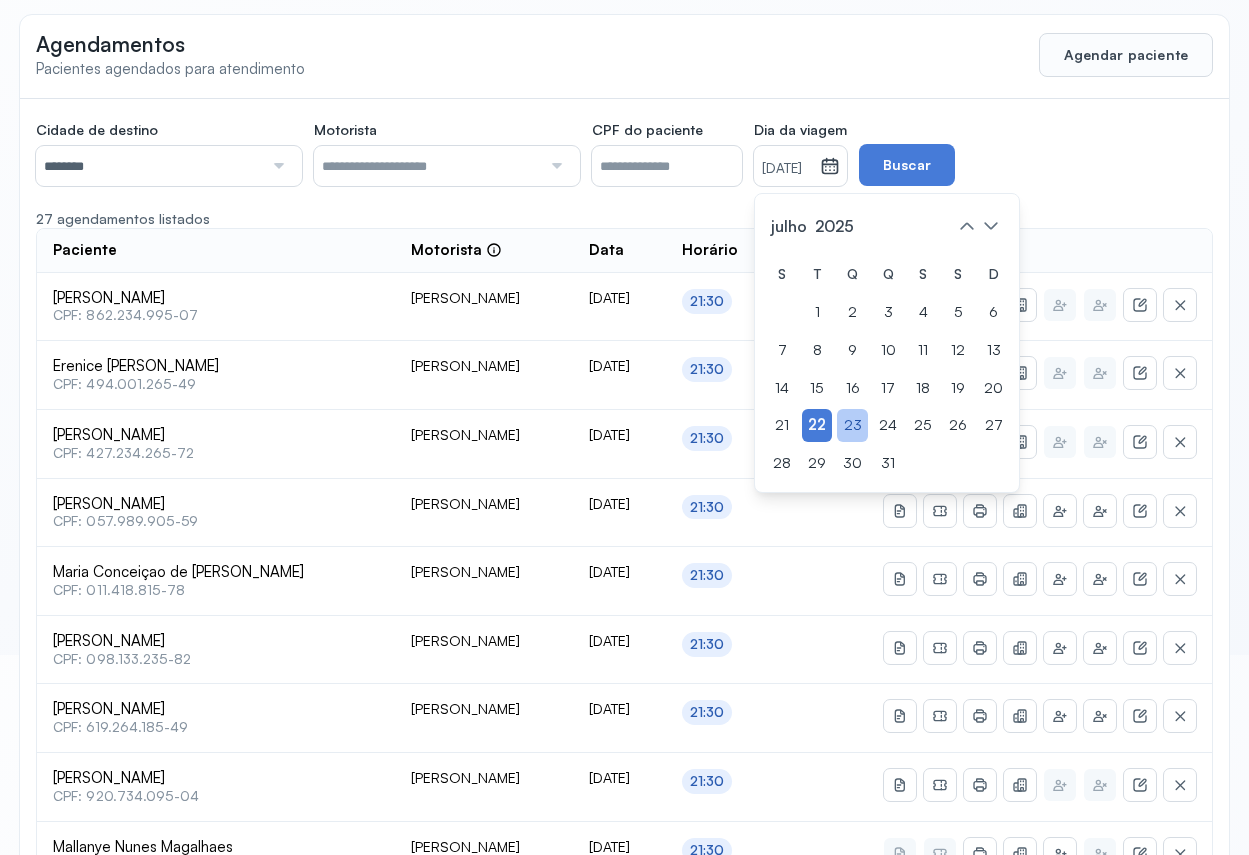 click on "23" 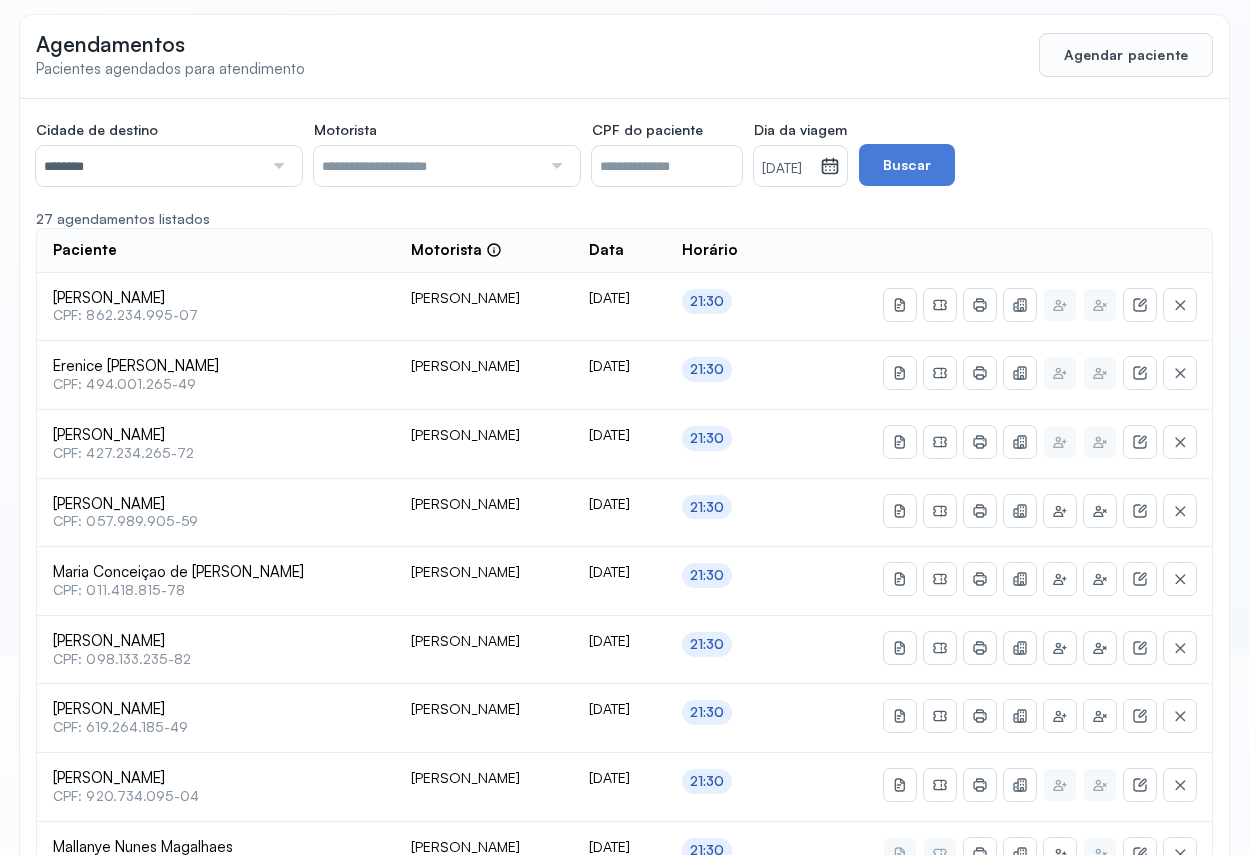 click on "Buscar" at bounding box center (907, 165) 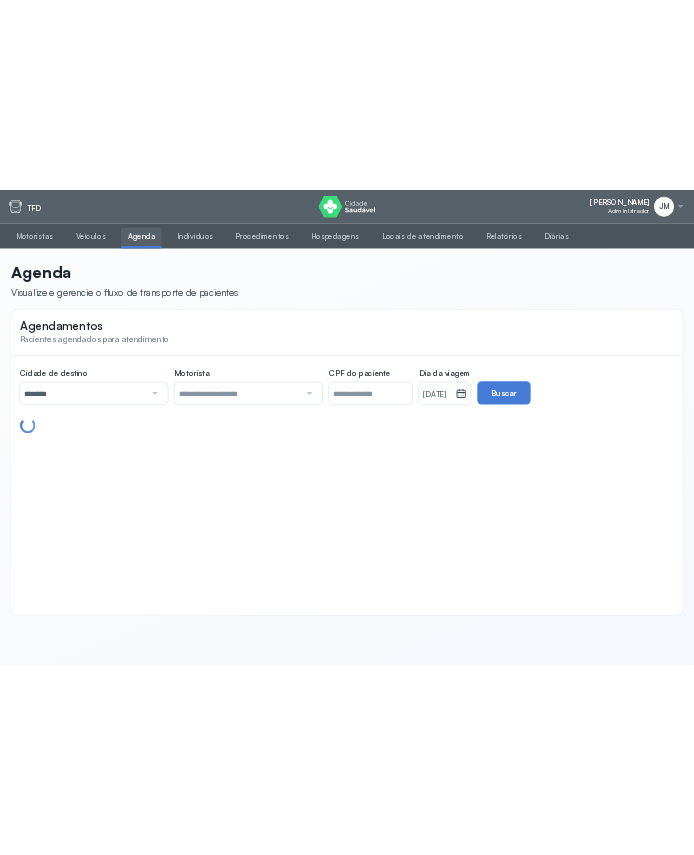 scroll, scrollTop: 0, scrollLeft: 0, axis: both 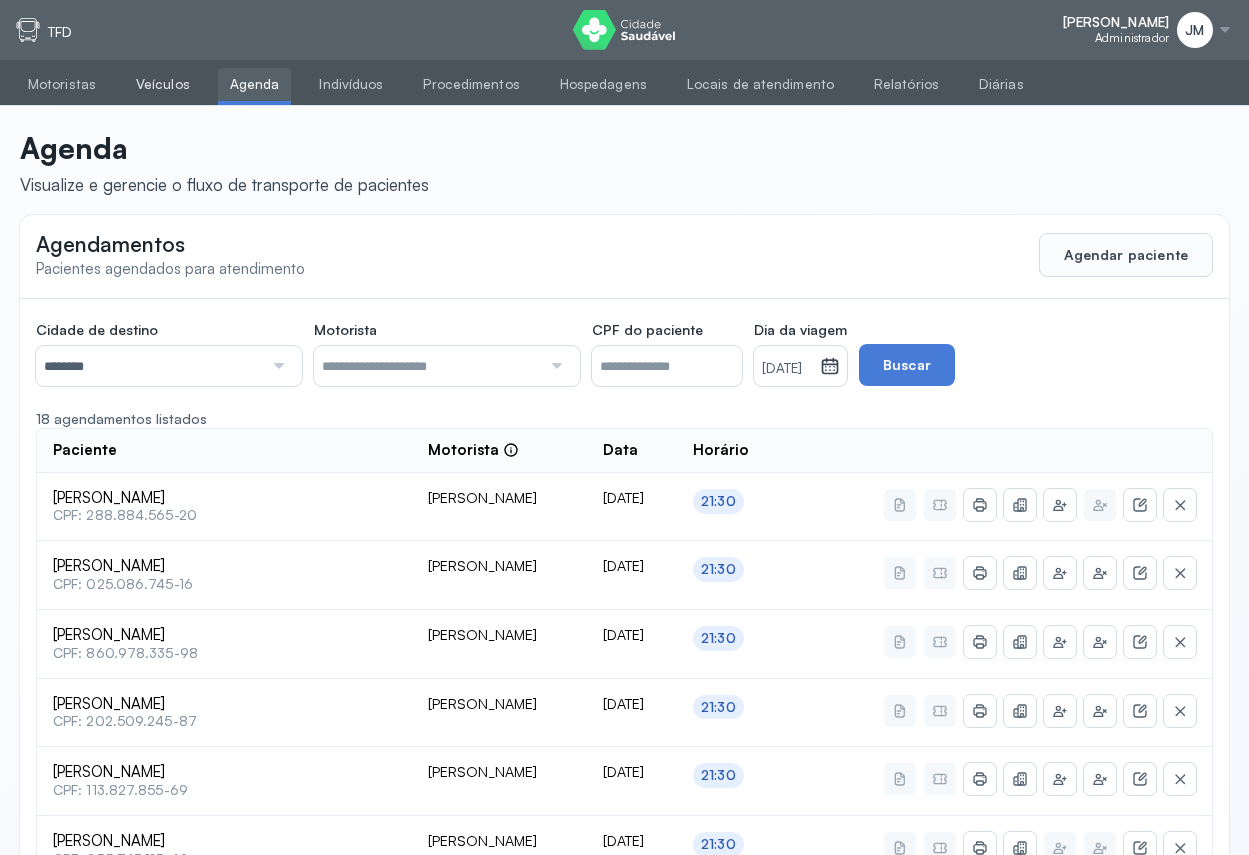 click on "Veículos" at bounding box center (163, 84) 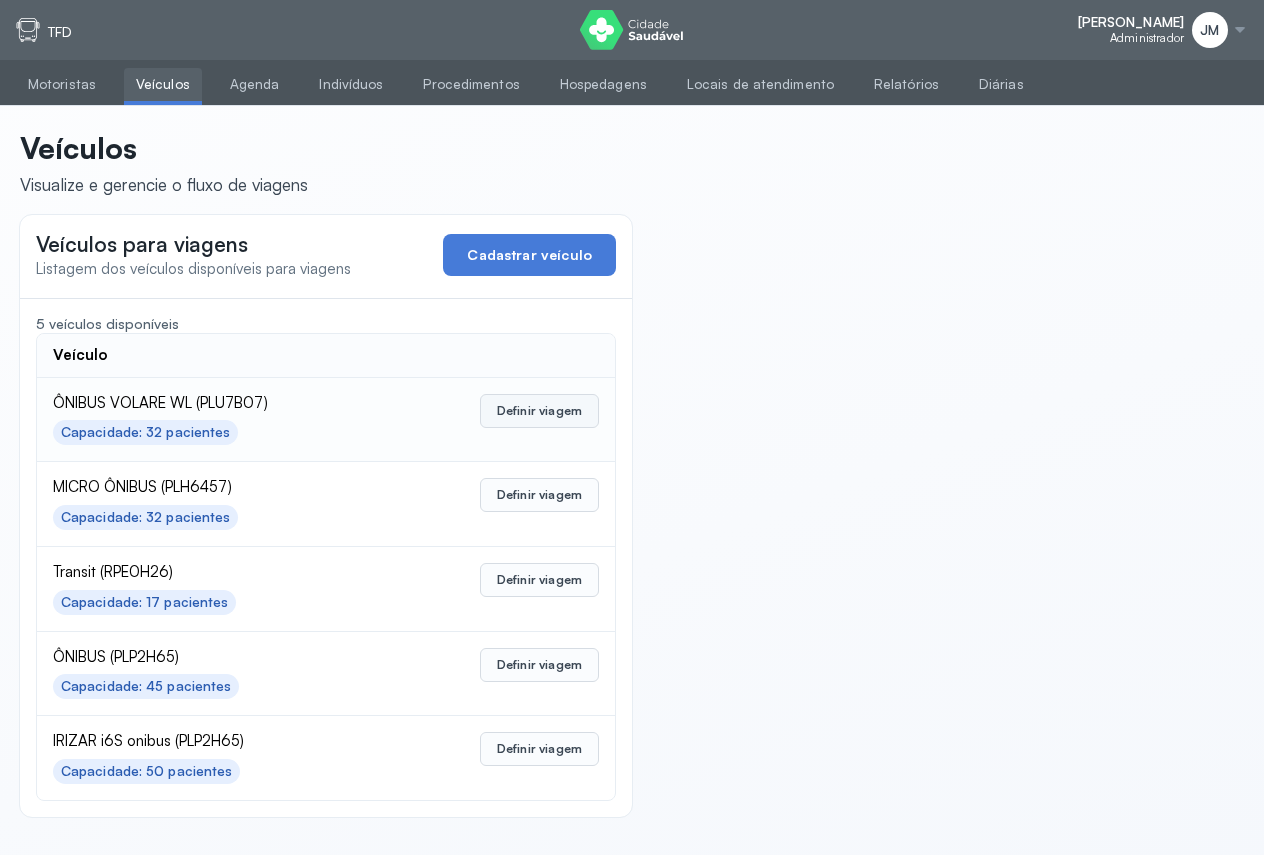 click on "Definir viagem" at bounding box center [539, 411] 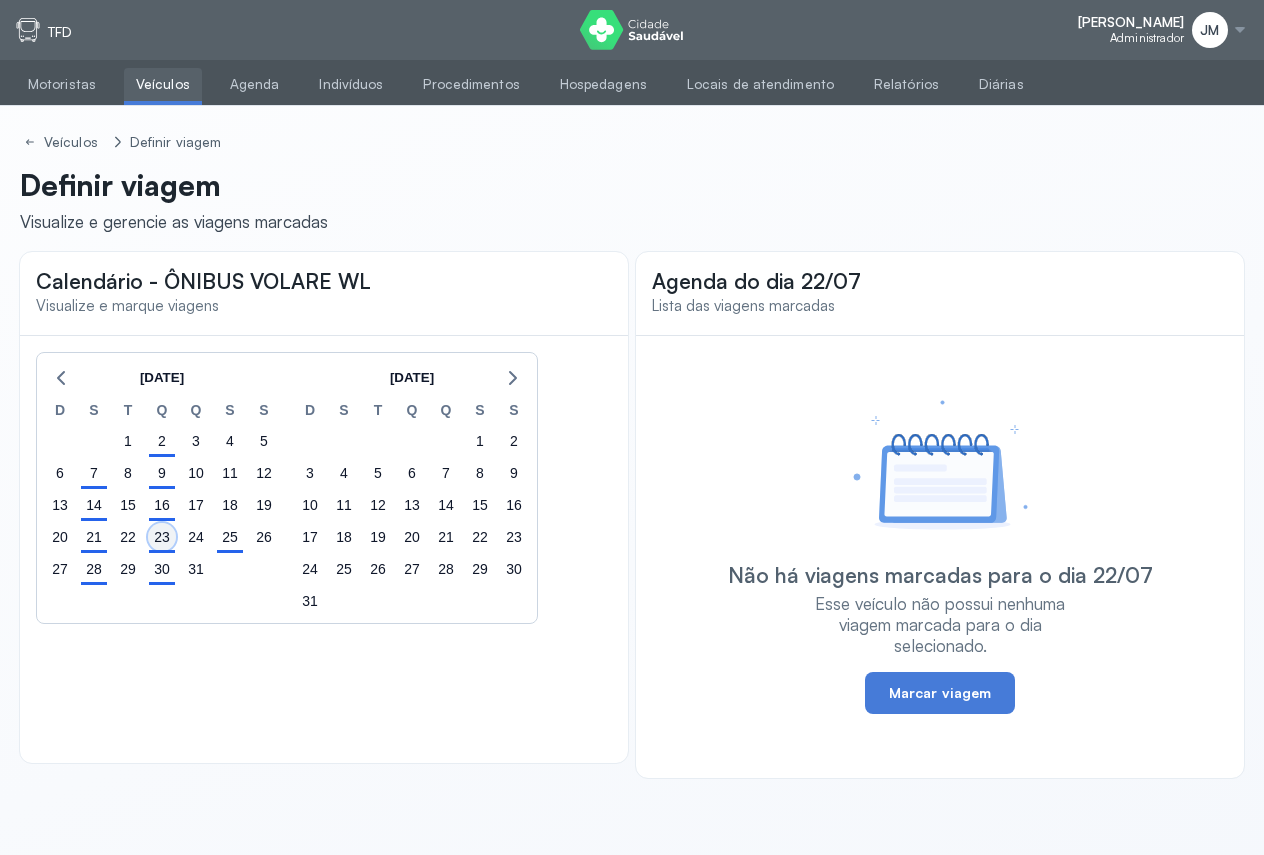 click on "23" 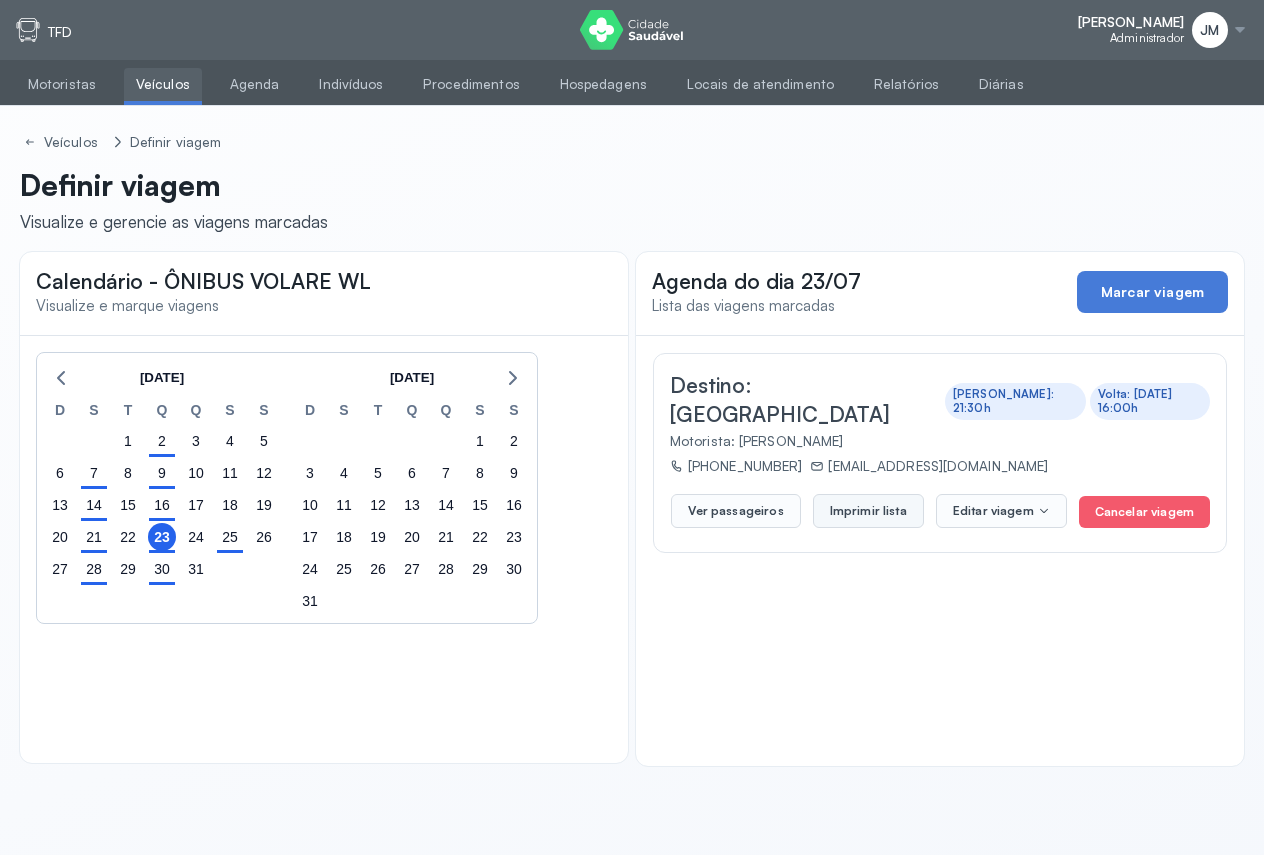click on "Imprimir lista" at bounding box center [868, 511] 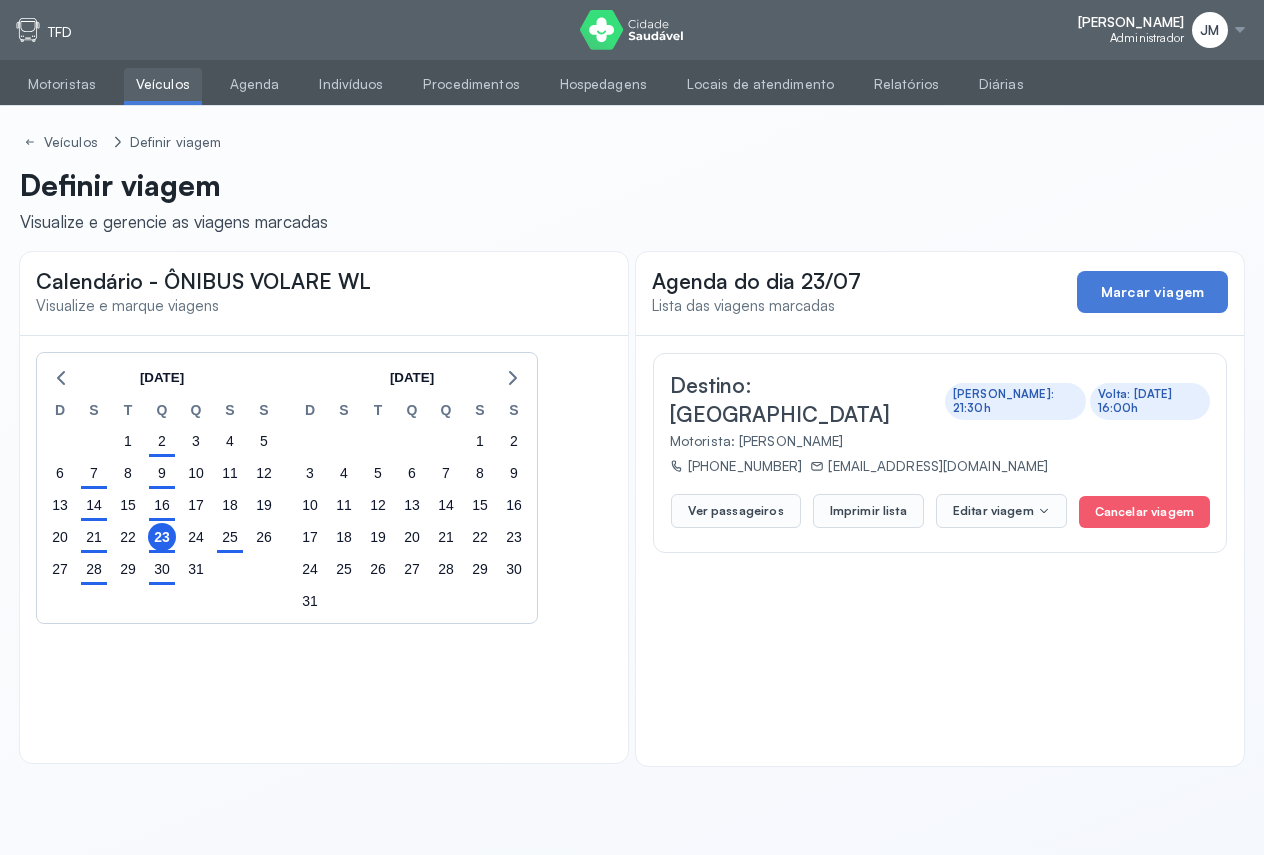 click at bounding box center (1240, 30) 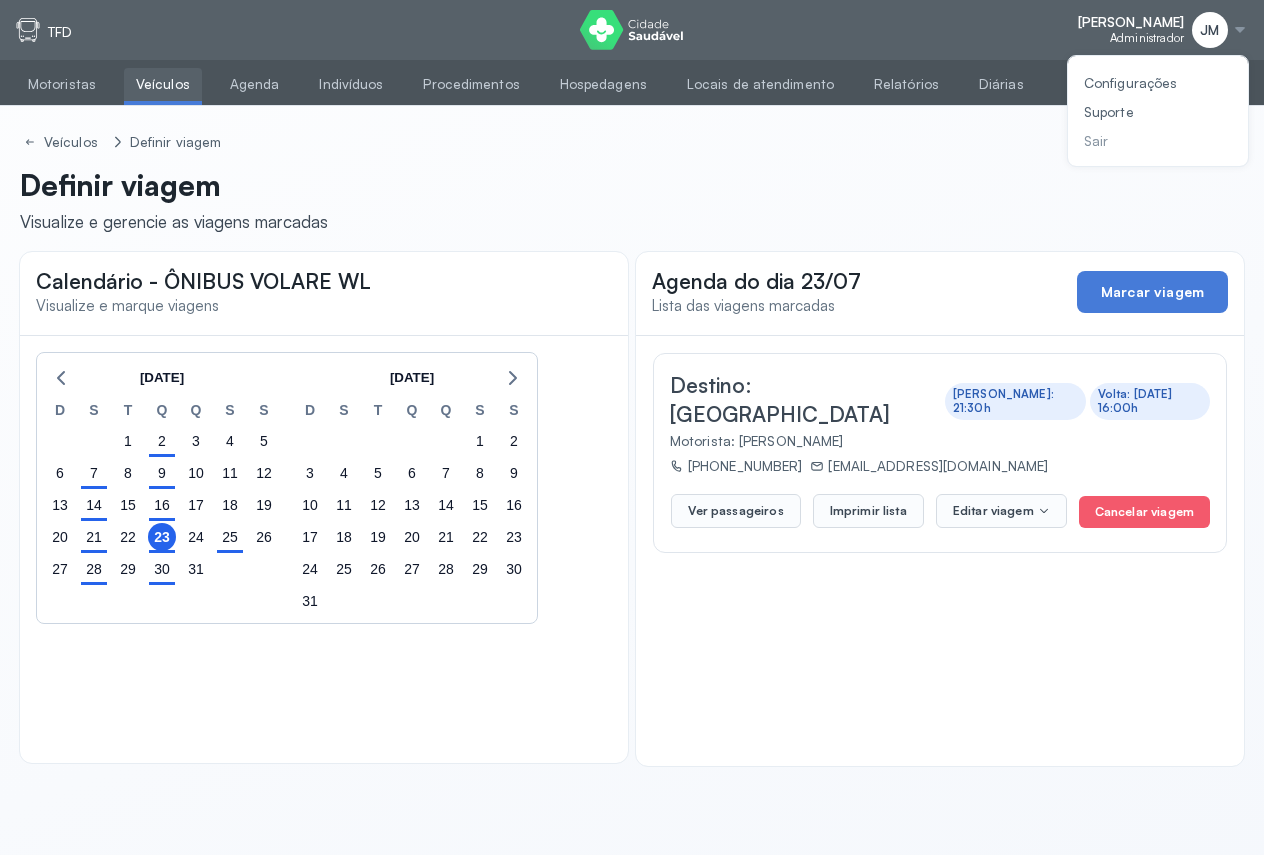 click on "Sair" 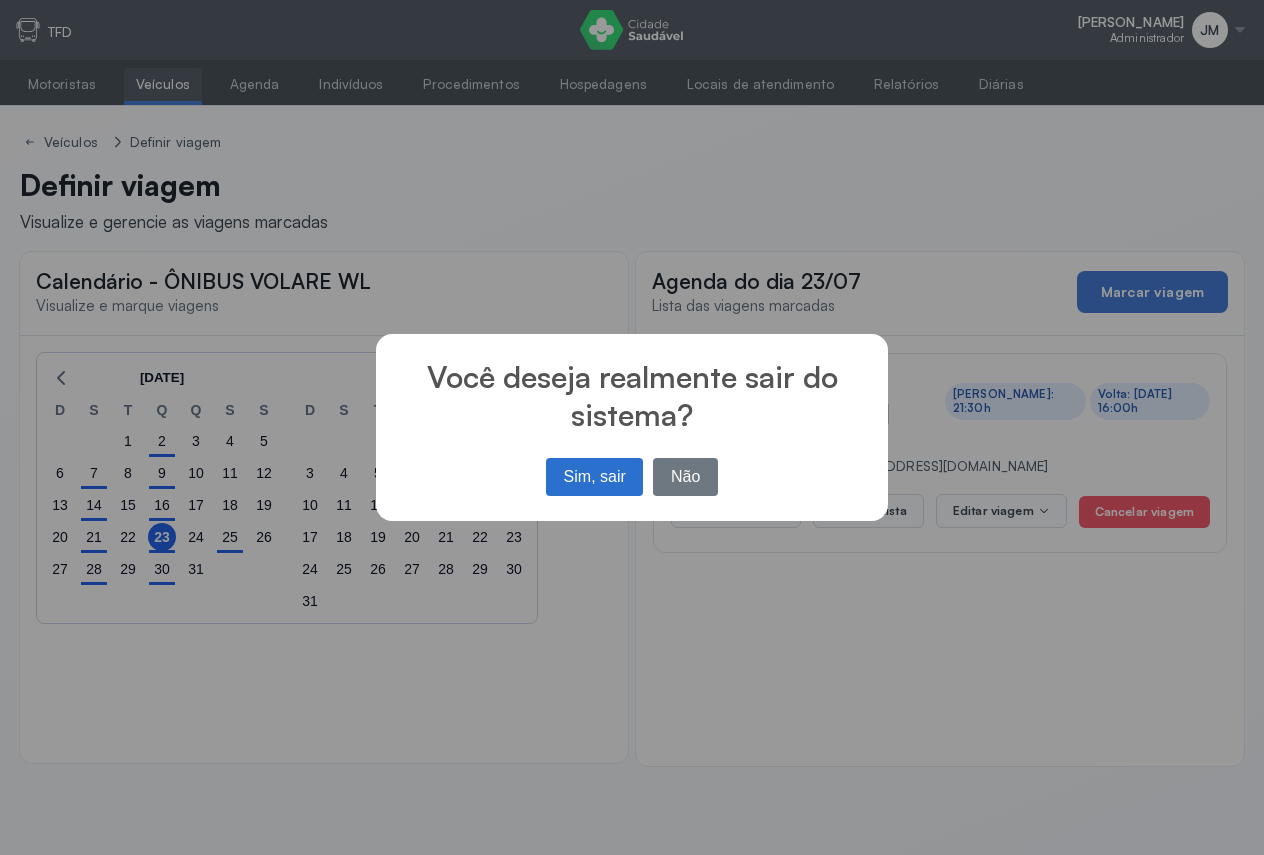 drag, startPoint x: 590, startPoint y: 478, endPoint x: 589, endPoint y: 442, distance: 36.013885 